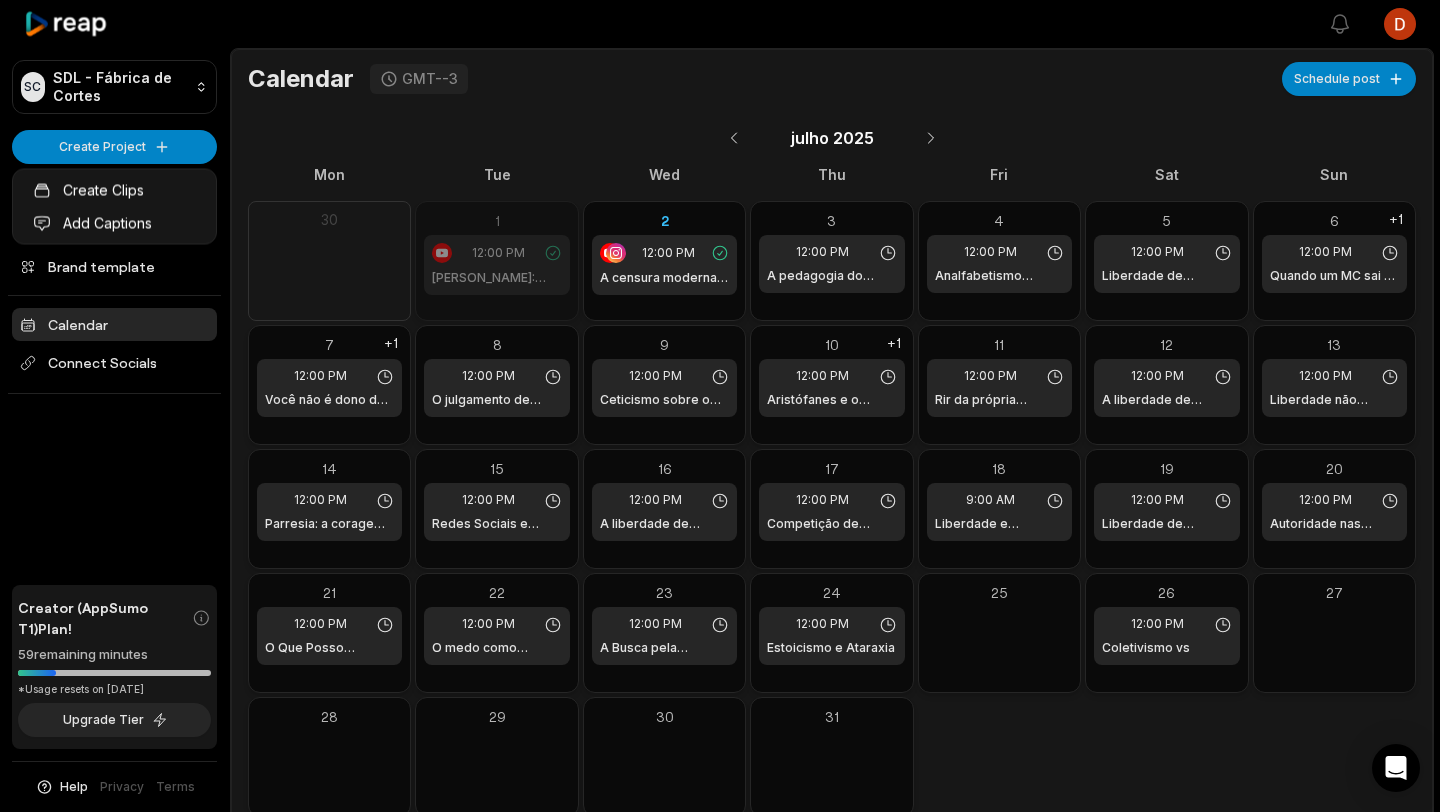 scroll, scrollTop: 25, scrollLeft: 0, axis: vertical 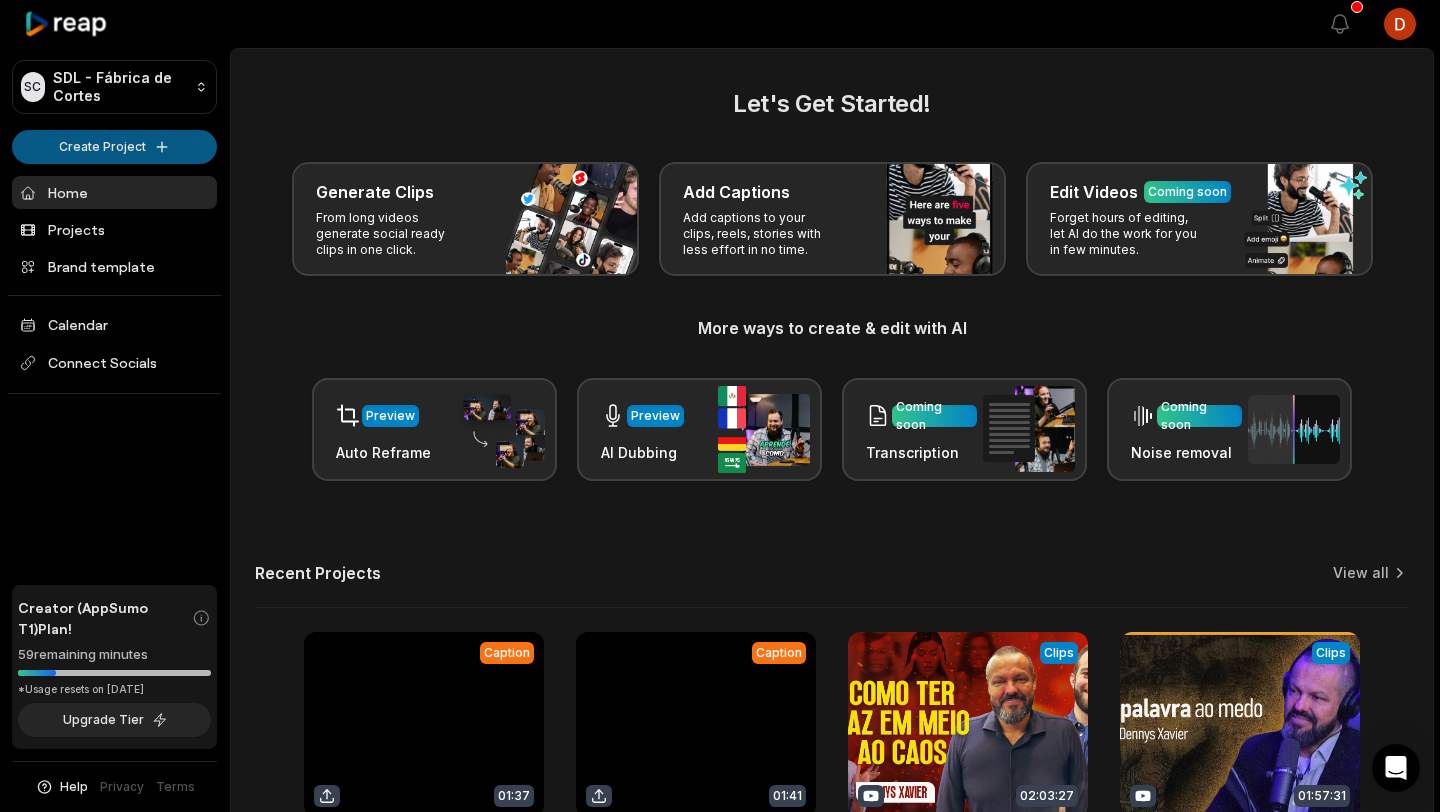 click on "SC SDL - Fábrica de Cortes  Create Project Home Projects Brand template Calendar Connect Socials Creator (AppSumo T1)  Plan! 59  remaining minutes *Usage resets on July 22, 2025 Upgrade Tier Help Privacy Terms Open sidebar View notifications Open user menu   Let's Get Started! Generate Clips From long videos generate social ready clips in one click. Add Captions Add captions to your clips, reels, stories with less effort in no time. Edit Videos Coming soon Forget hours of editing, let AI do the work for you in few minutes. More ways to create & edit with AI Preview Auto Reframe Preview AI Dubbing Coming soon Transcription Coming soon Noise removal Recent Projects View all Caption 01:37 0701 Open options a day ago Caption 01:41 DENNYS-STF-VD Open options 6 days ago View Clips Clips 02:03:27 ESTOICISMO E SAÚDE MENTAL: Lições de Sabedoria Clássica com Dennys Xavier |Entre Costas PodcsatEp.24 Open options 7 days ago View Clips Clips 01:57:31 Da Palavra ao Medo - Casos Léo Lins e Mc Poze - Com Dennys Xavier" at bounding box center (720, 406) 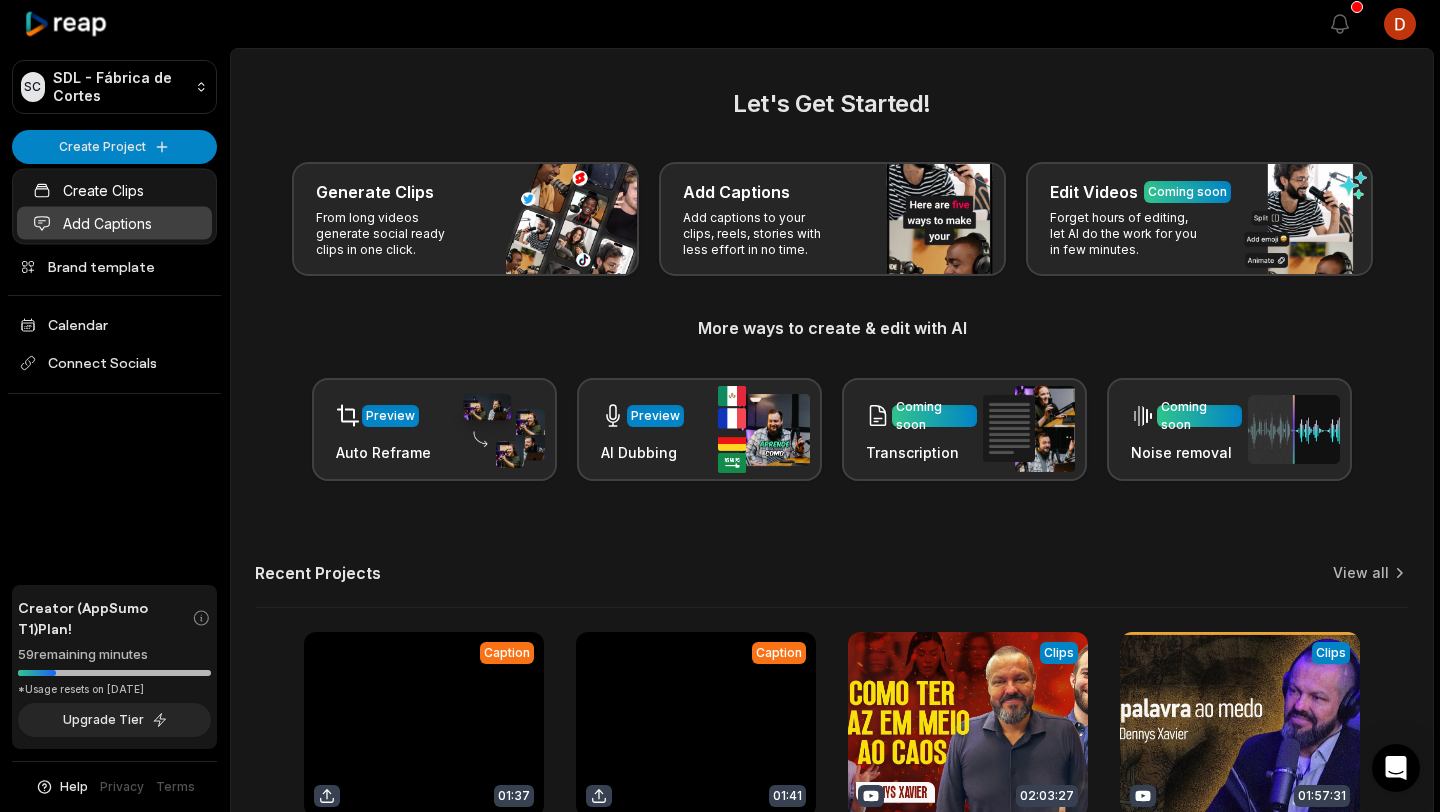 click on "Add Captions" at bounding box center [114, 223] 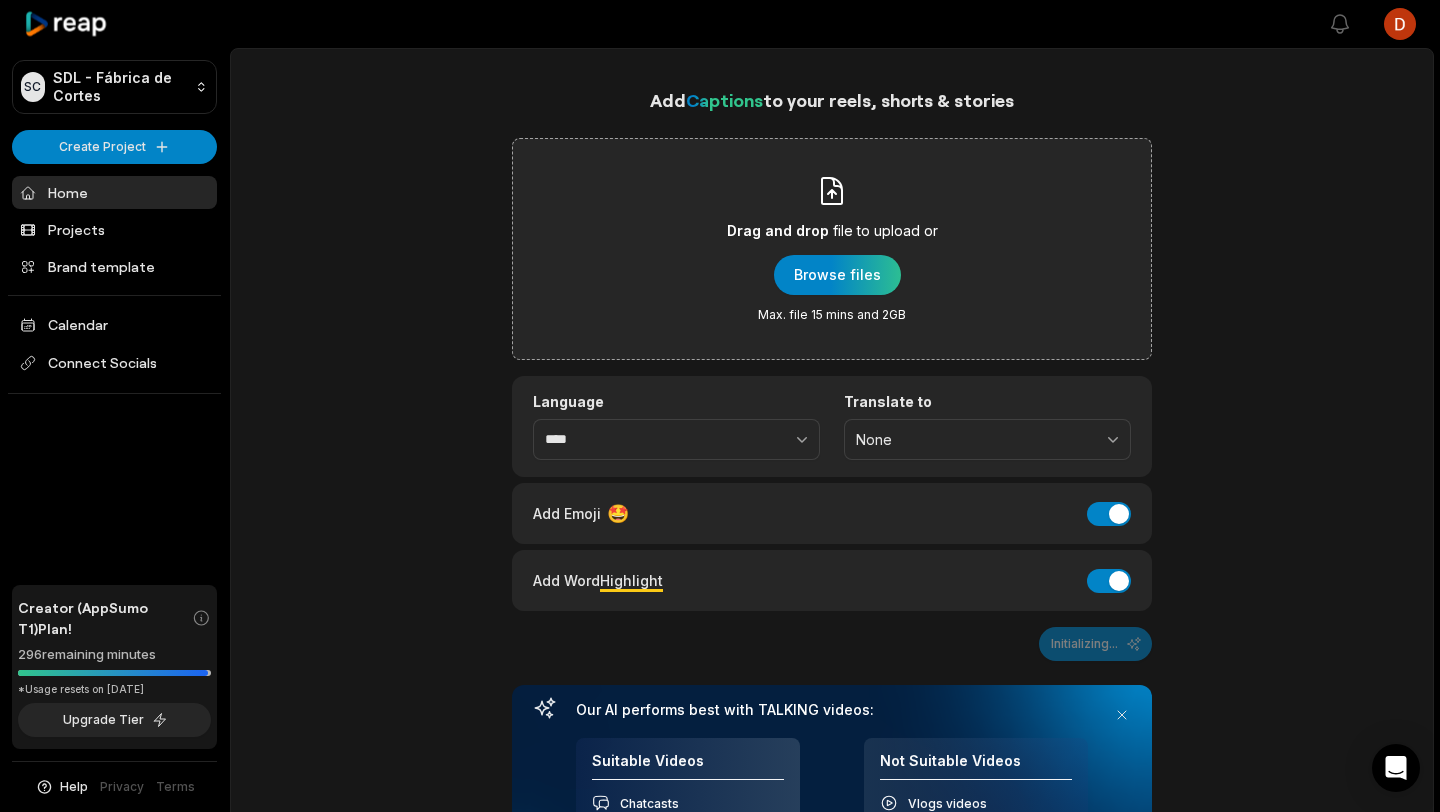 scroll, scrollTop: 0, scrollLeft: 0, axis: both 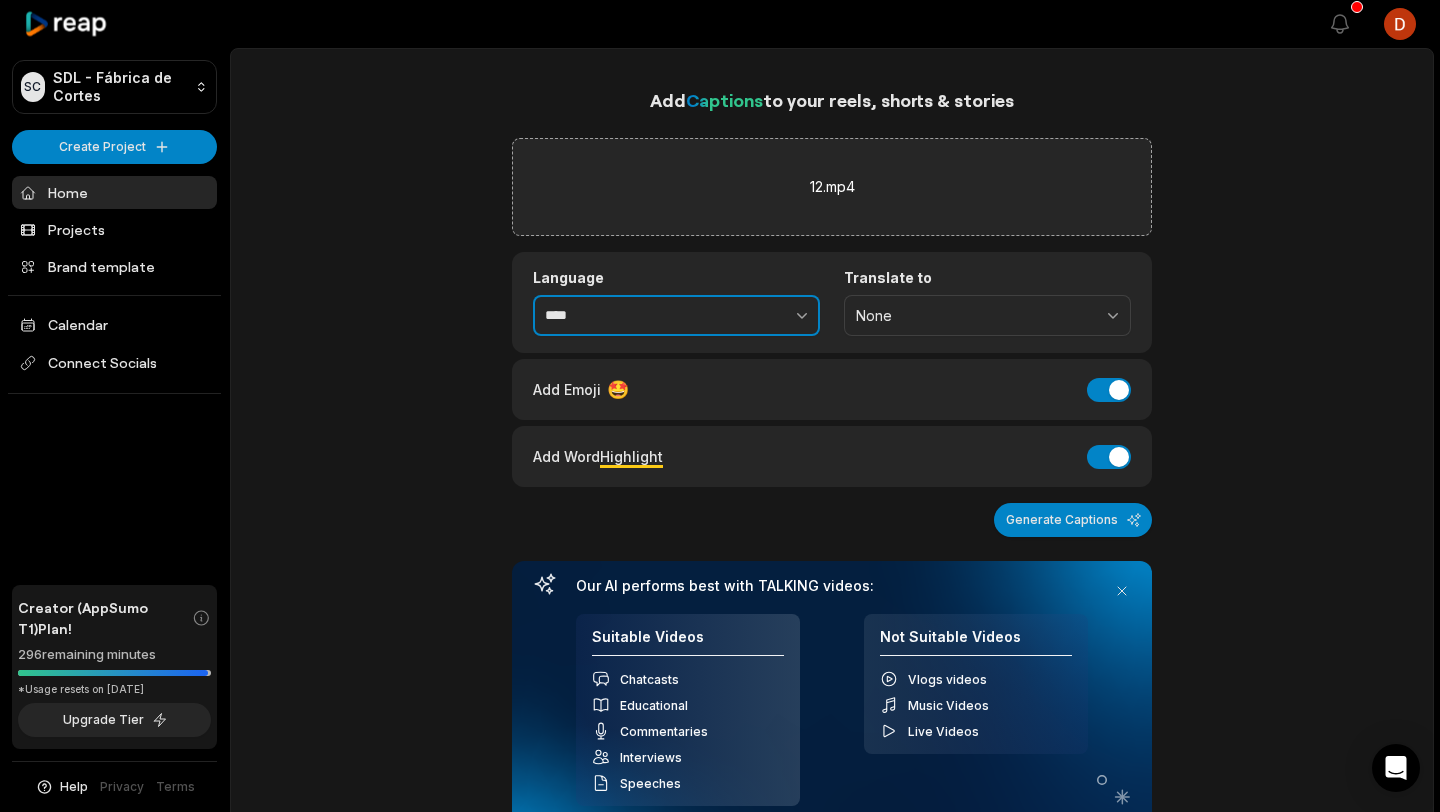click at bounding box center [758, 316] 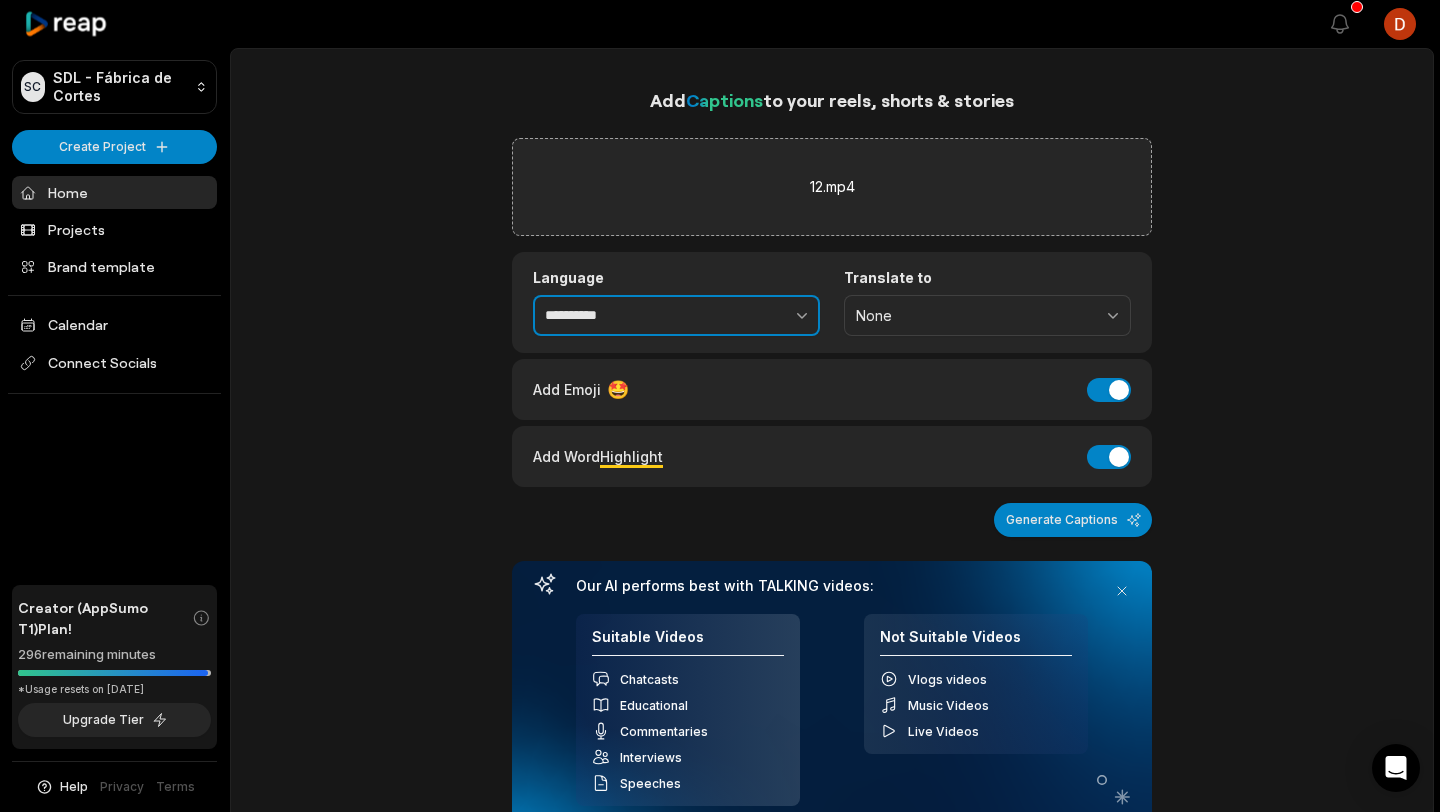 type on "**********" 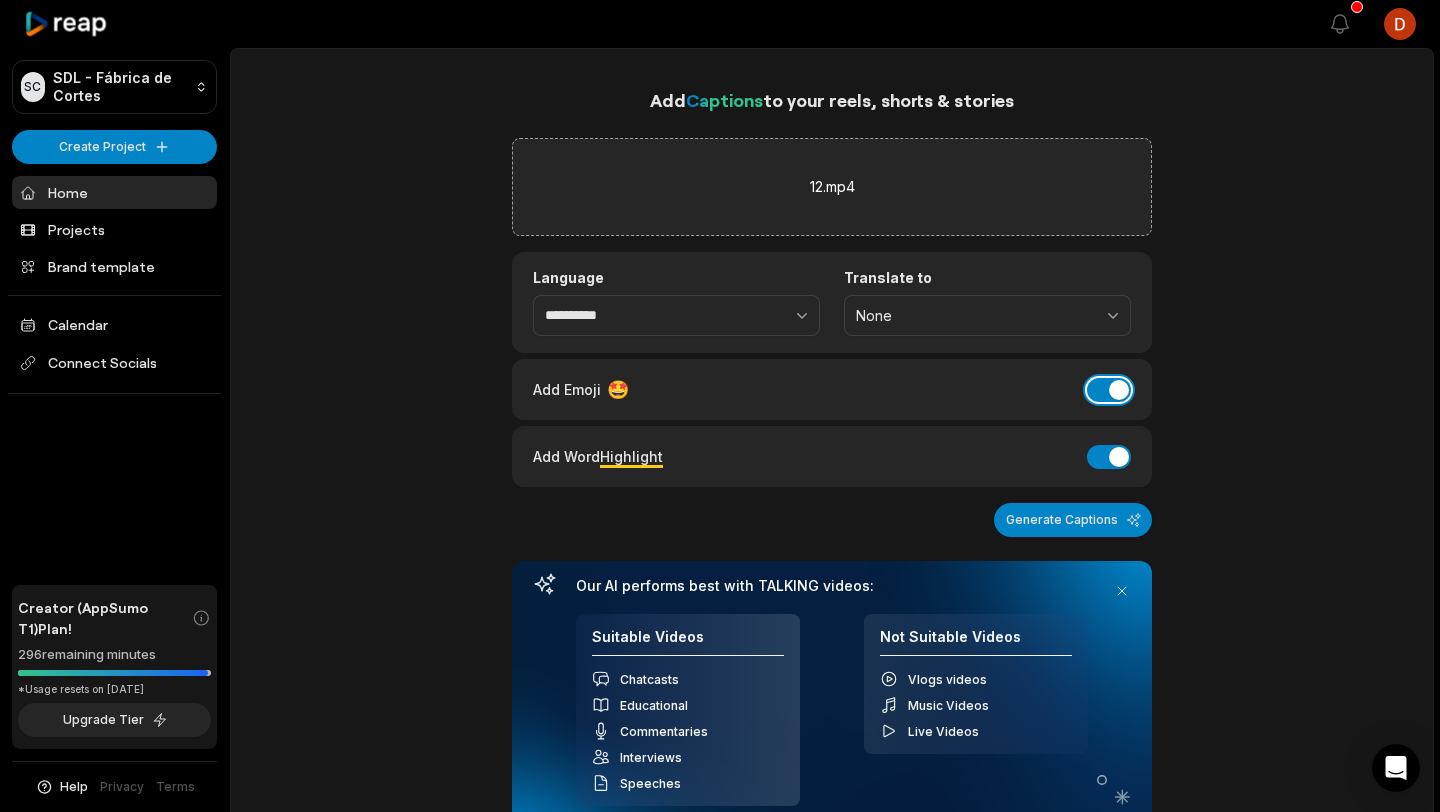 click on "Add Emoji" at bounding box center [1109, 390] 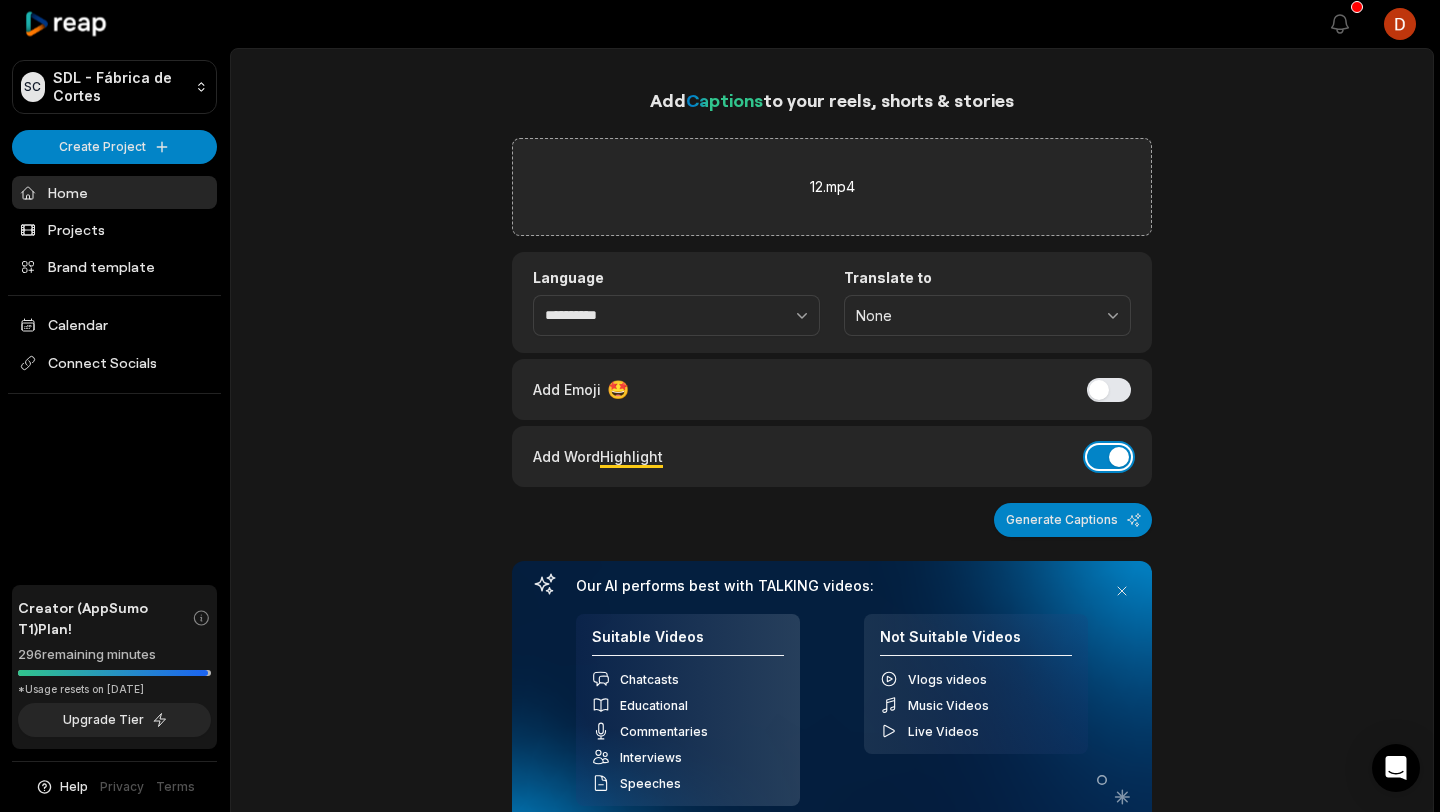 click on "Add Word Highlight" at bounding box center (1109, 457) 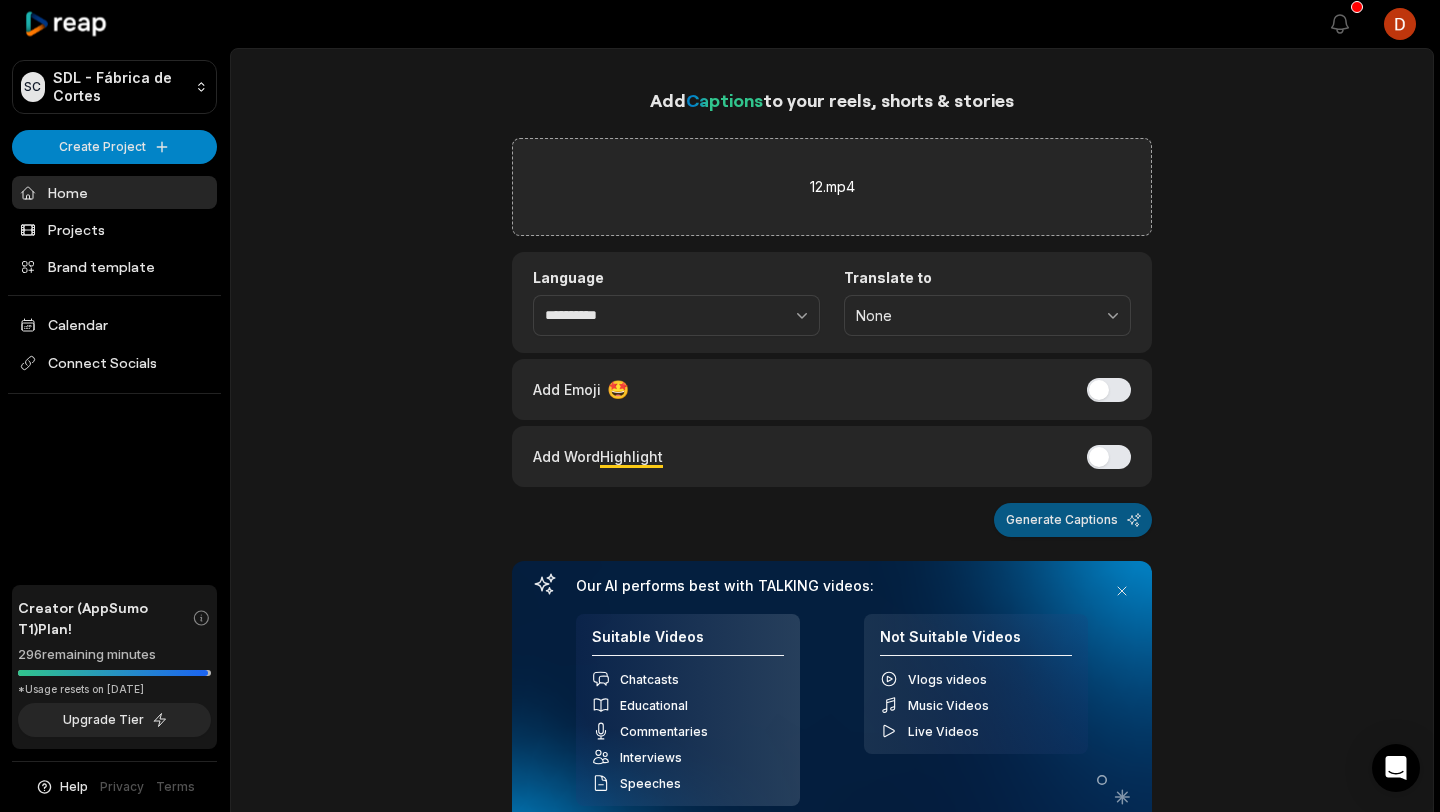 click on "Generate Captions" at bounding box center (1073, 520) 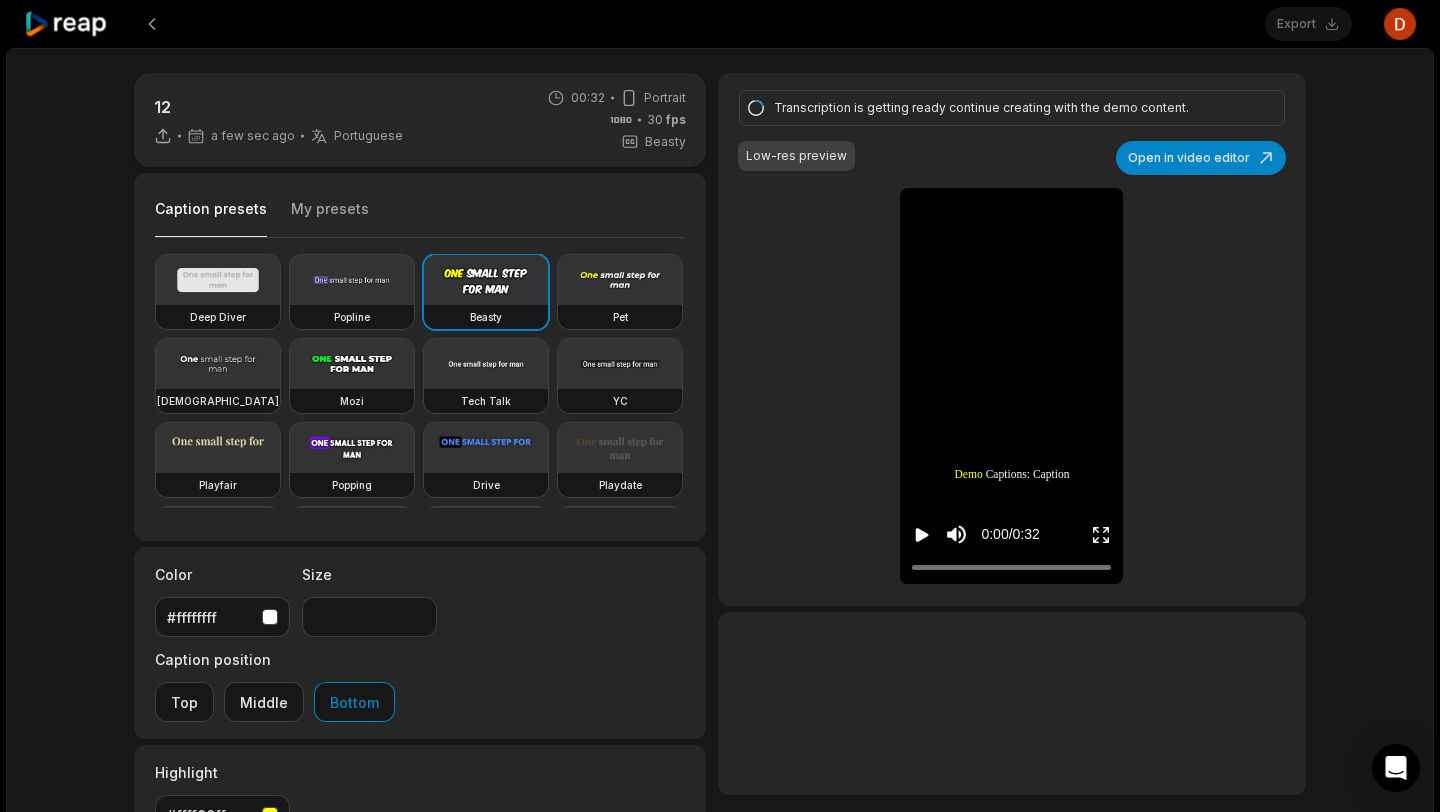 click on "My presets" at bounding box center [330, 218] 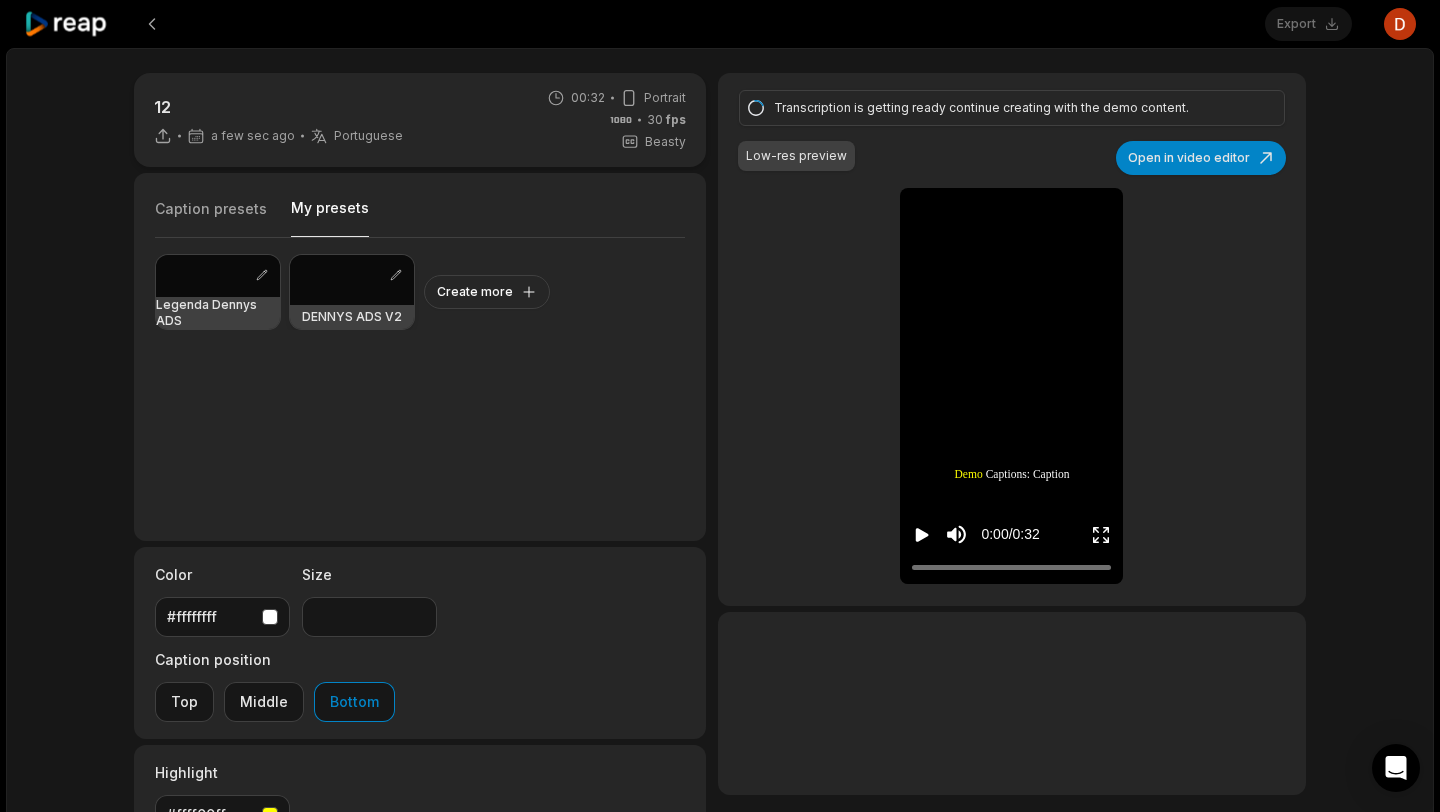 click at bounding box center [352, 280] 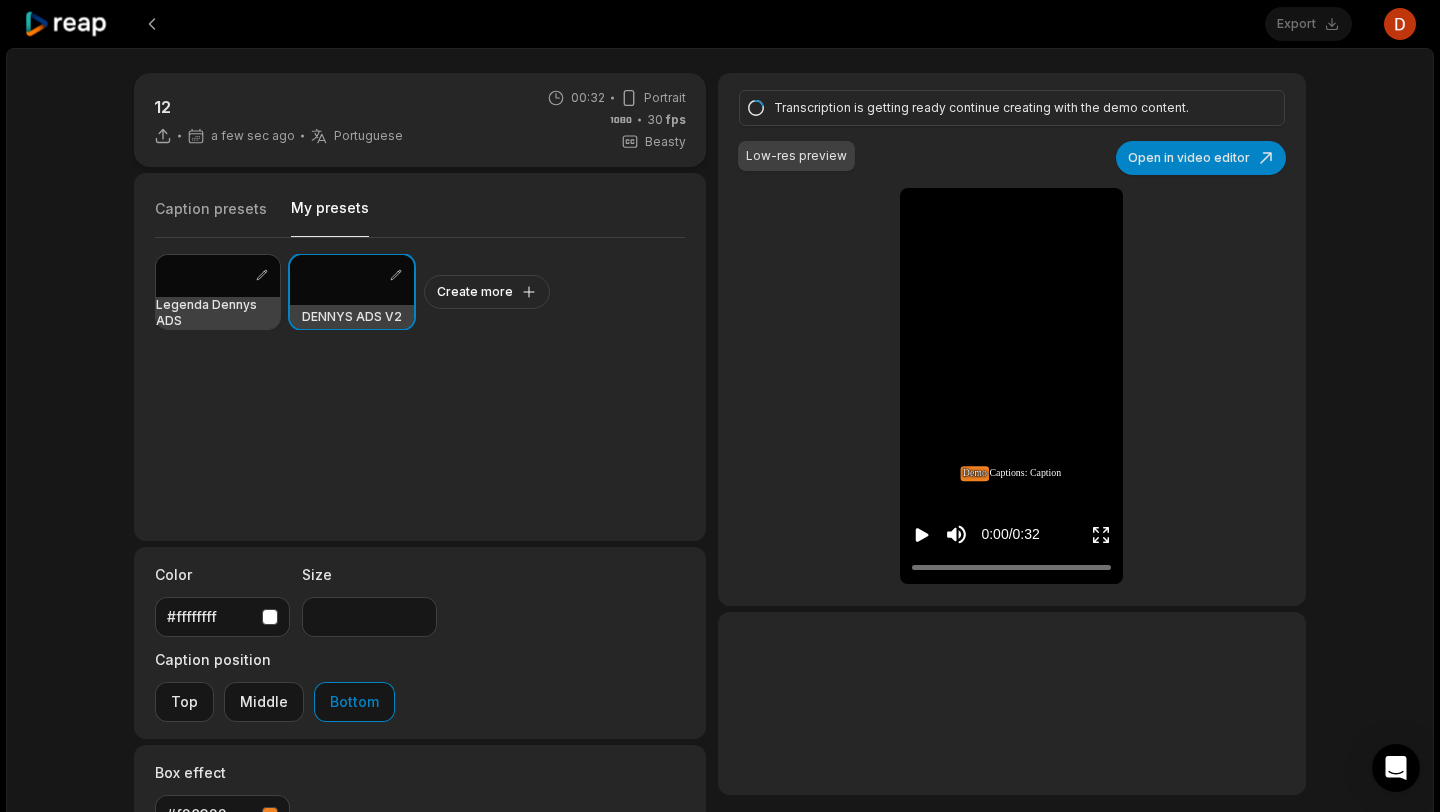 click at bounding box center [218, 276] 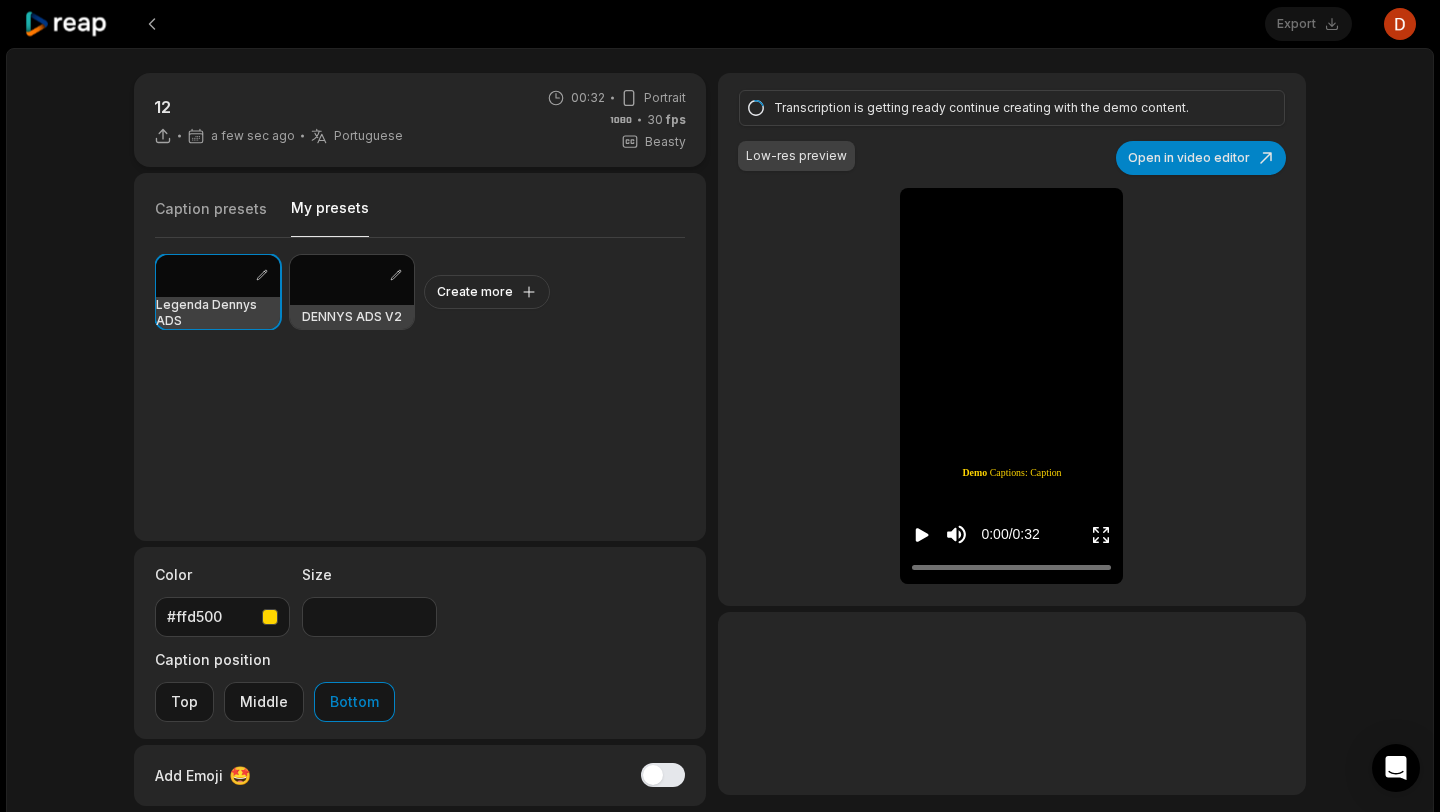 click 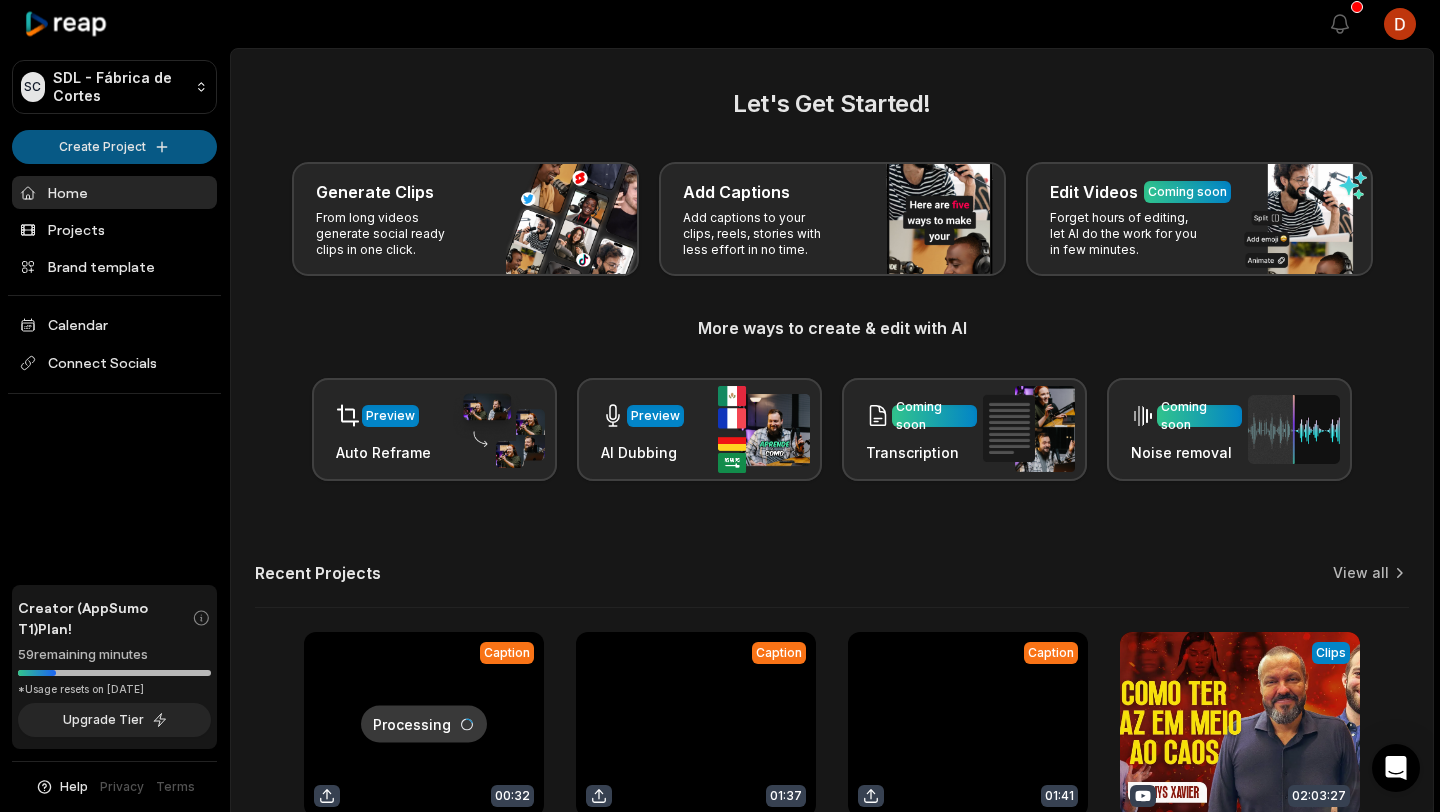 click on "SC SDL - Fábrica de Cortes  Create Project Home Projects Brand template Calendar Connect Socials Creator (AppSumo T1)  Plan! 59  remaining minutes *Usage resets on July 22, 2025 Upgrade Tier Help Privacy Terms Open sidebar View notifications Open user menu   Let's Get Started! Generate Clips From long videos generate social ready clips in one click. Add Captions Add captions to your clips, reels, stories with less effort in no time. Edit Videos Coming soon Forget hours of editing, let AI do the work for you in few minutes. More ways to create & edit with AI Preview Auto Reframe Preview AI Dubbing Coming soon Transcription Coming soon Noise removal Recent Projects View all Processing Caption 00:32 12 Open options a few seconds ago Caption 01:37 0701 Open options a day ago Caption 01:41 DENNYS-STF-VD Open options 6 days ago View Clips Clips 02:03:27 ESTOICISMO E SAÚDE MENTAL: Lições de Sabedoria Clássica com Dennys Xavier |Entre Costas PodcsatEp.24 Open options 7 days ago Made with   in San Francisco" at bounding box center [720, 406] 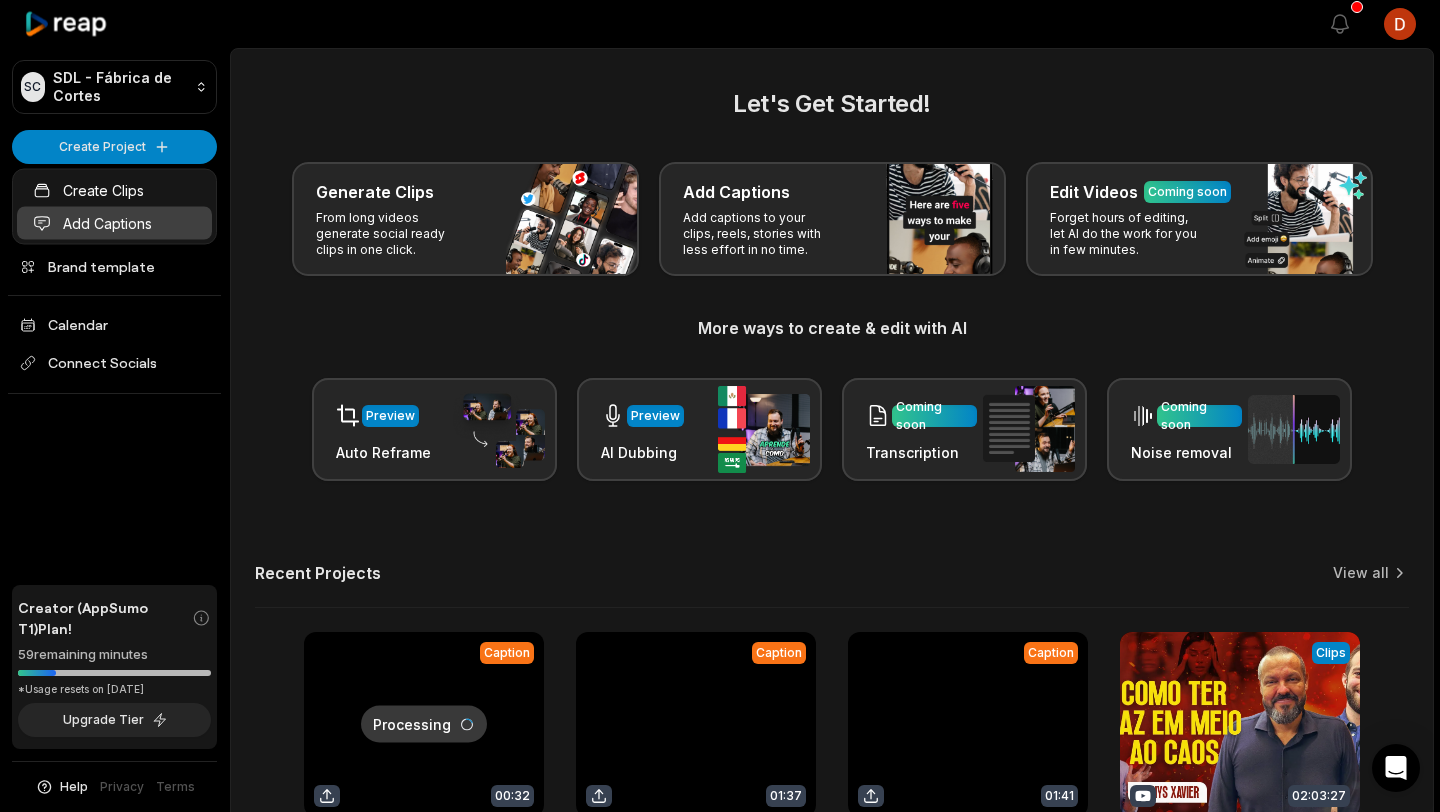 click on "Add Captions" at bounding box center [114, 223] 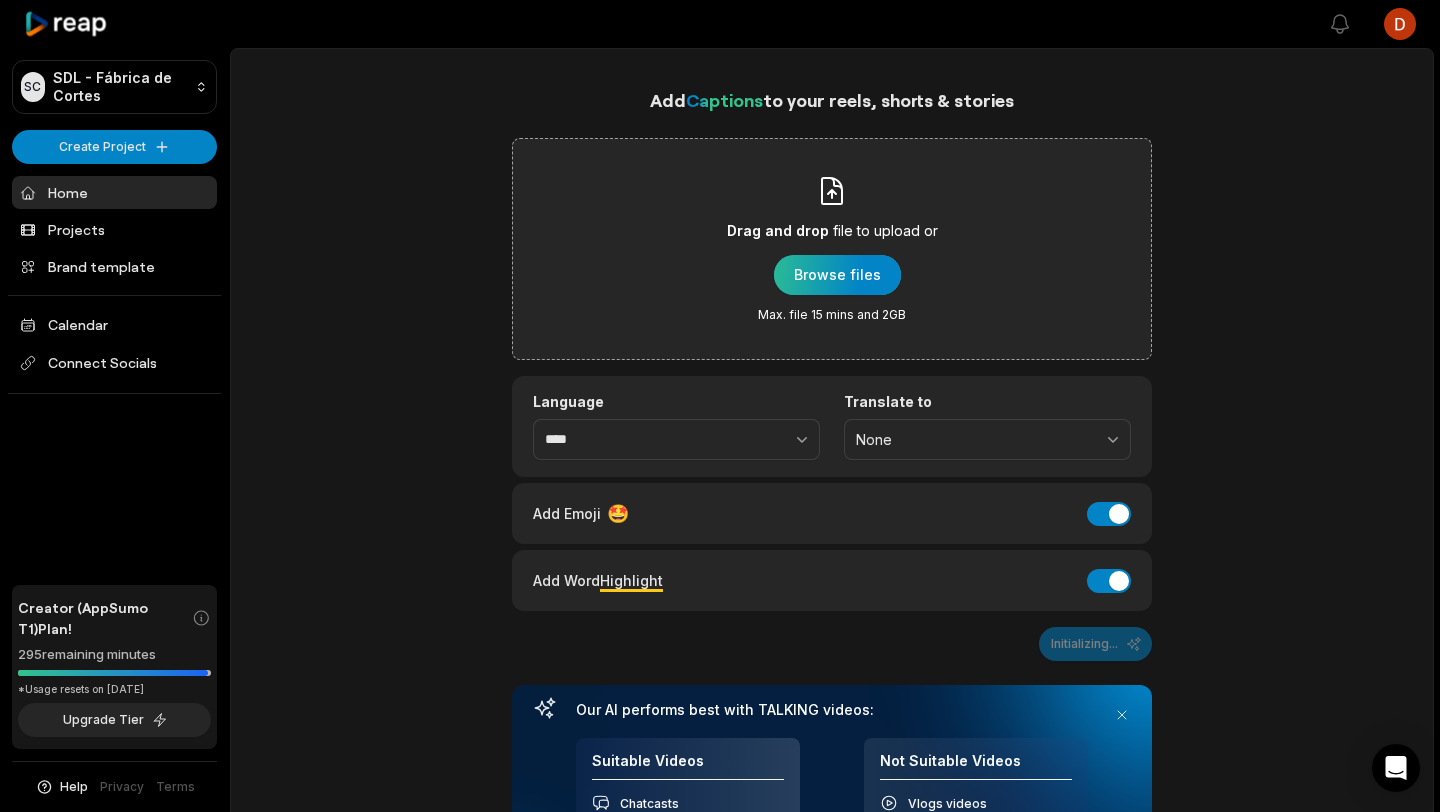 scroll, scrollTop: 0, scrollLeft: 0, axis: both 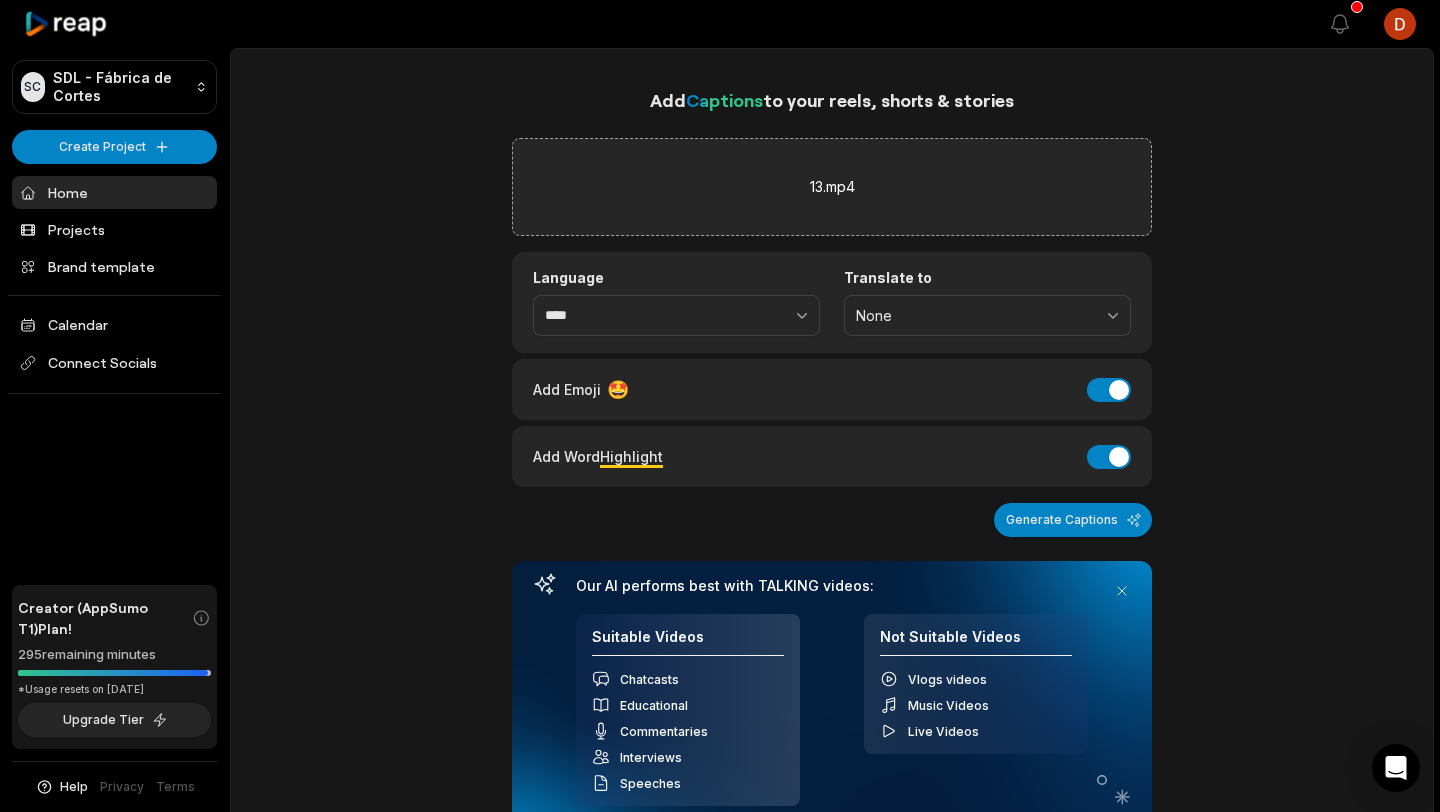 click on "Language **** Translate to None" at bounding box center (832, 302) 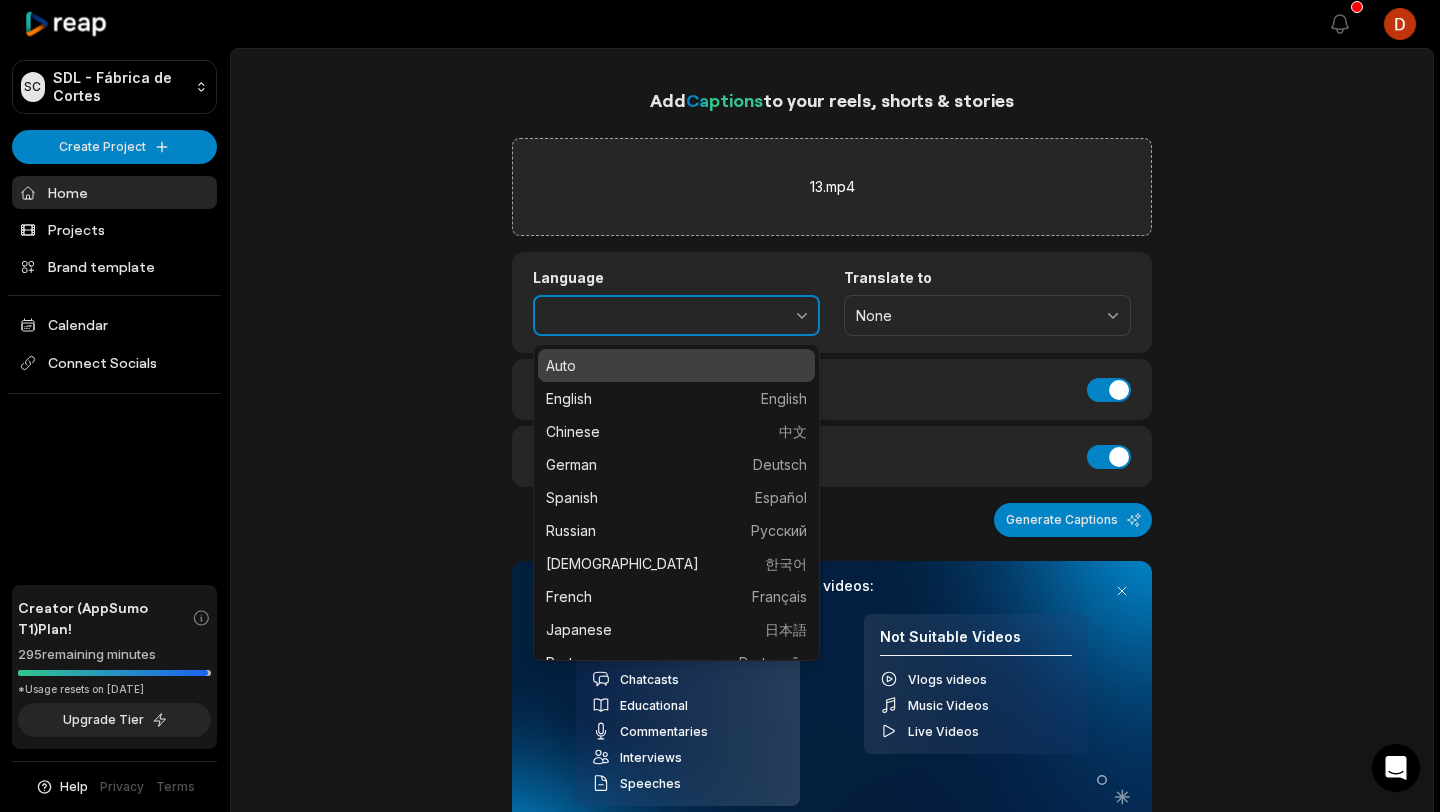 click at bounding box center (758, 316) 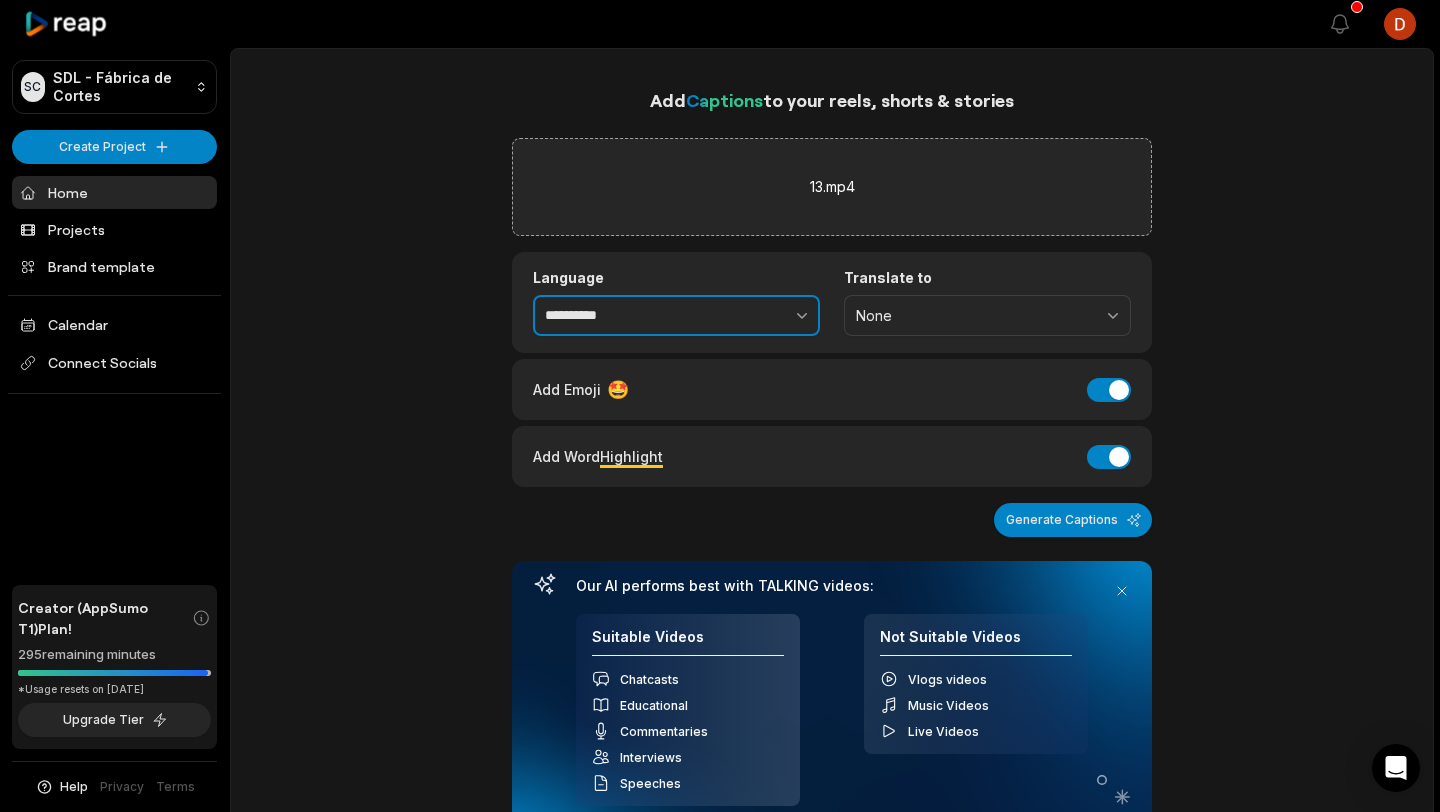 type on "**********" 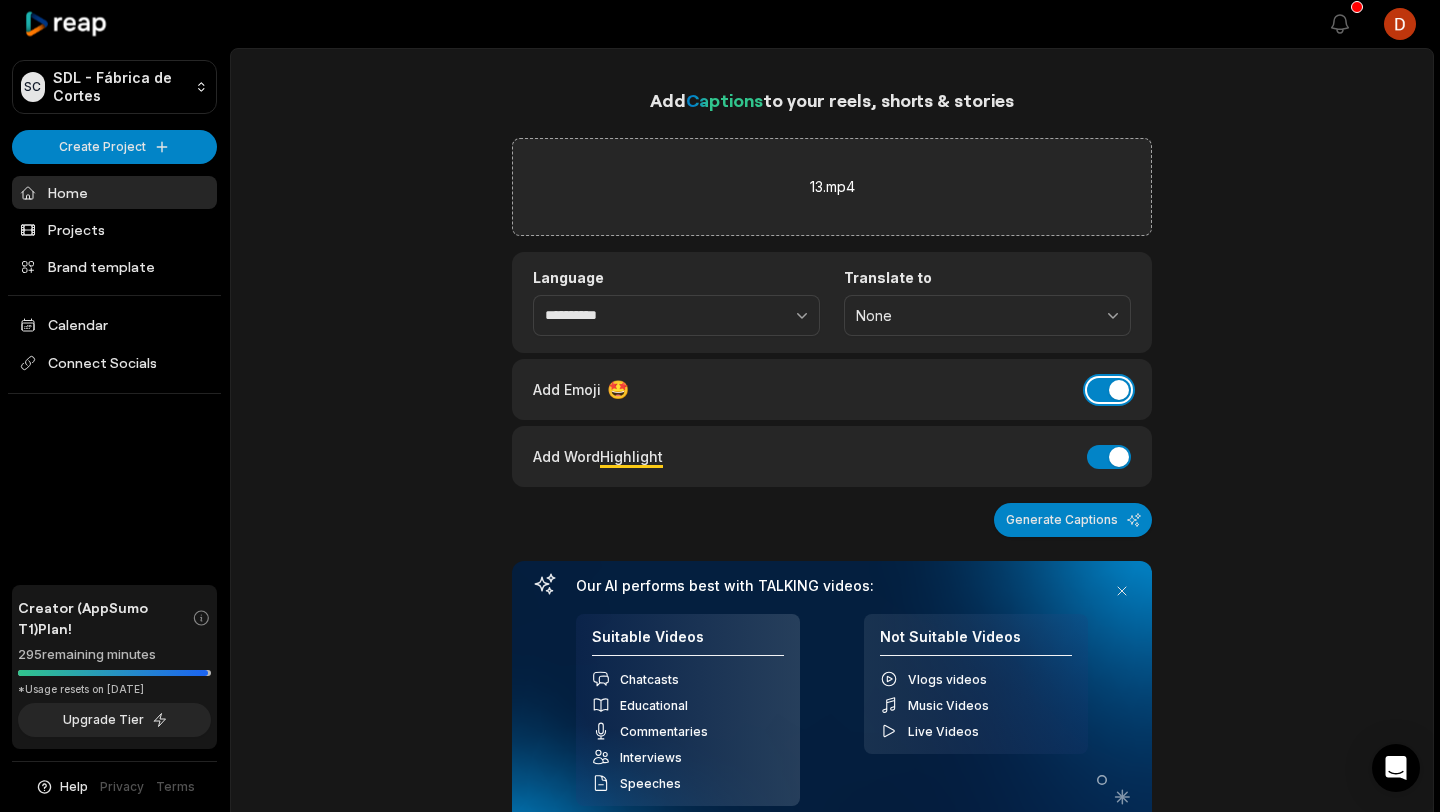 click on "Add Emoji" at bounding box center [1109, 390] 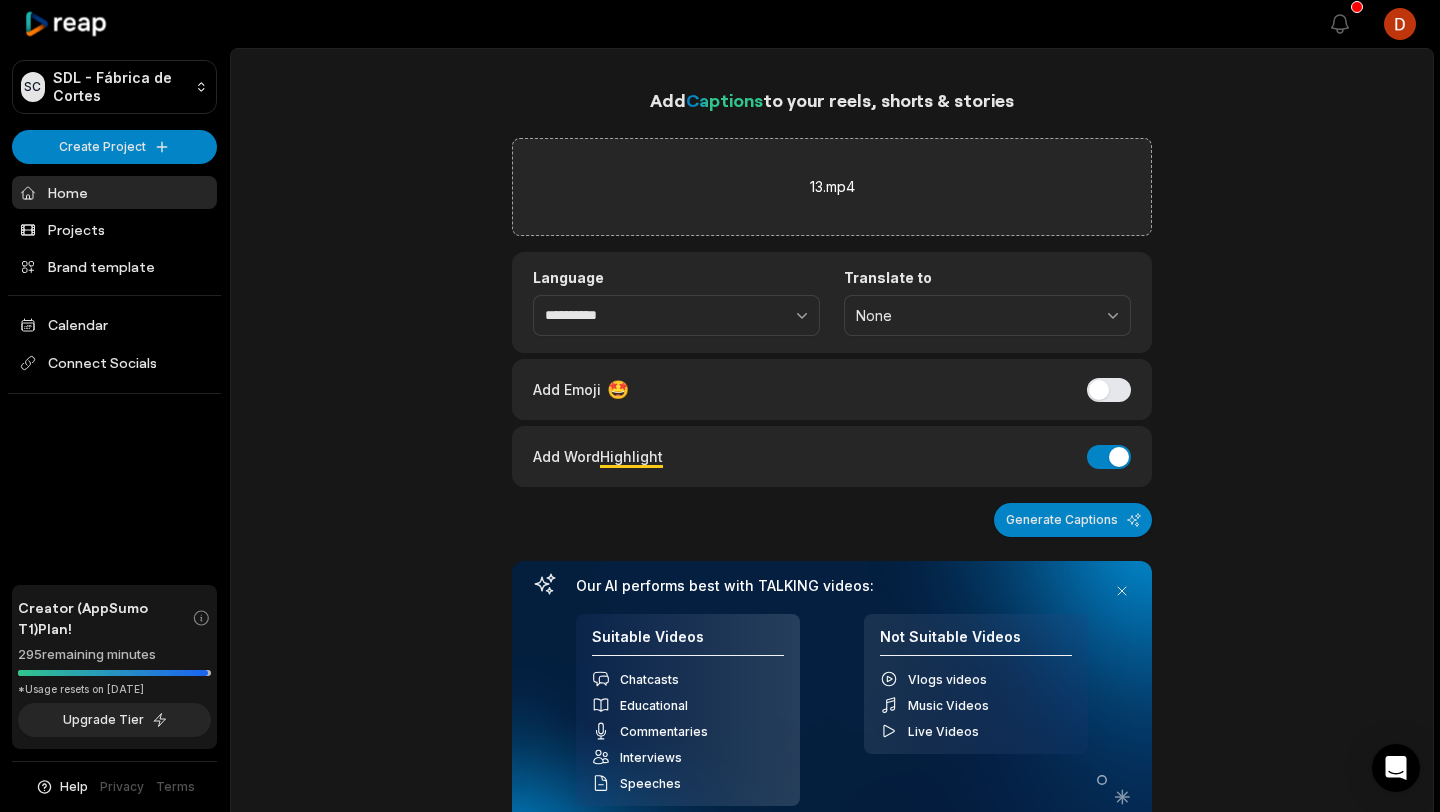 click on "Add Word  Highlight Add Word Highlight" at bounding box center (832, 456) 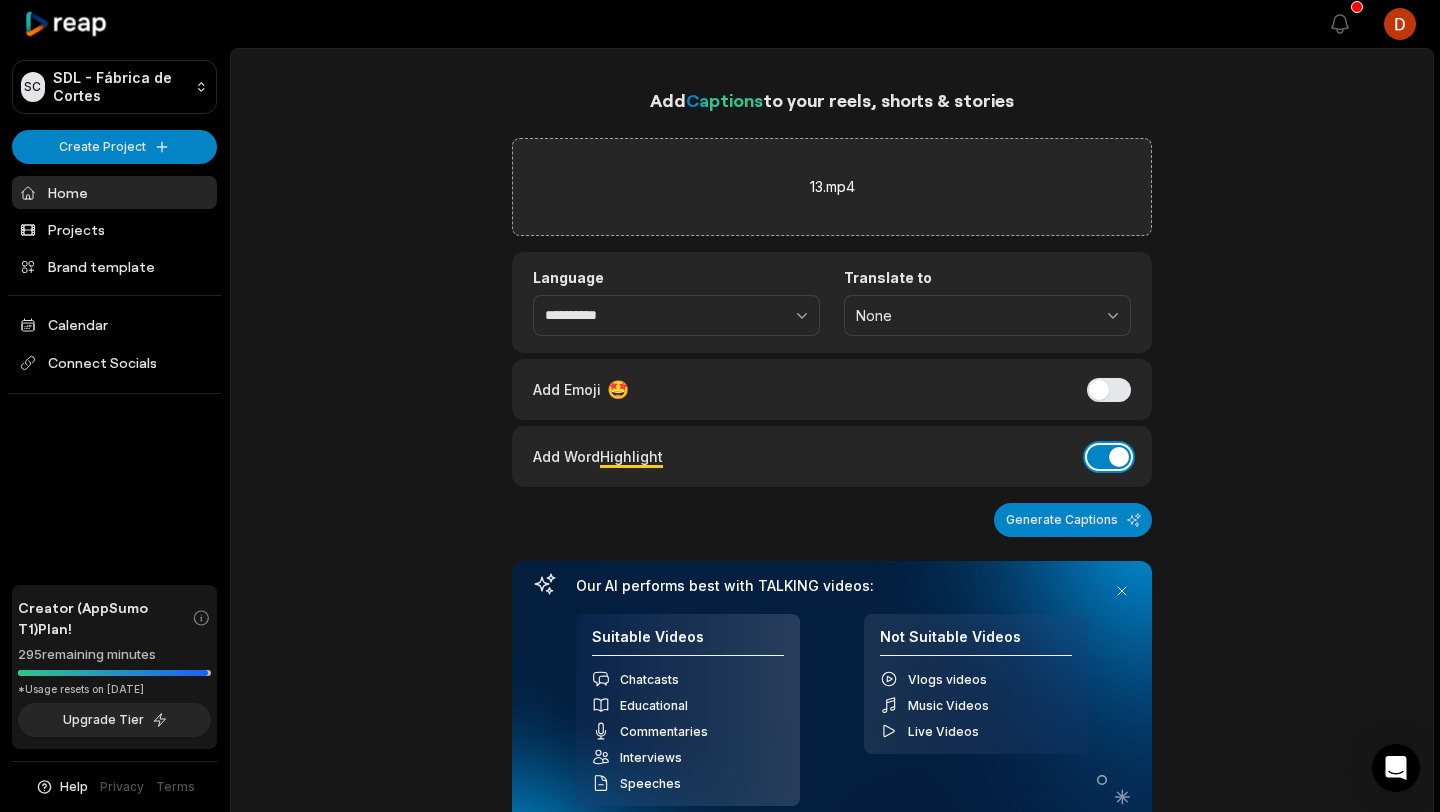 click on "Add Word Highlight" at bounding box center [1109, 457] 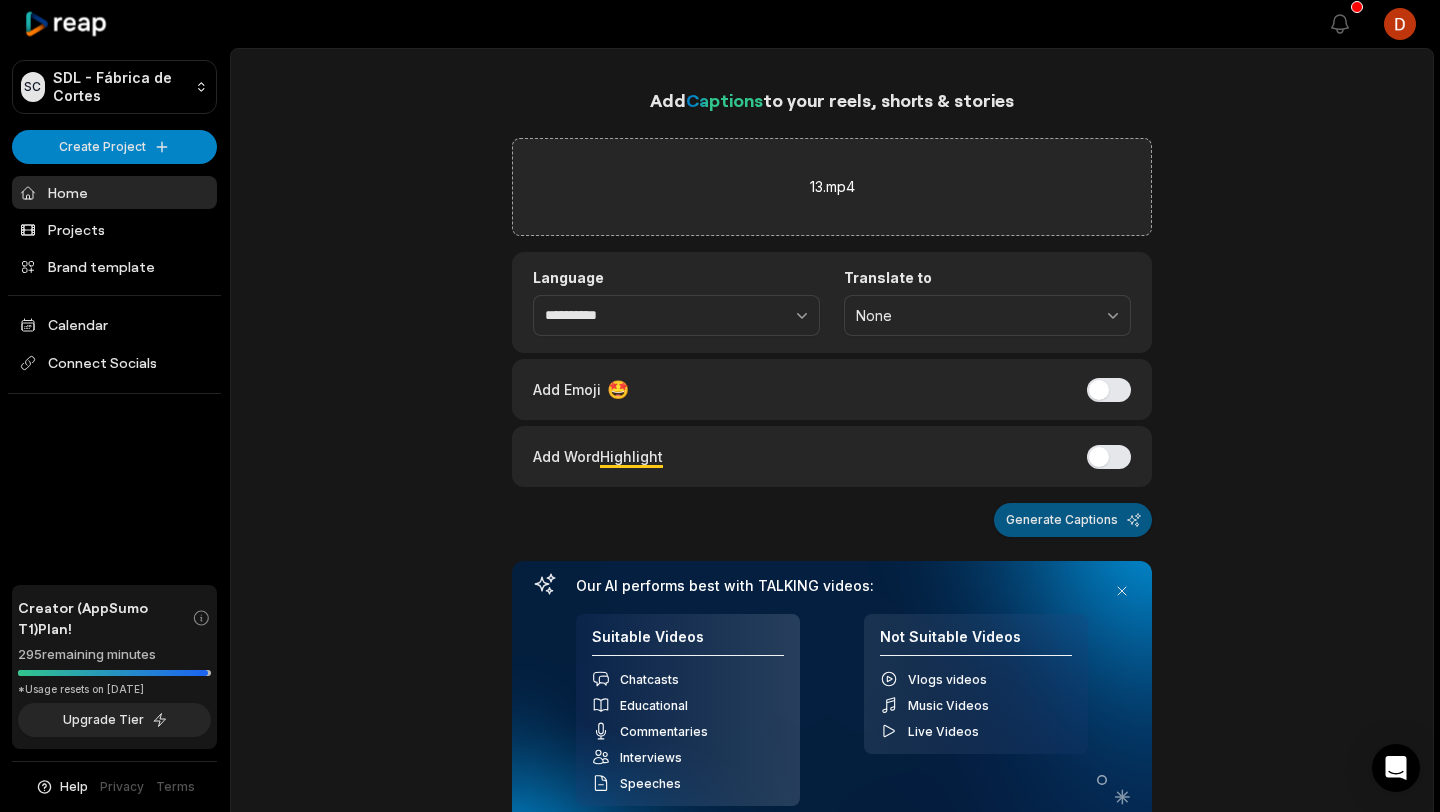 click on "Generate Captions" at bounding box center (1073, 520) 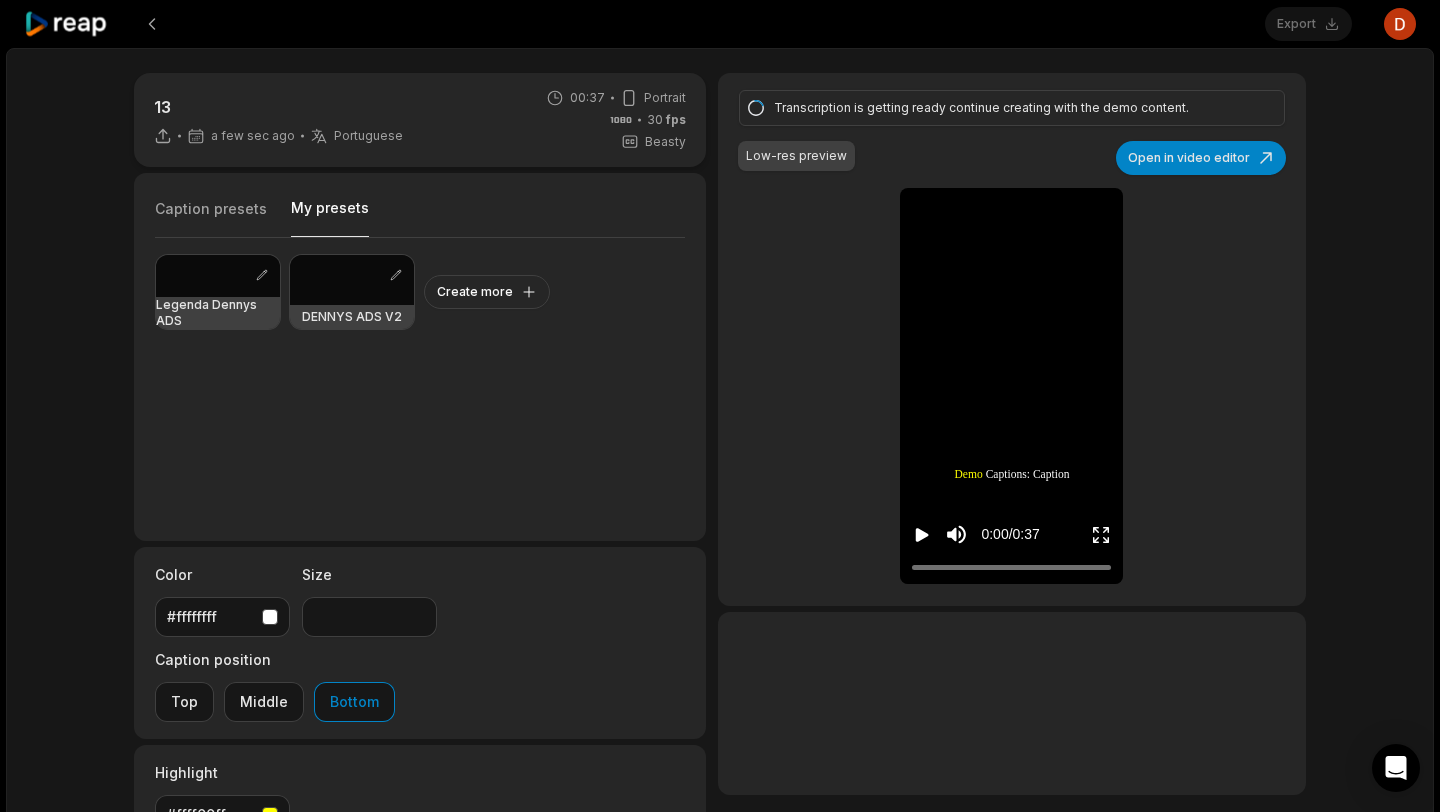 click on "My presets" at bounding box center [330, 217] 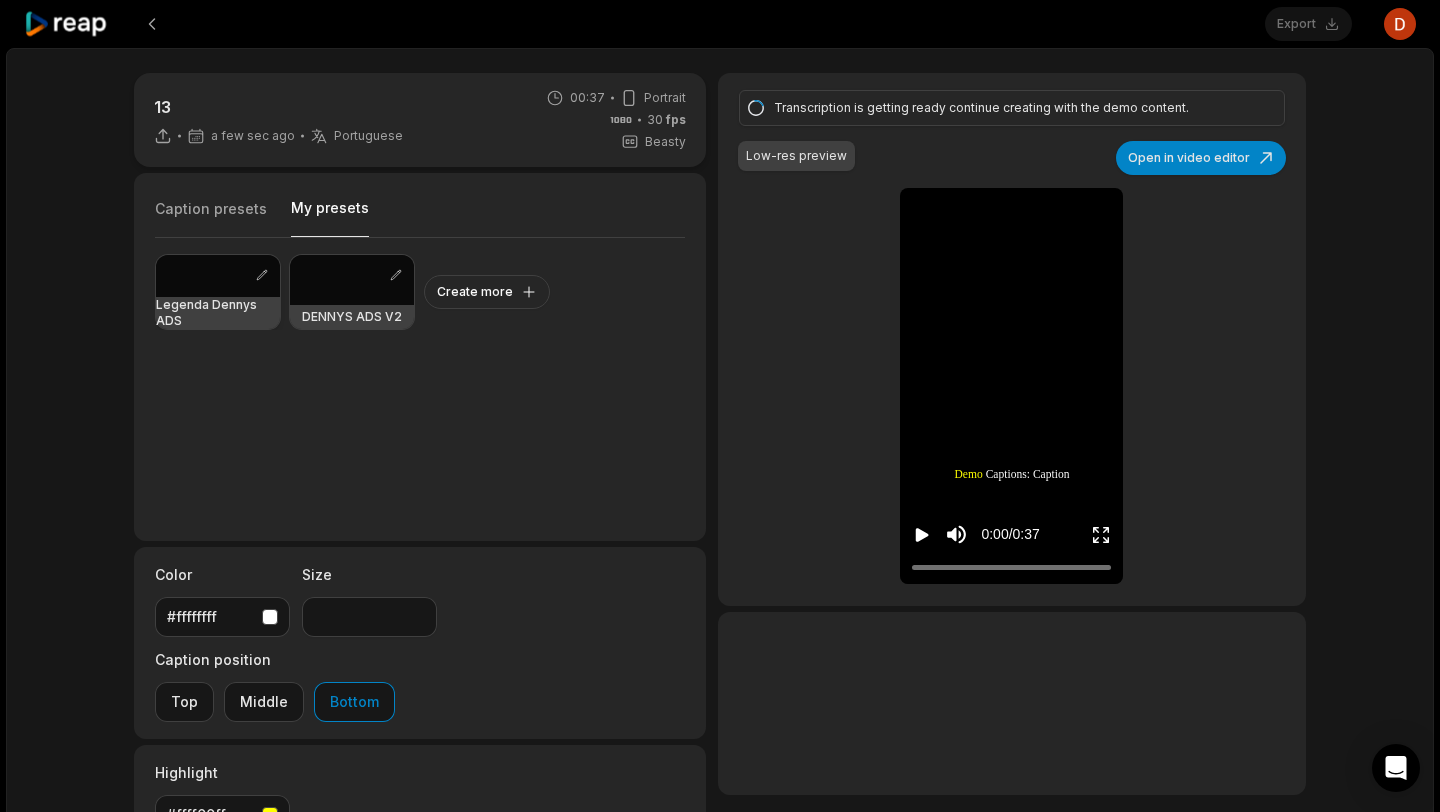 click on "Legenda Dennys ADS" at bounding box center (218, 313) 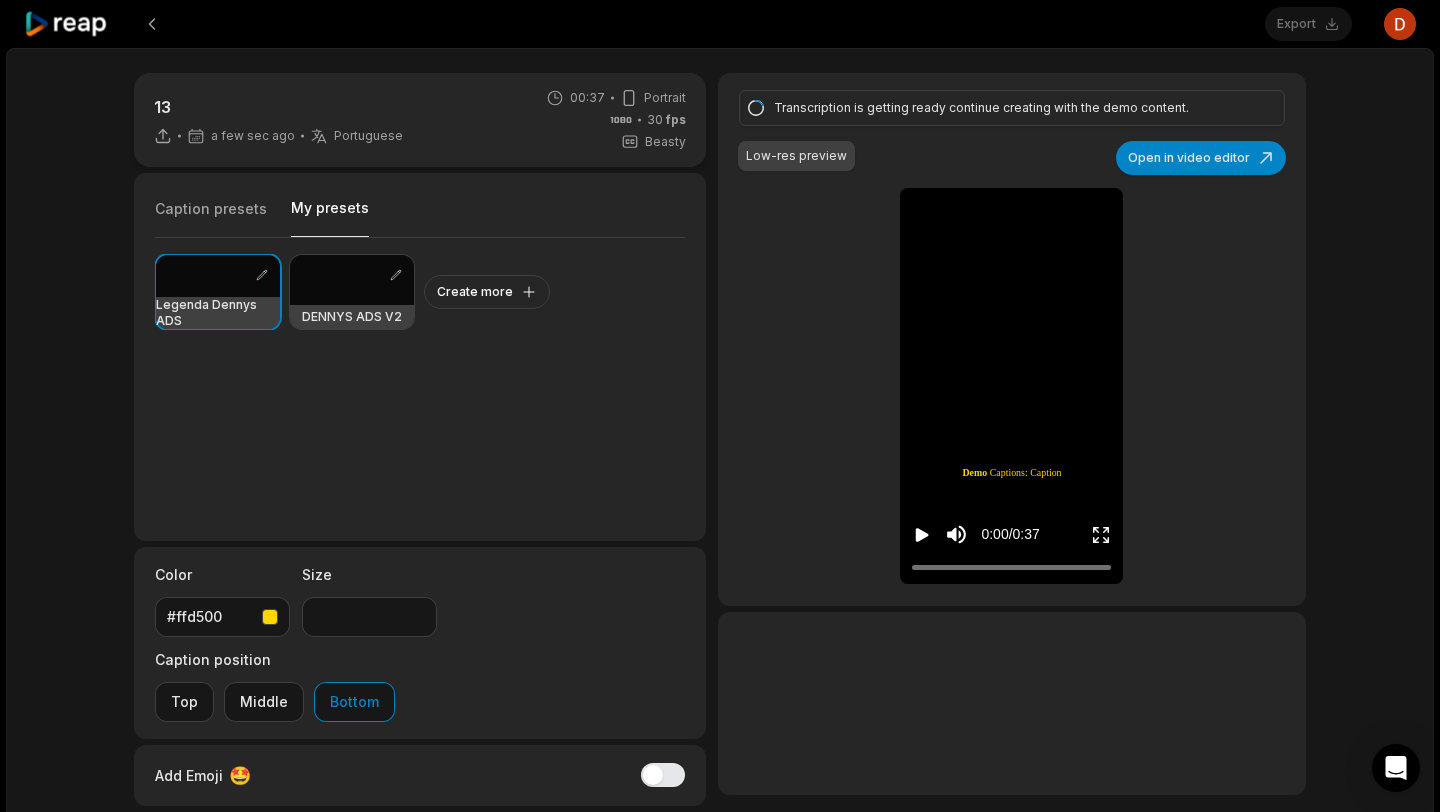 click 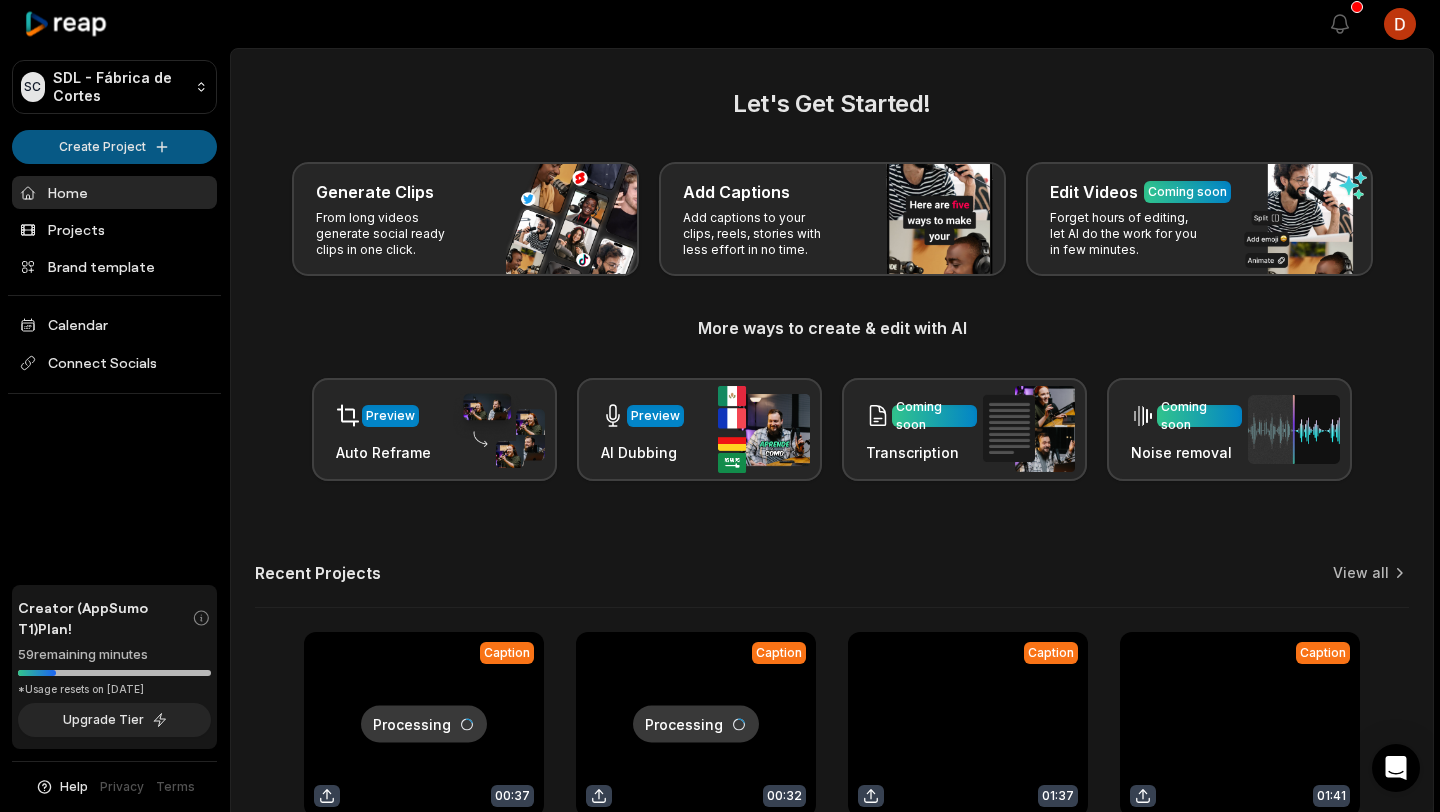 click on "SC SDL - Fábrica de Cortes  Create Project Home Projects Brand template Calendar Connect Socials Creator (AppSumo T1)  Plan! 59  remaining minutes *Usage resets on July 22, 2025 Upgrade Tier Help Privacy Terms Open sidebar View notifications Open user menu   Let's Get Started! Generate Clips From long videos generate social ready clips in one click. Add Captions Add captions to your clips, reels, stories with less effort in no time. Edit Videos Coming soon Forget hours of editing, let AI do the work for you in few minutes. More ways to create & edit with AI Preview Auto Reframe Preview AI Dubbing Coming soon Transcription Coming soon Noise removal Recent Projects View all Processing Caption 00:37 13 Open options a few seconds ago Processing Caption 00:32 12 Open options a few seconds ago Caption 01:37 0701 Open options a day ago Caption 01:41 DENNYS-STF-VD Open options 6 days ago Made with   in San Francisco" at bounding box center (720, 406) 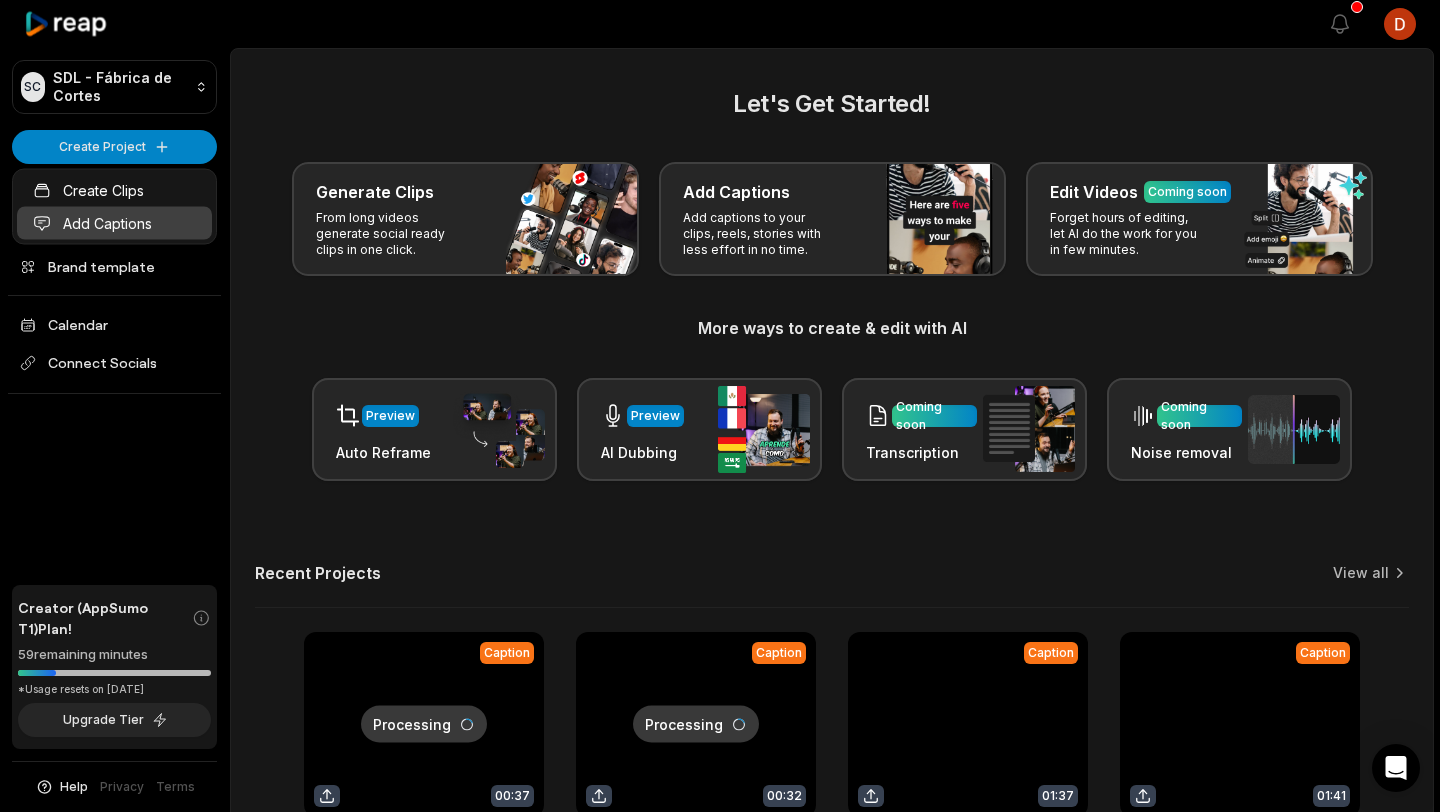 click on "Add Captions" at bounding box center (114, 223) 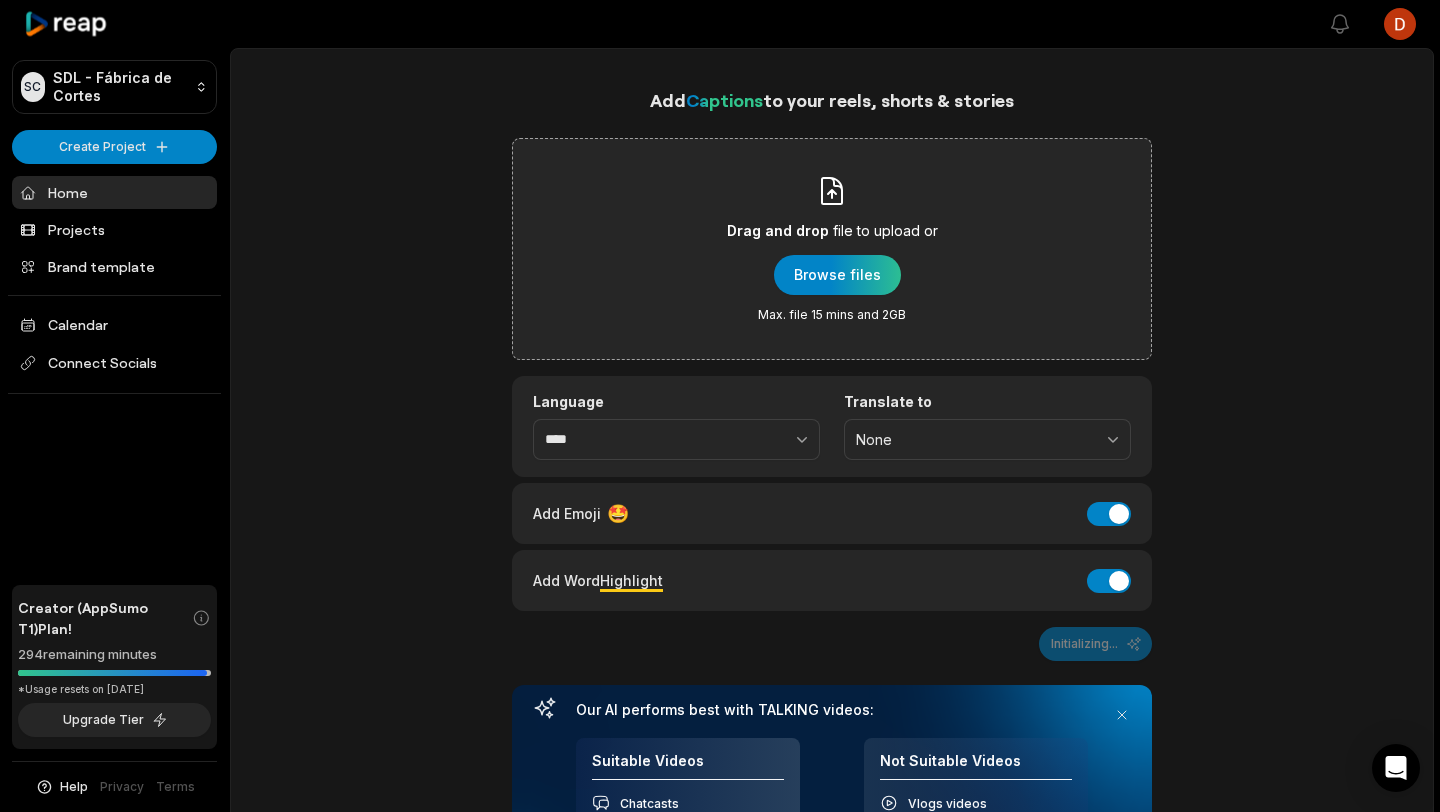 scroll, scrollTop: 0, scrollLeft: 0, axis: both 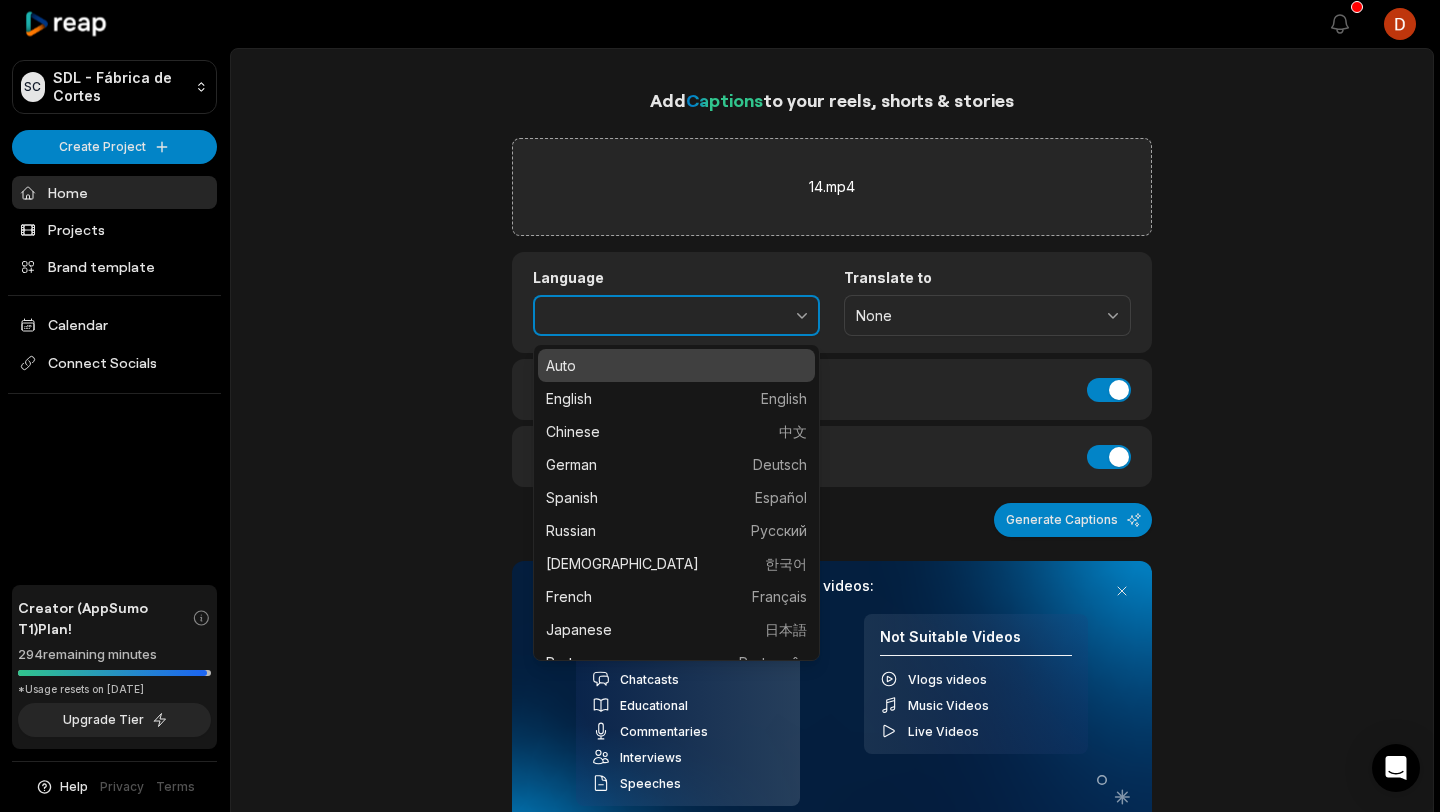 click at bounding box center (758, 316) 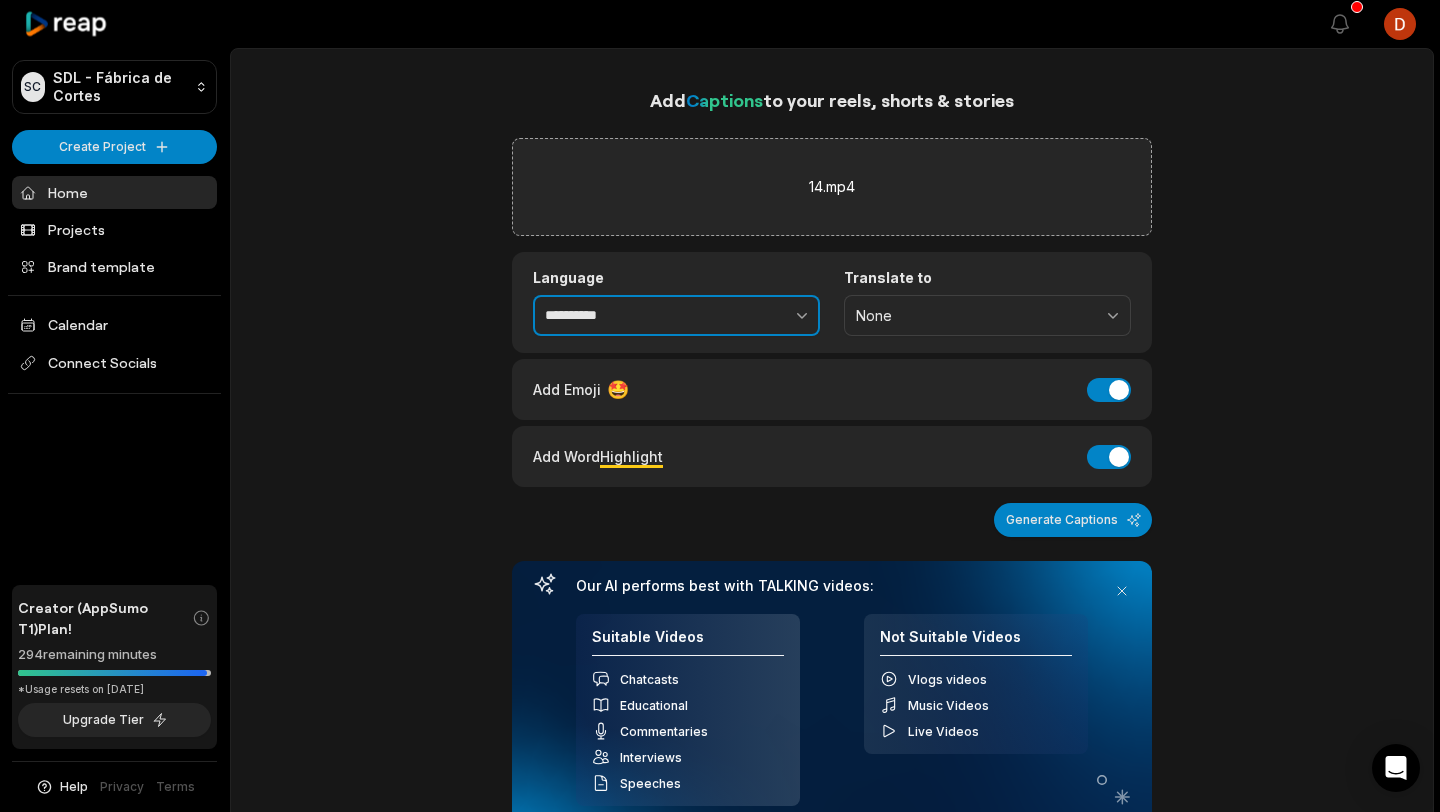type on "**********" 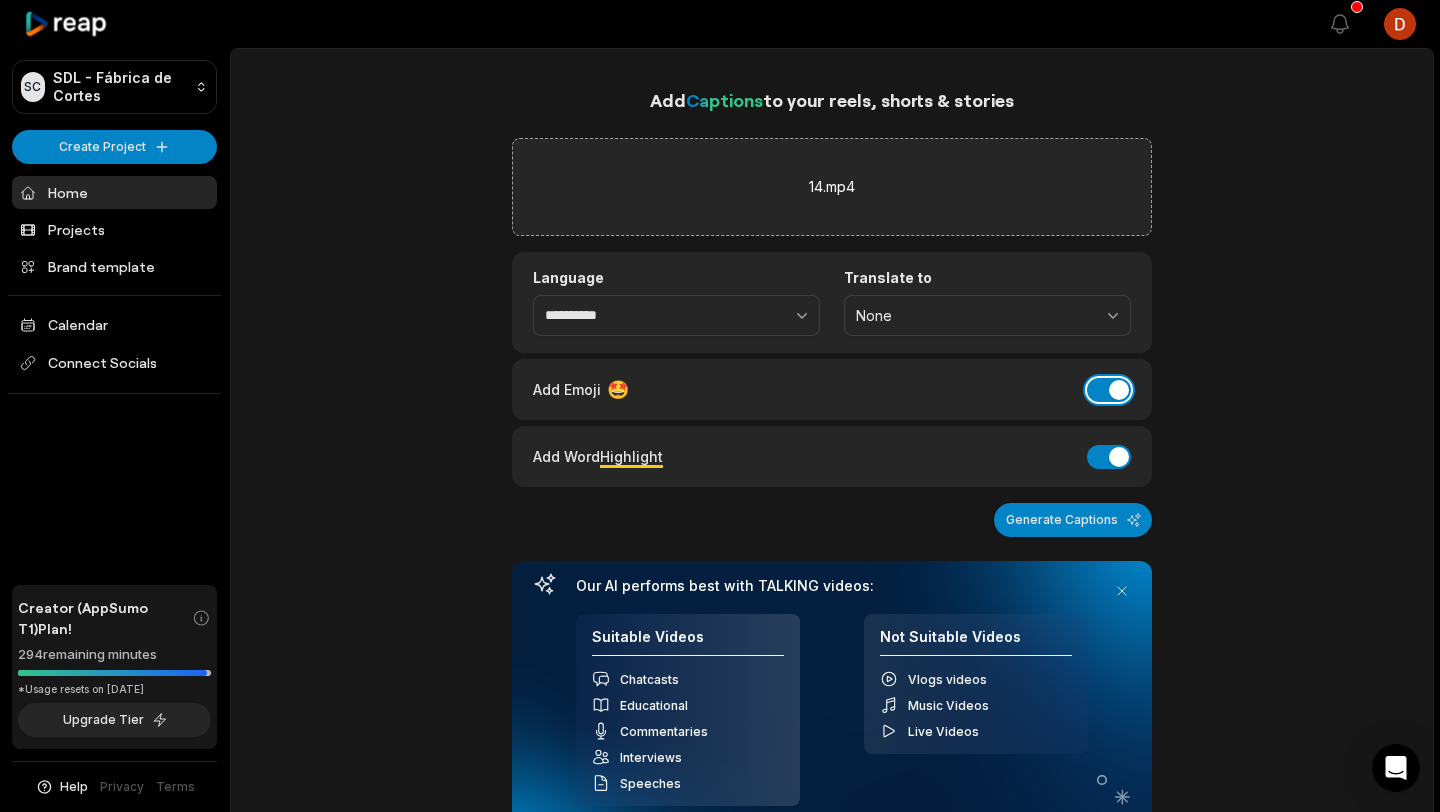 click on "Add Emoji" at bounding box center [1109, 390] 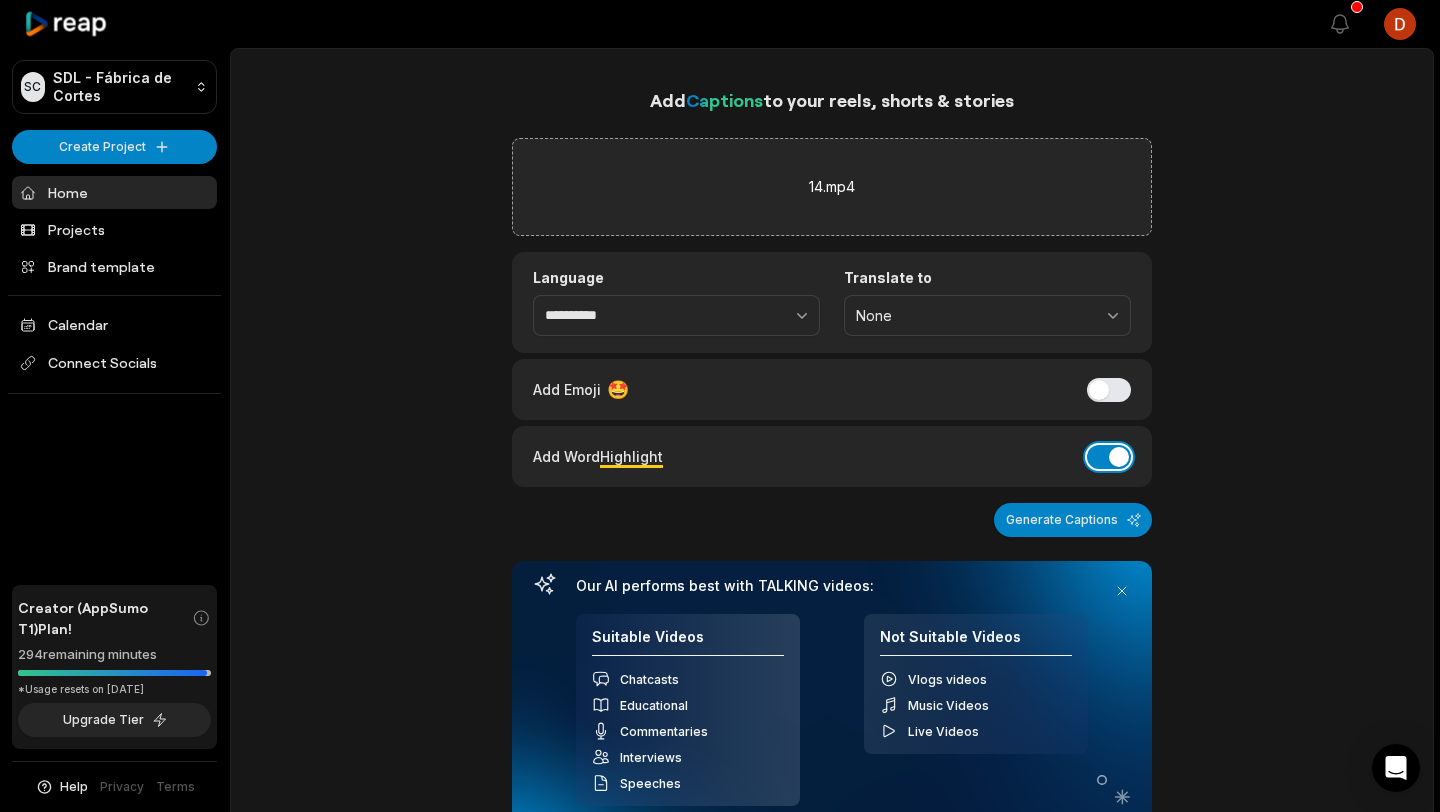 click on "Add Word Highlight" at bounding box center (1109, 457) 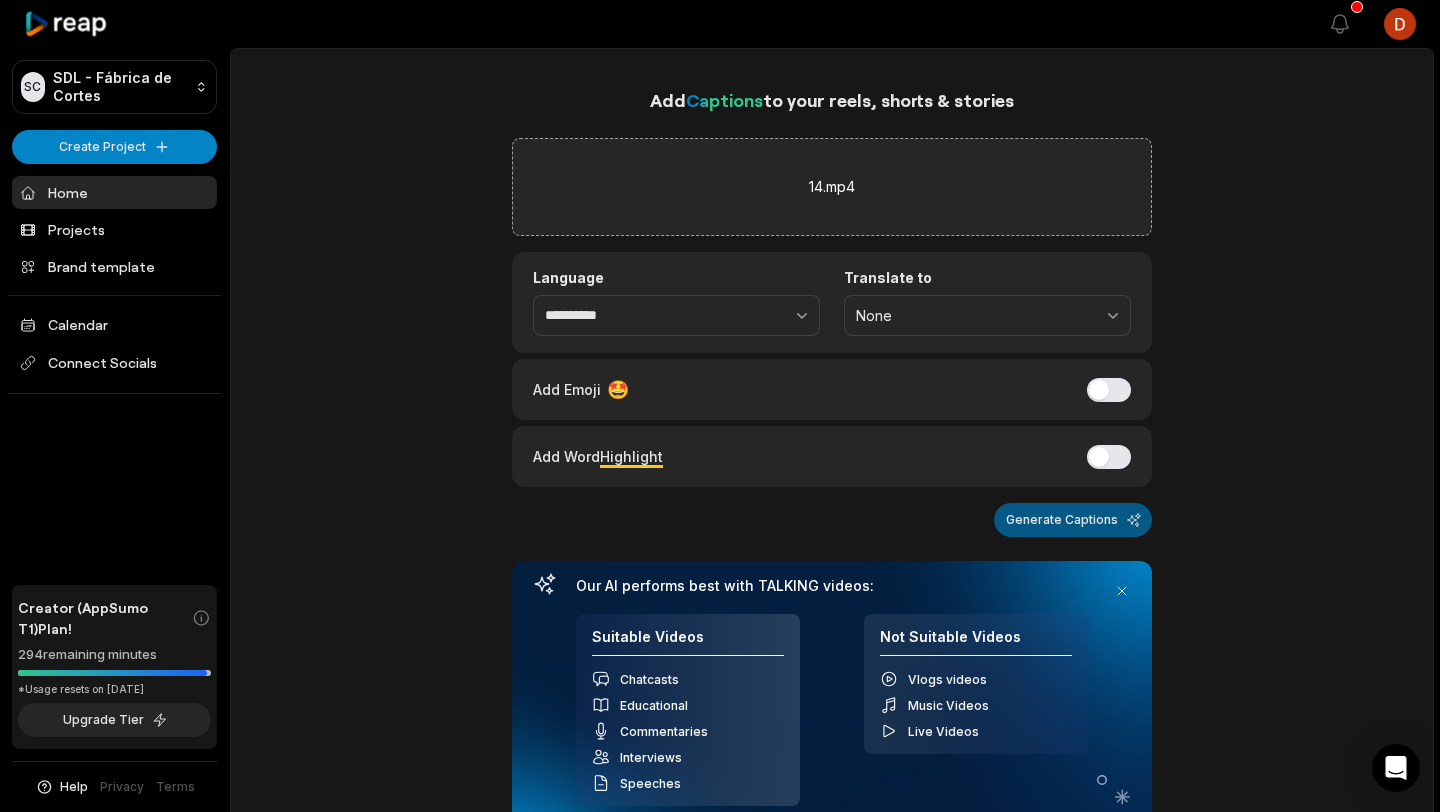 click on "Generate Captions" at bounding box center (1073, 520) 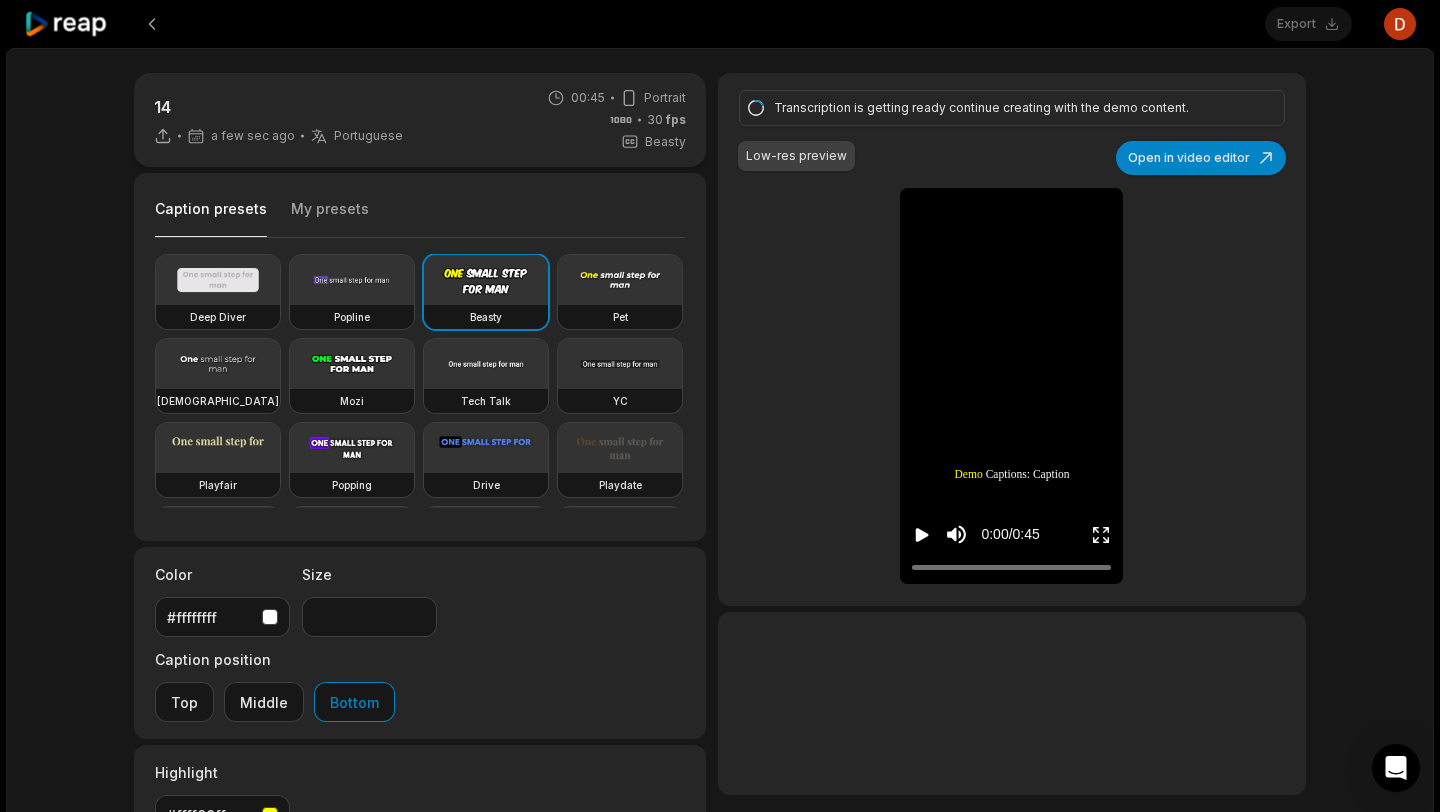 click on "My presets" at bounding box center (330, 218) 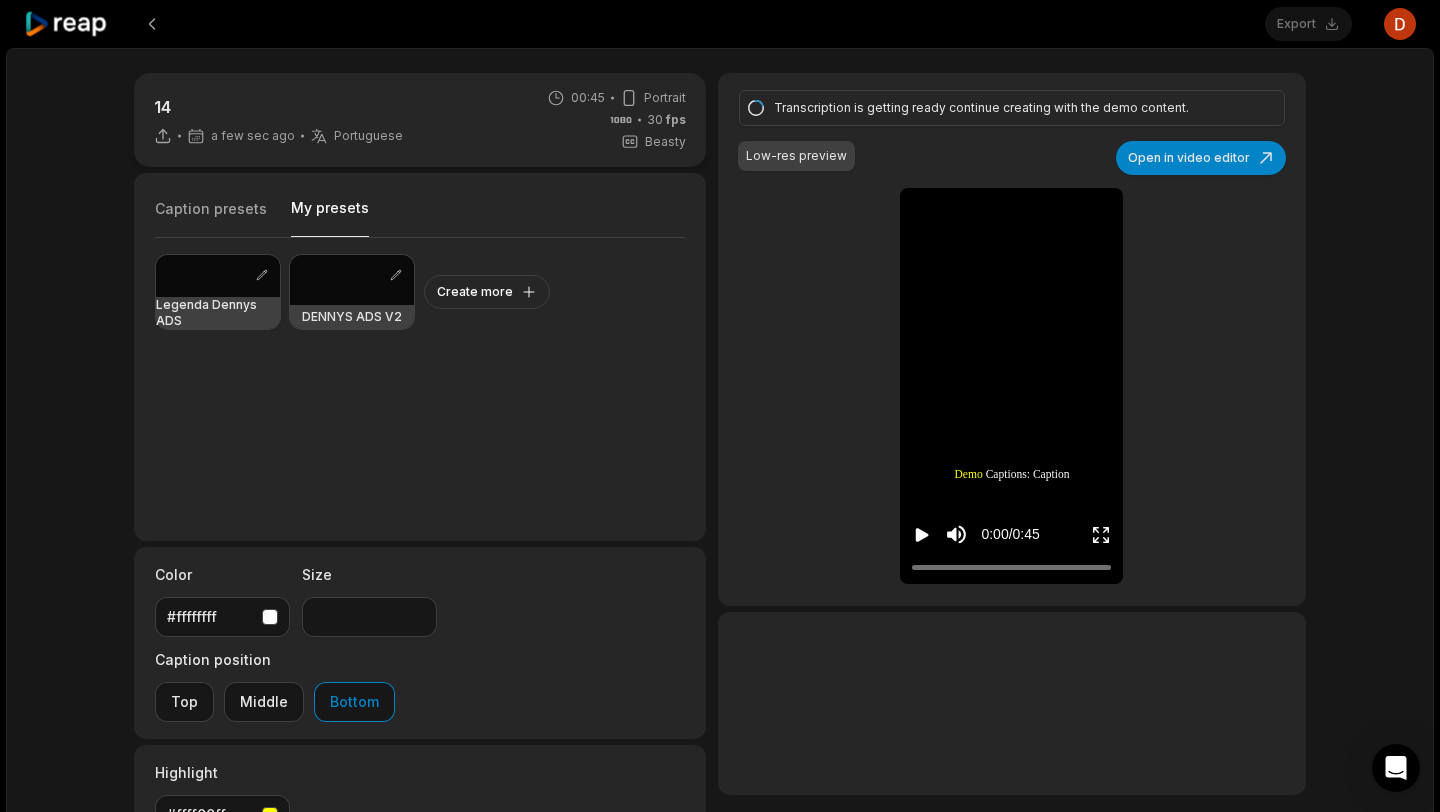 click at bounding box center (218, 276) 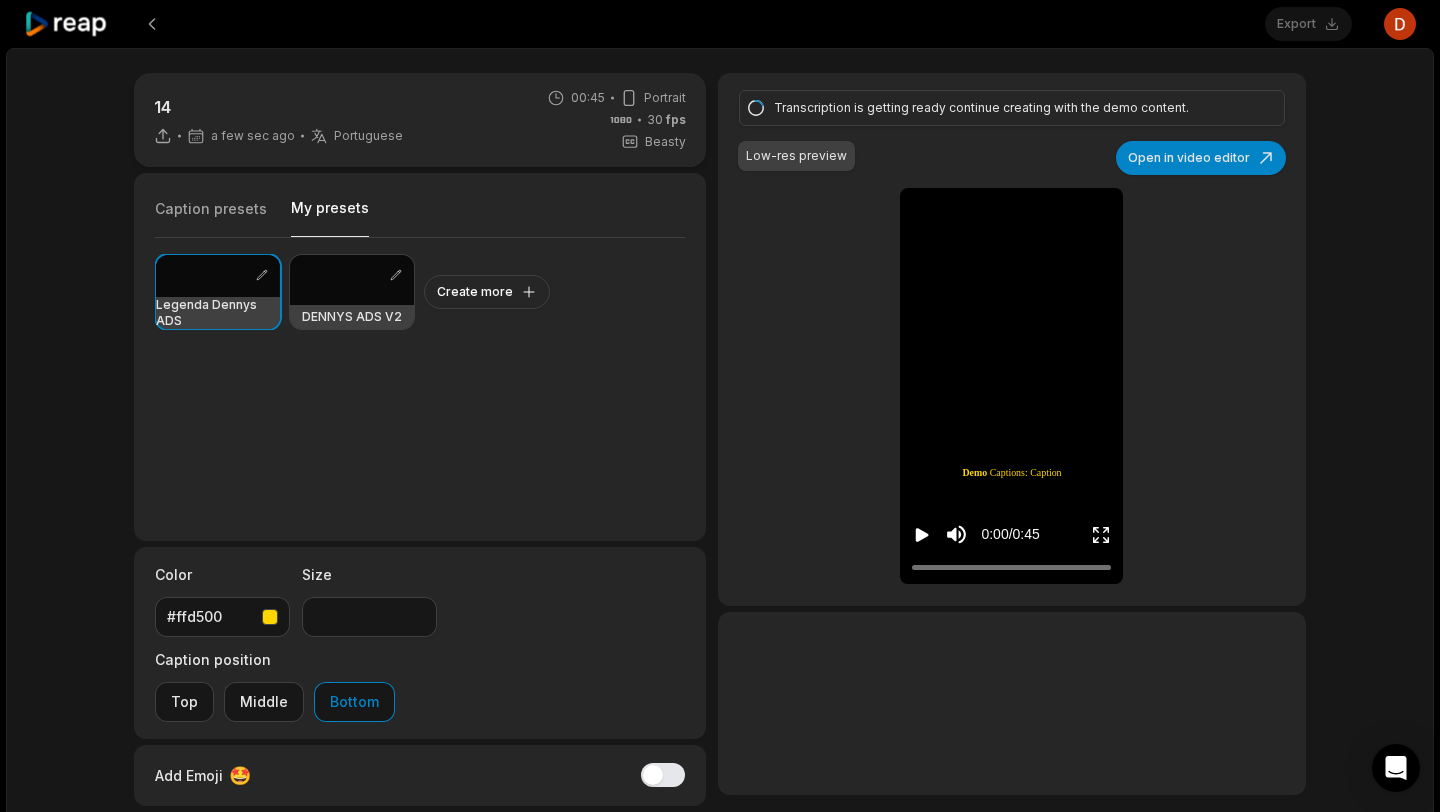 click 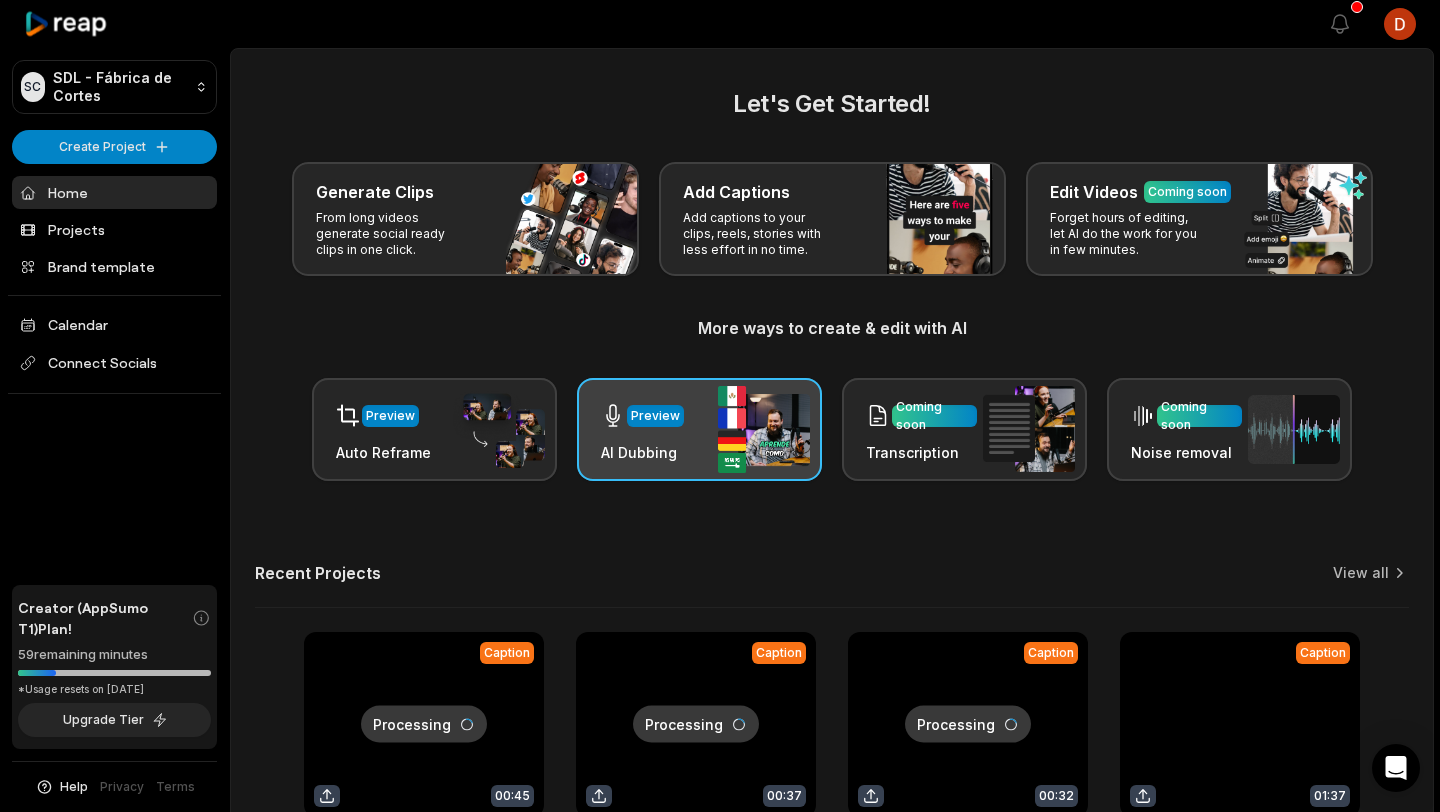 scroll, scrollTop: 186, scrollLeft: 0, axis: vertical 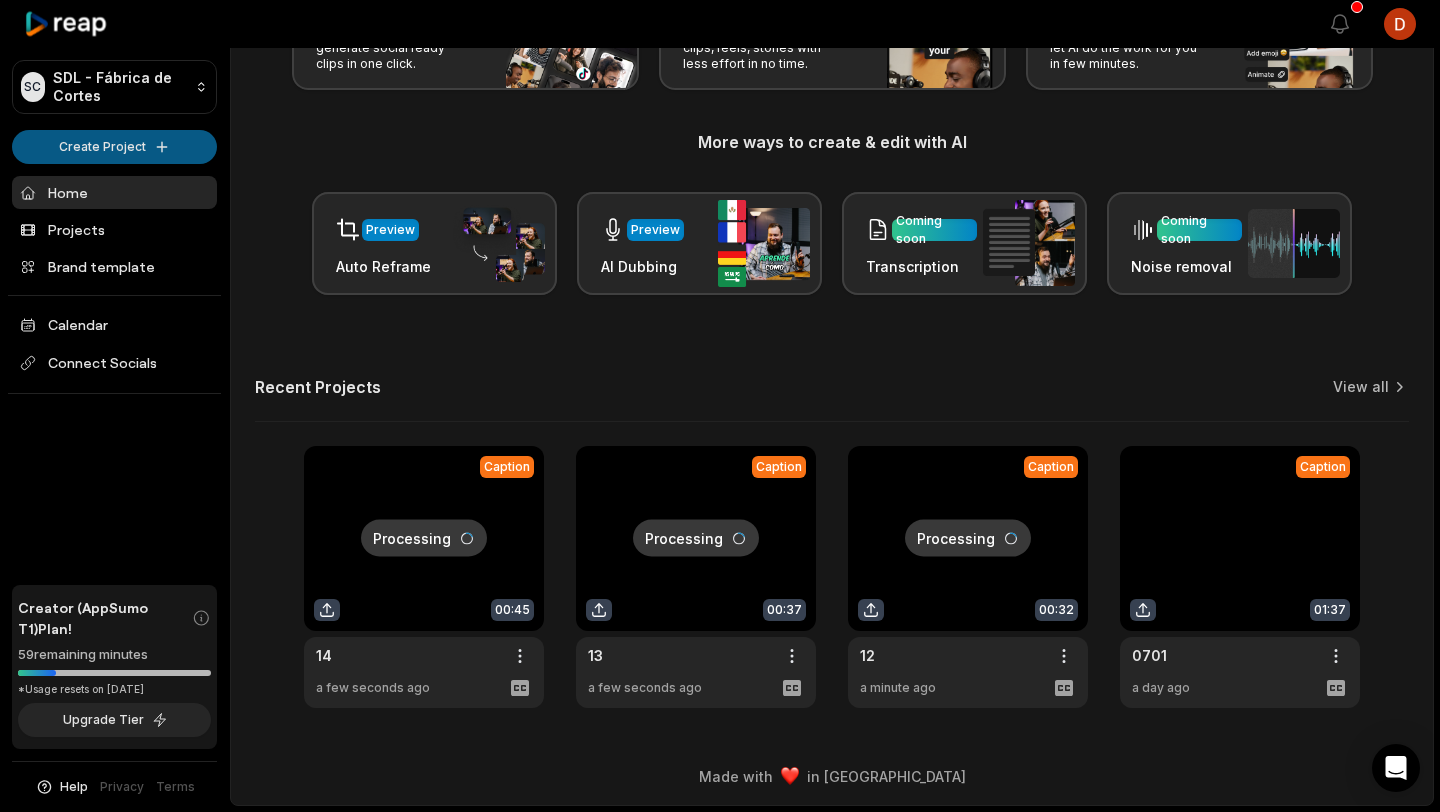 click on "SC SDL - Fábrica de Cortes  Create Project Home Projects Brand template Calendar Connect Socials Creator (AppSumo T1)  Plan! 59  remaining minutes *Usage resets on July 22, 2025 Upgrade Tier Help Privacy Terms Open sidebar View notifications Open user menu   Let's Get Started! Generate Clips From long videos generate social ready clips in one click. Add Captions Add captions to your clips, reels, stories with less effort in no time. Edit Videos Coming soon Forget hours of editing, let AI do the work for you in few minutes. More ways to create & edit with AI Preview Auto Reframe Preview AI Dubbing Coming soon Transcription Coming soon Noise removal Recent Projects View all Processing Caption 00:45 14 Open options a few seconds ago Processing Caption 00:37 13 Open options a few seconds ago Processing Caption 00:32 12 Open options a minute ago Caption 01:37 0701 Open options a day ago Made with   in San Francisco" at bounding box center (720, 220) 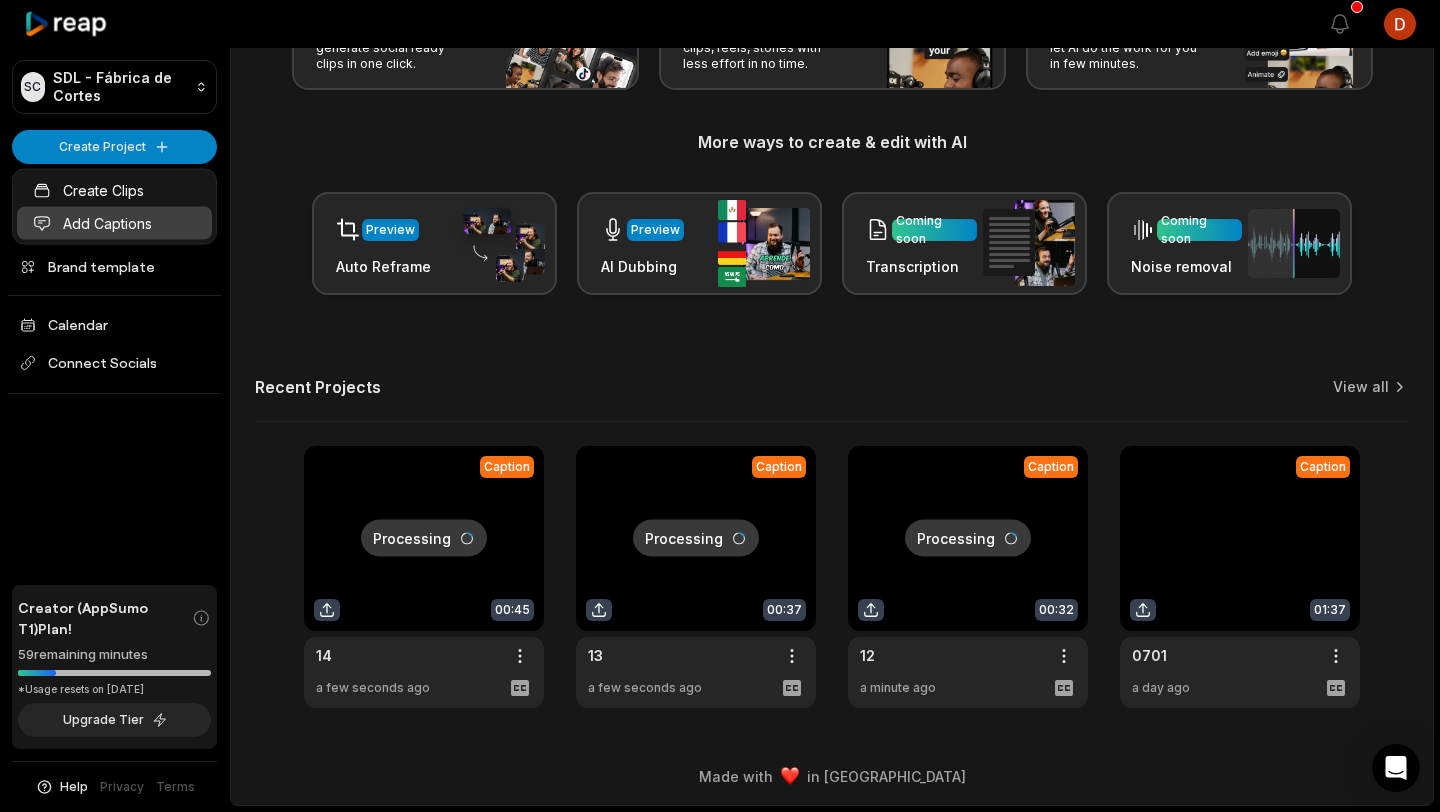 click on "Add Captions" at bounding box center (114, 223) 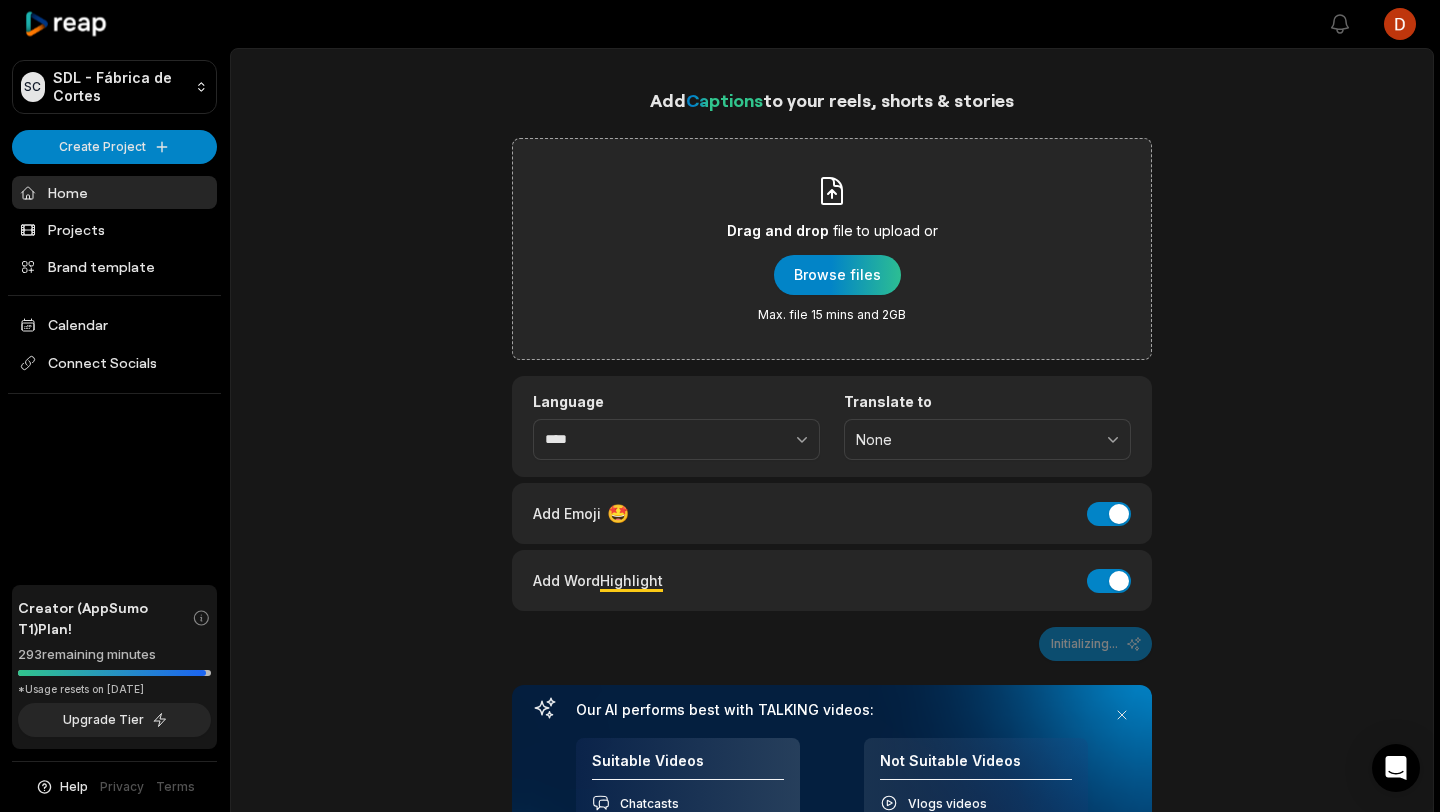 scroll, scrollTop: 0, scrollLeft: 0, axis: both 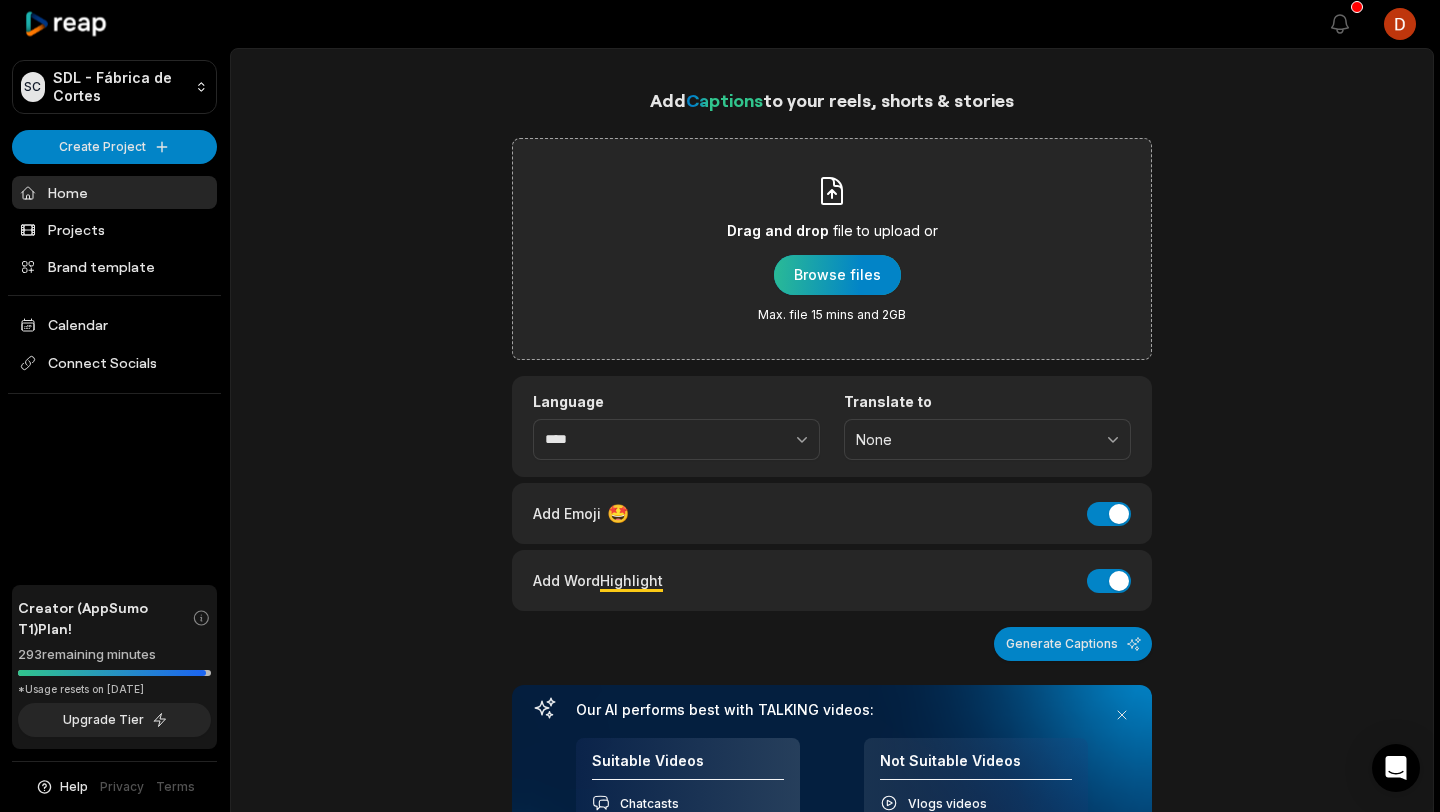 click at bounding box center (837, 275) 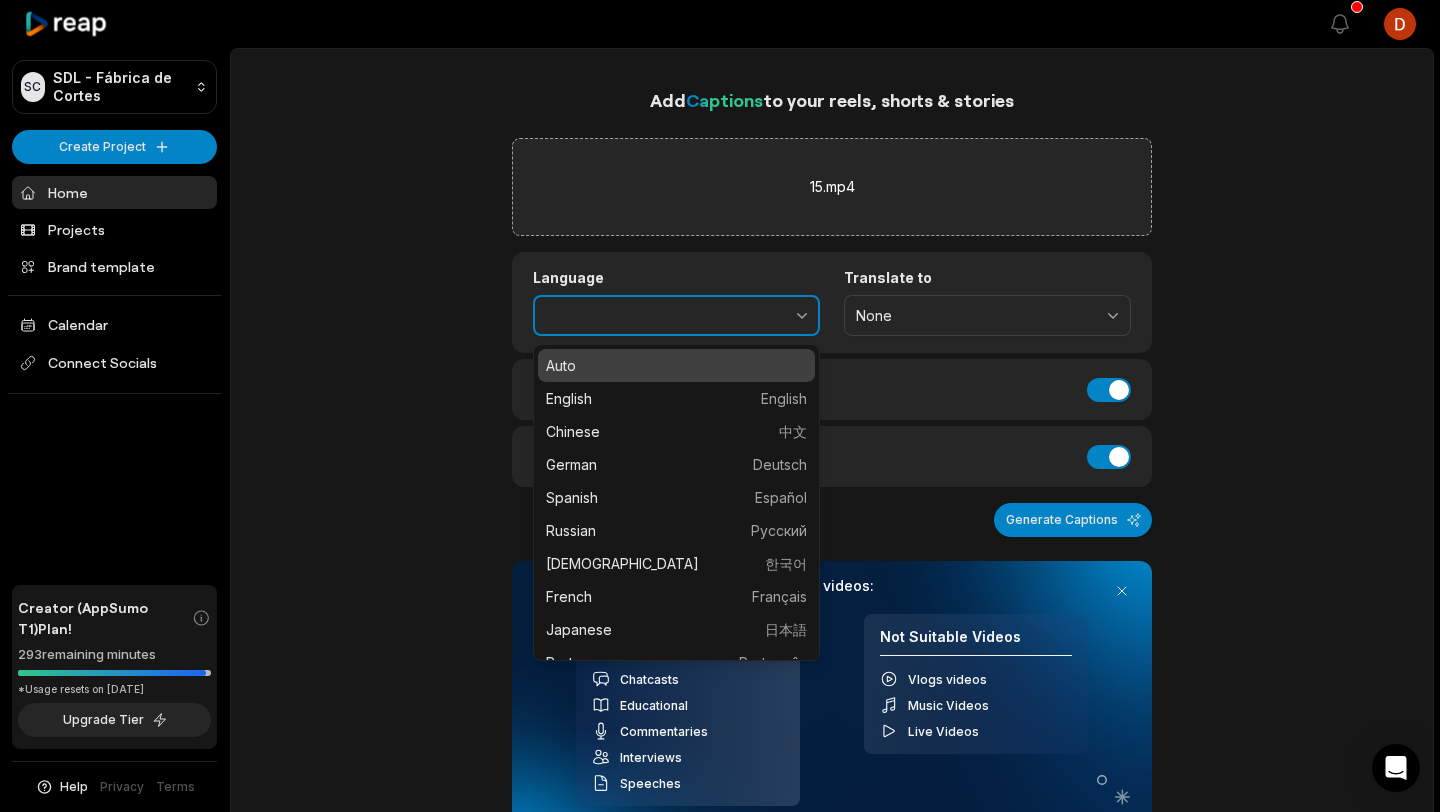 click at bounding box center (758, 316) 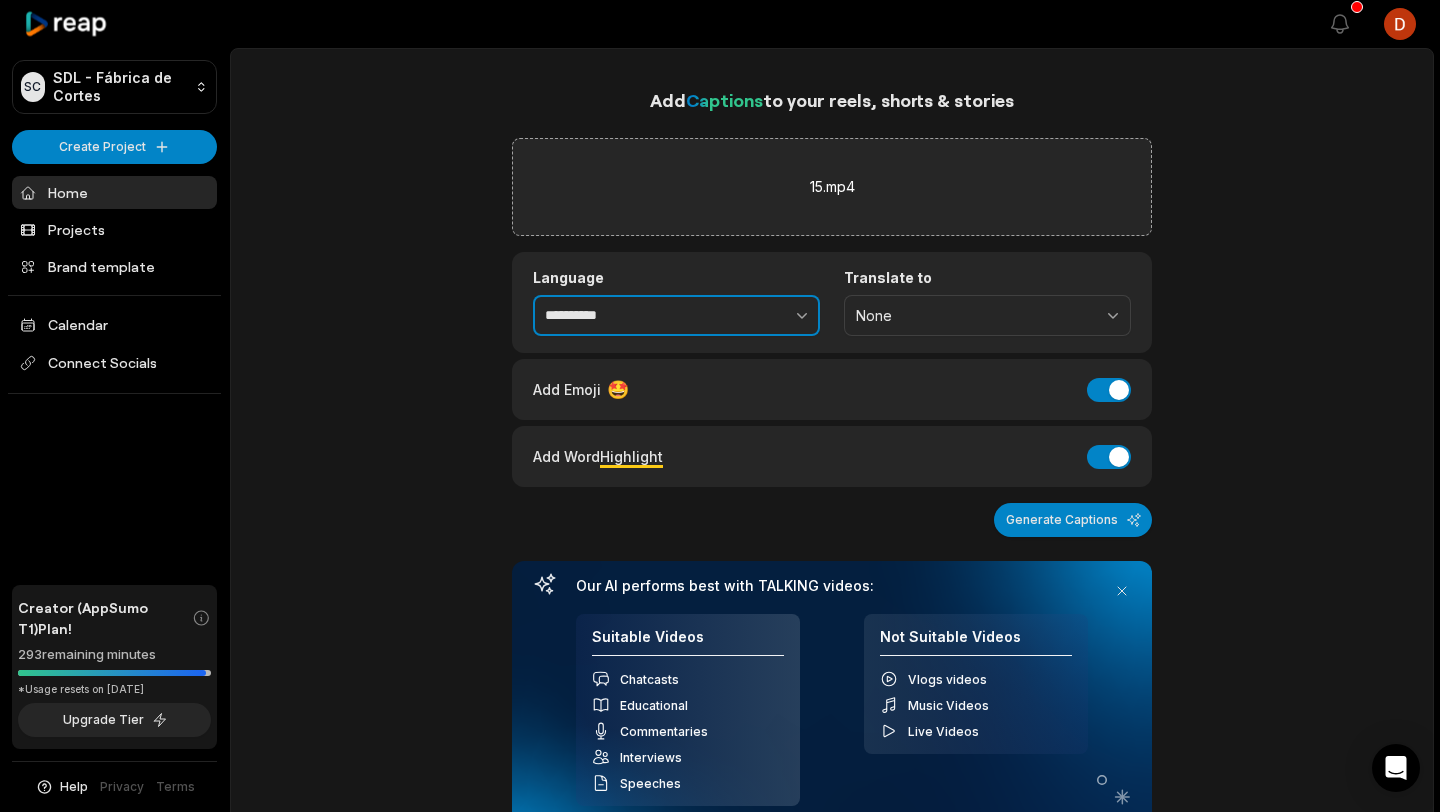 type on "**********" 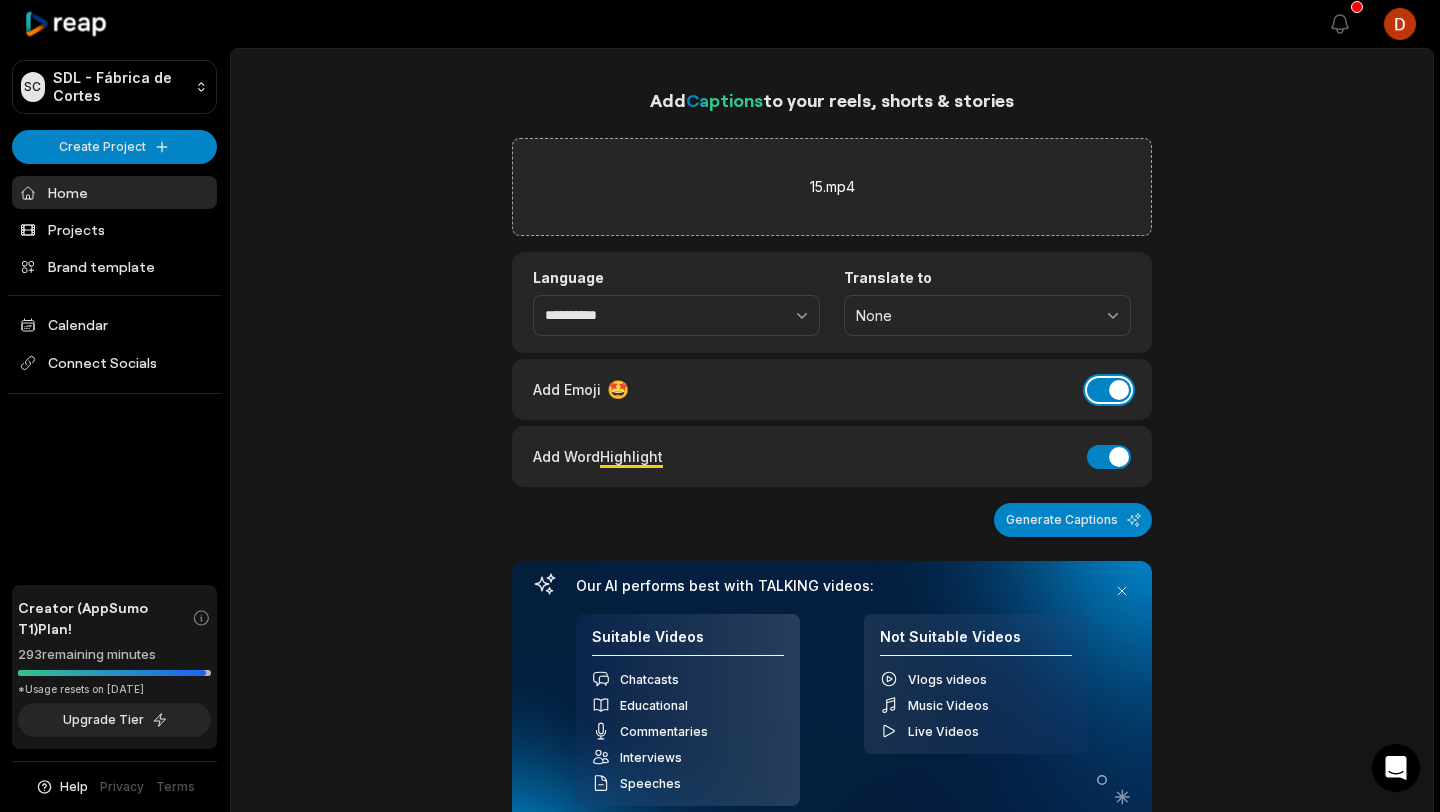 click on "Add Emoji" at bounding box center (1109, 390) 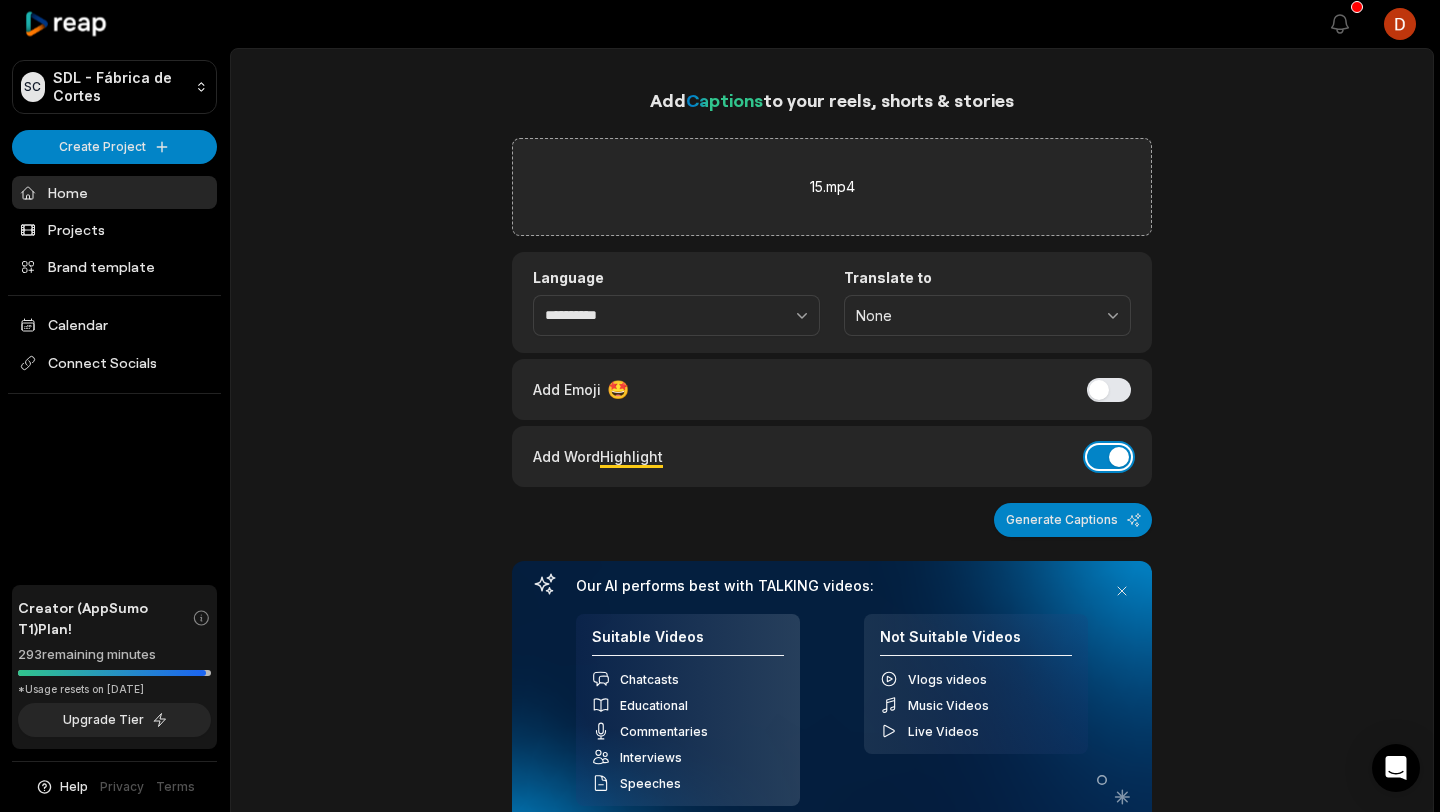 click on "Add Word Highlight" at bounding box center (1109, 457) 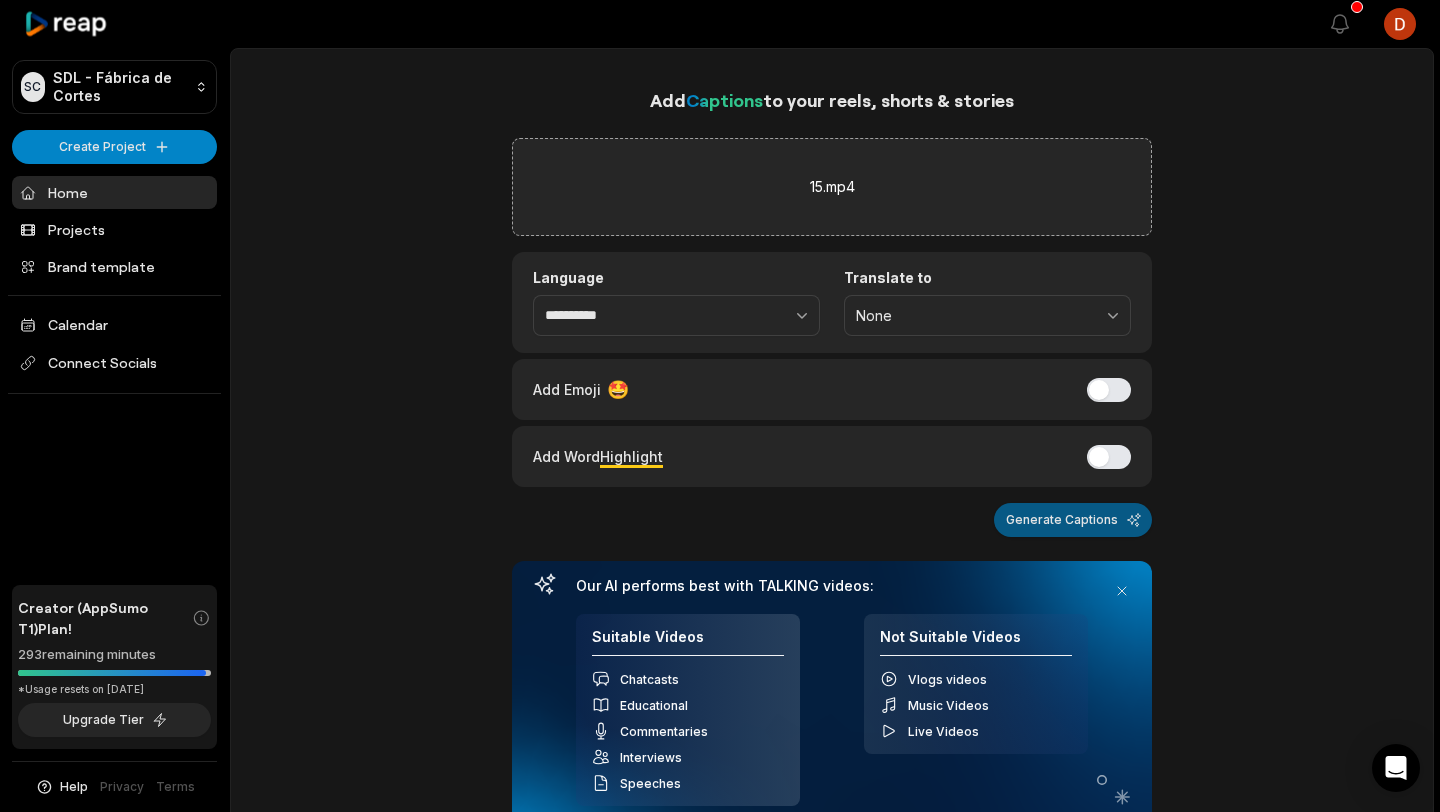 click on "Generate Captions" at bounding box center (1073, 520) 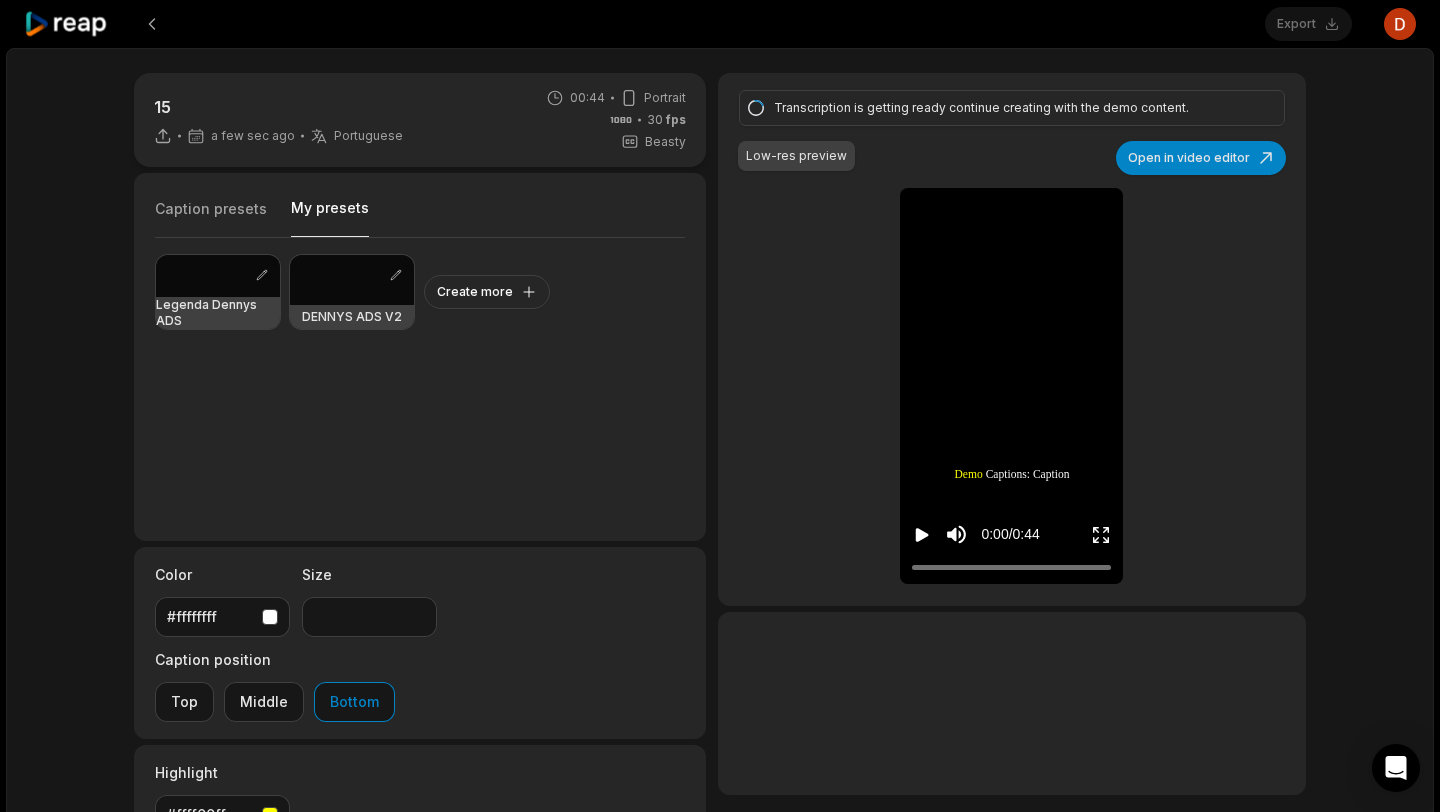 click on "My presets" at bounding box center [330, 217] 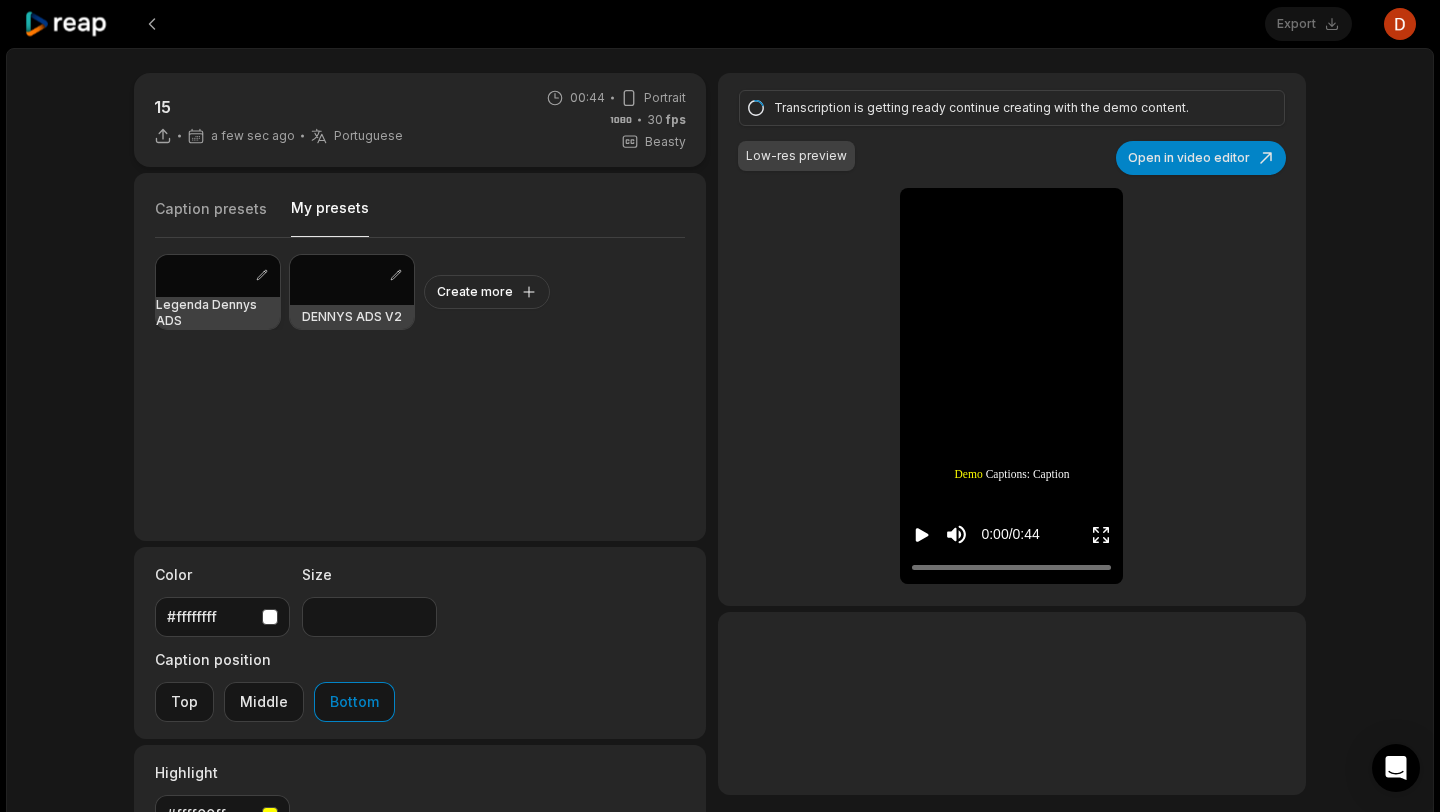 click on "Legenda Dennys ADS" at bounding box center (218, 313) 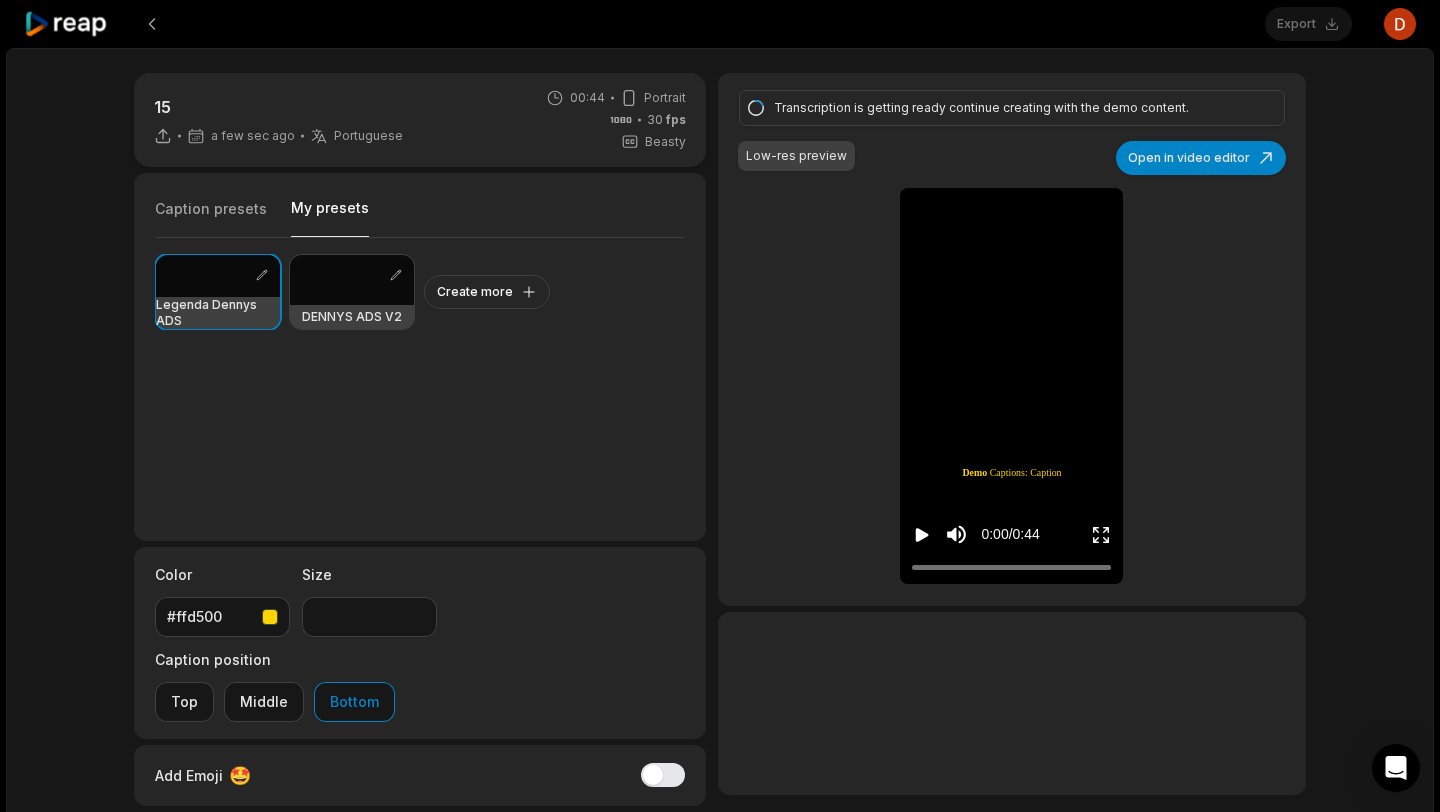 click 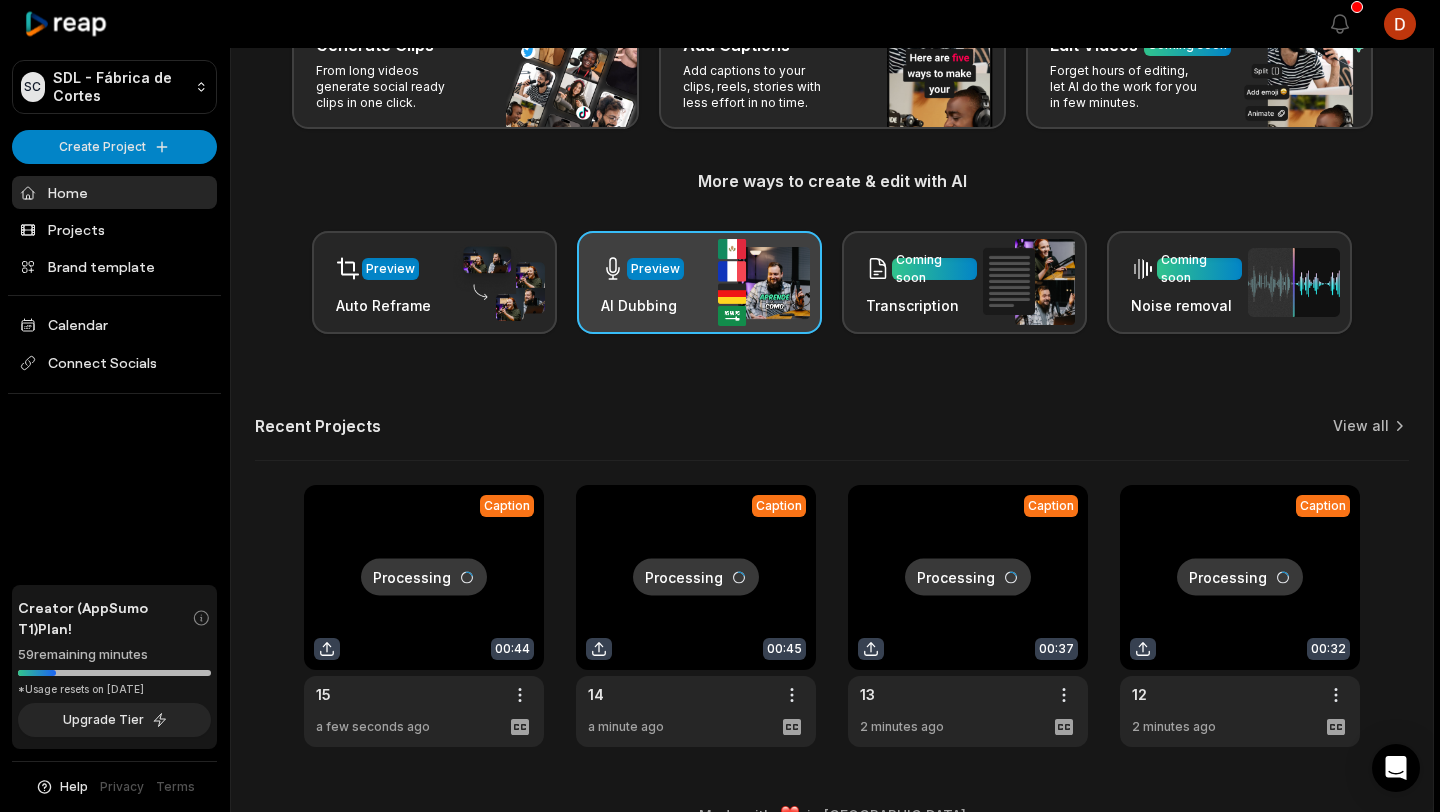 scroll, scrollTop: 186, scrollLeft: 0, axis: vertical 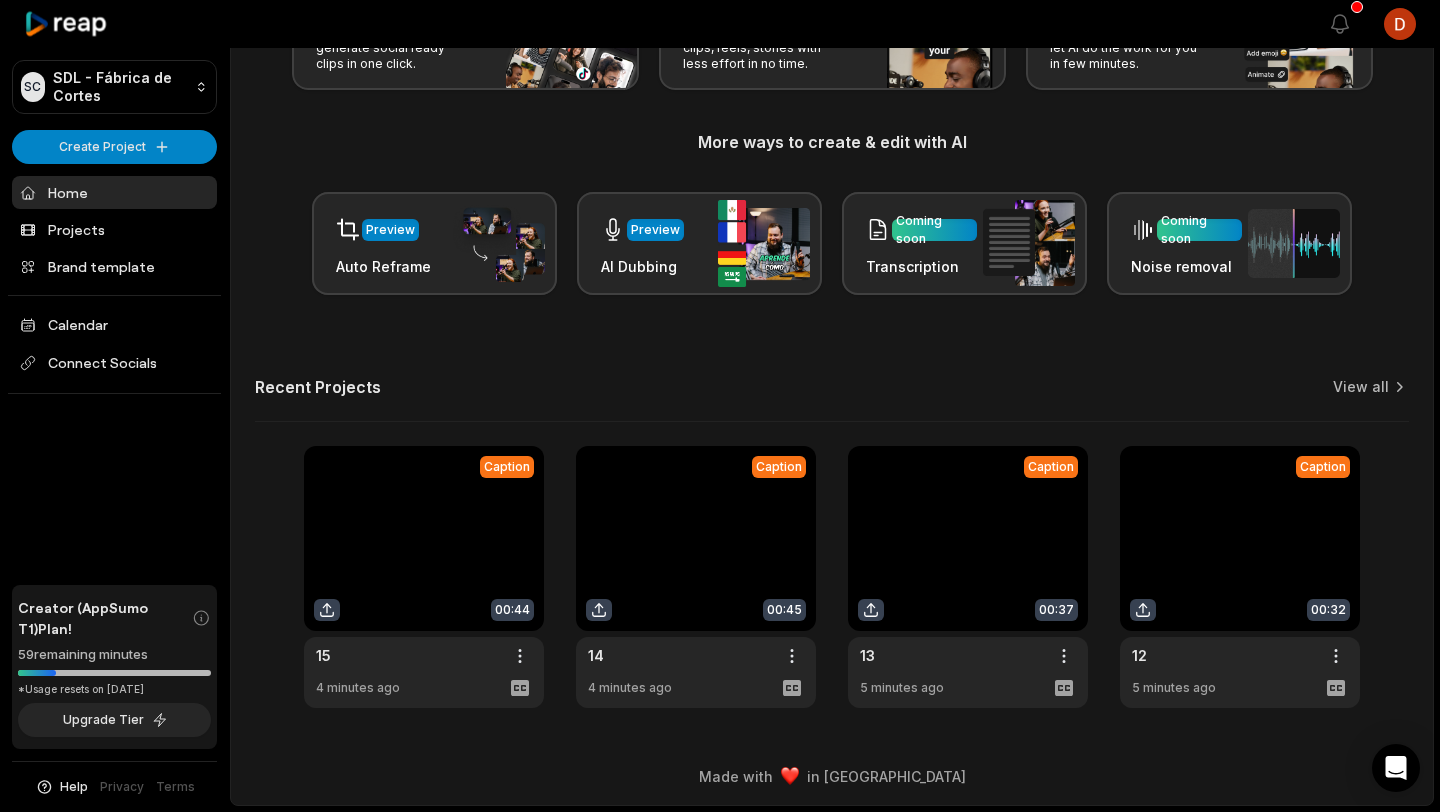 click at bounding box center (1240, 577) 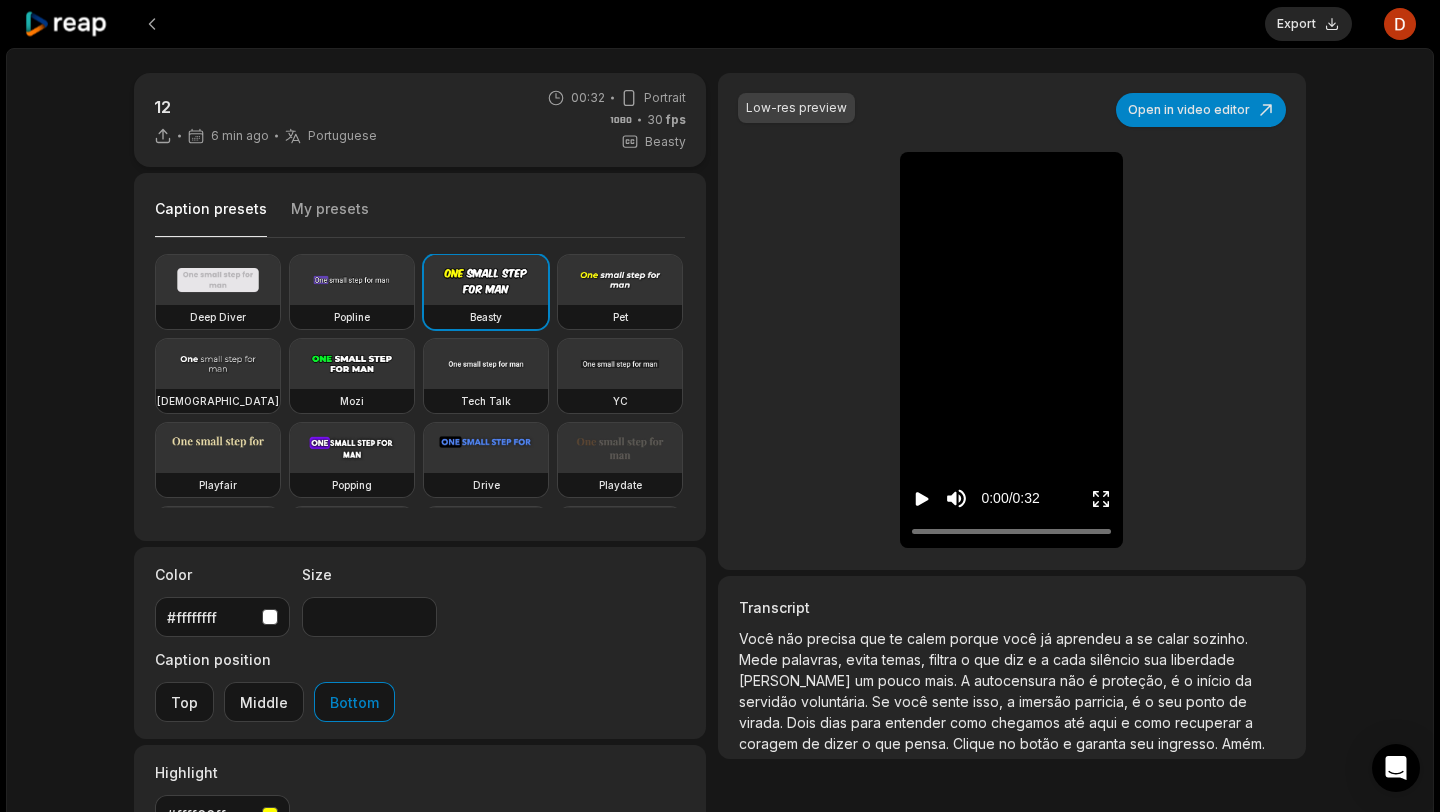 click on "My presets" at bounding box center [330, 218] 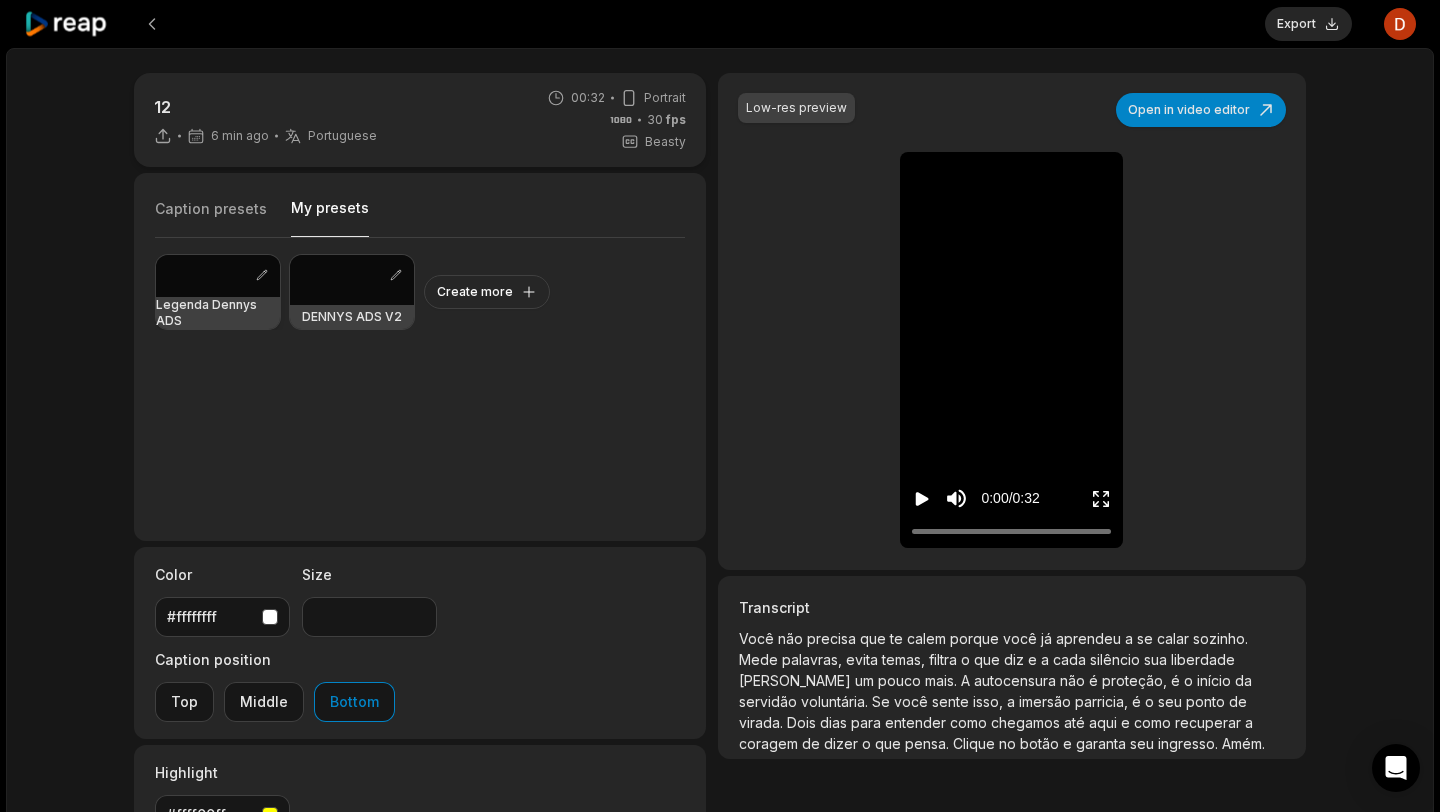 click at bounding box center (218, 276) 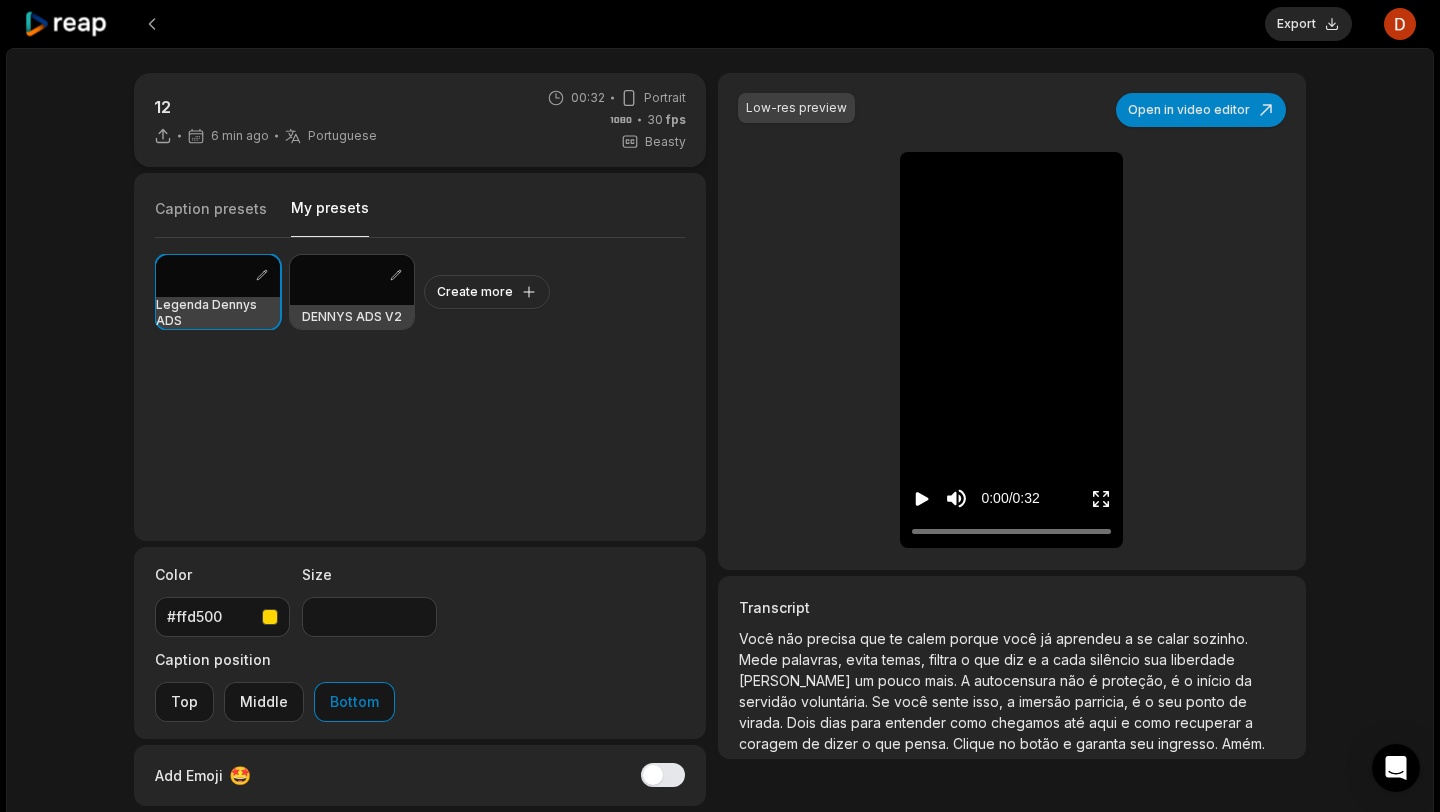 click 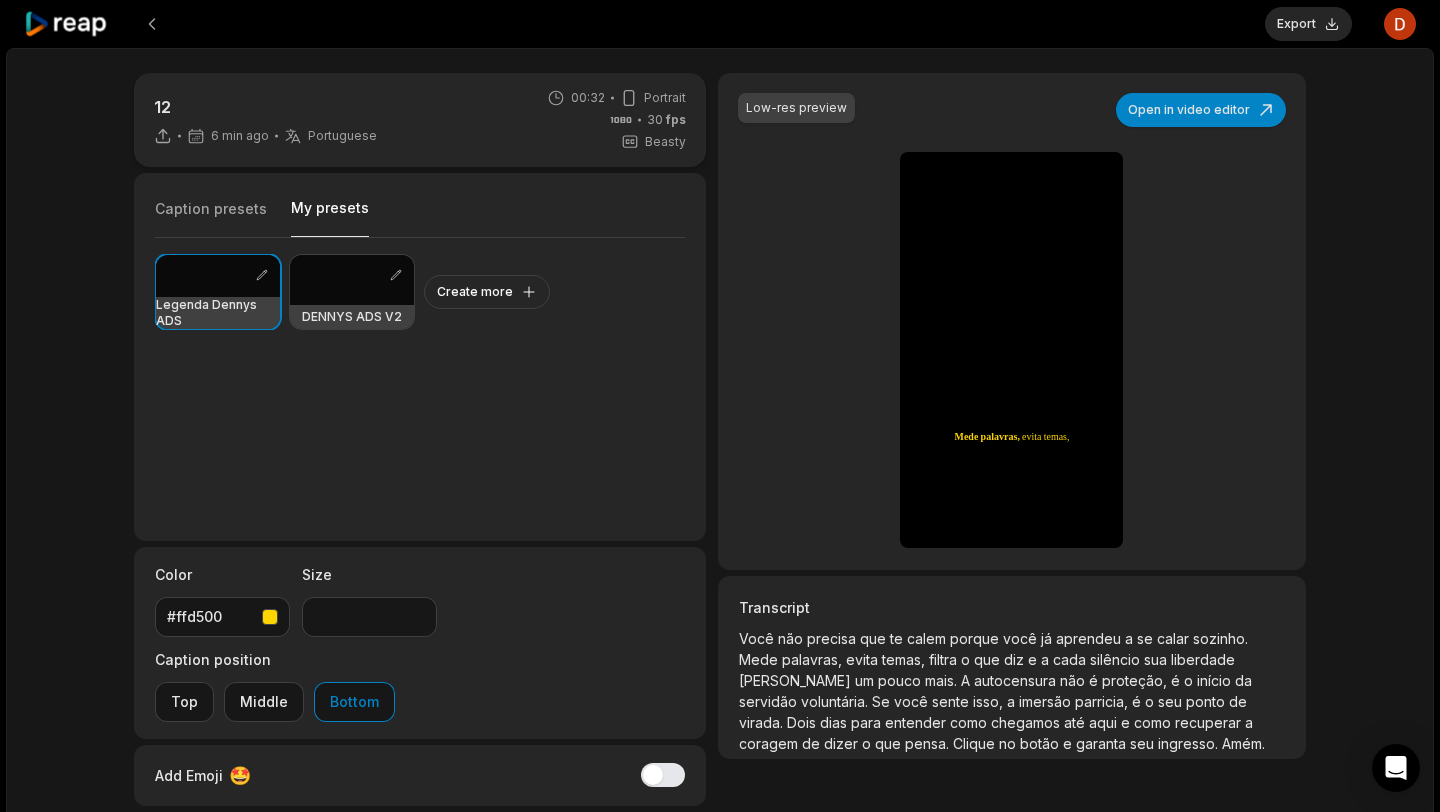 click 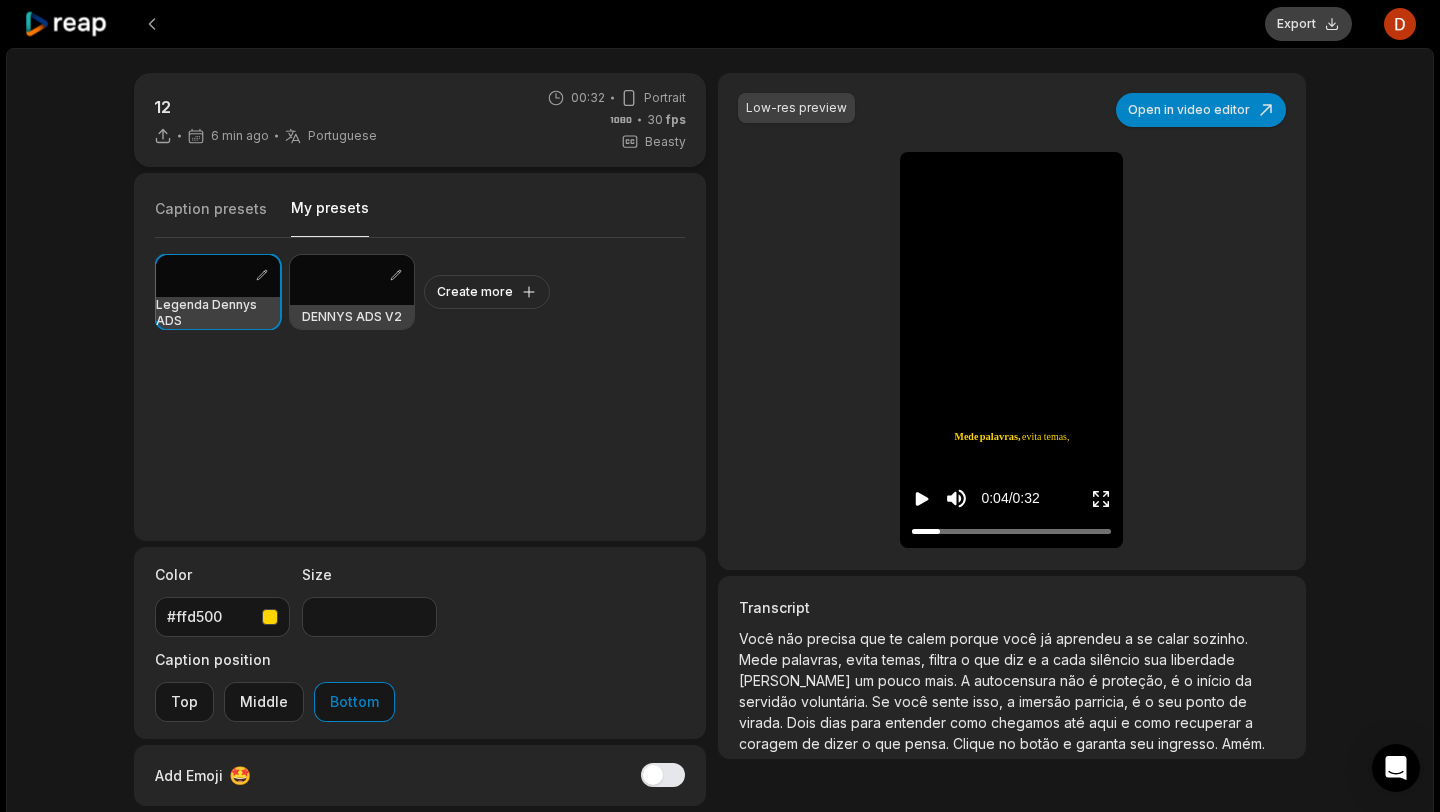 click on "Export" at bounding box center [1308, 24] 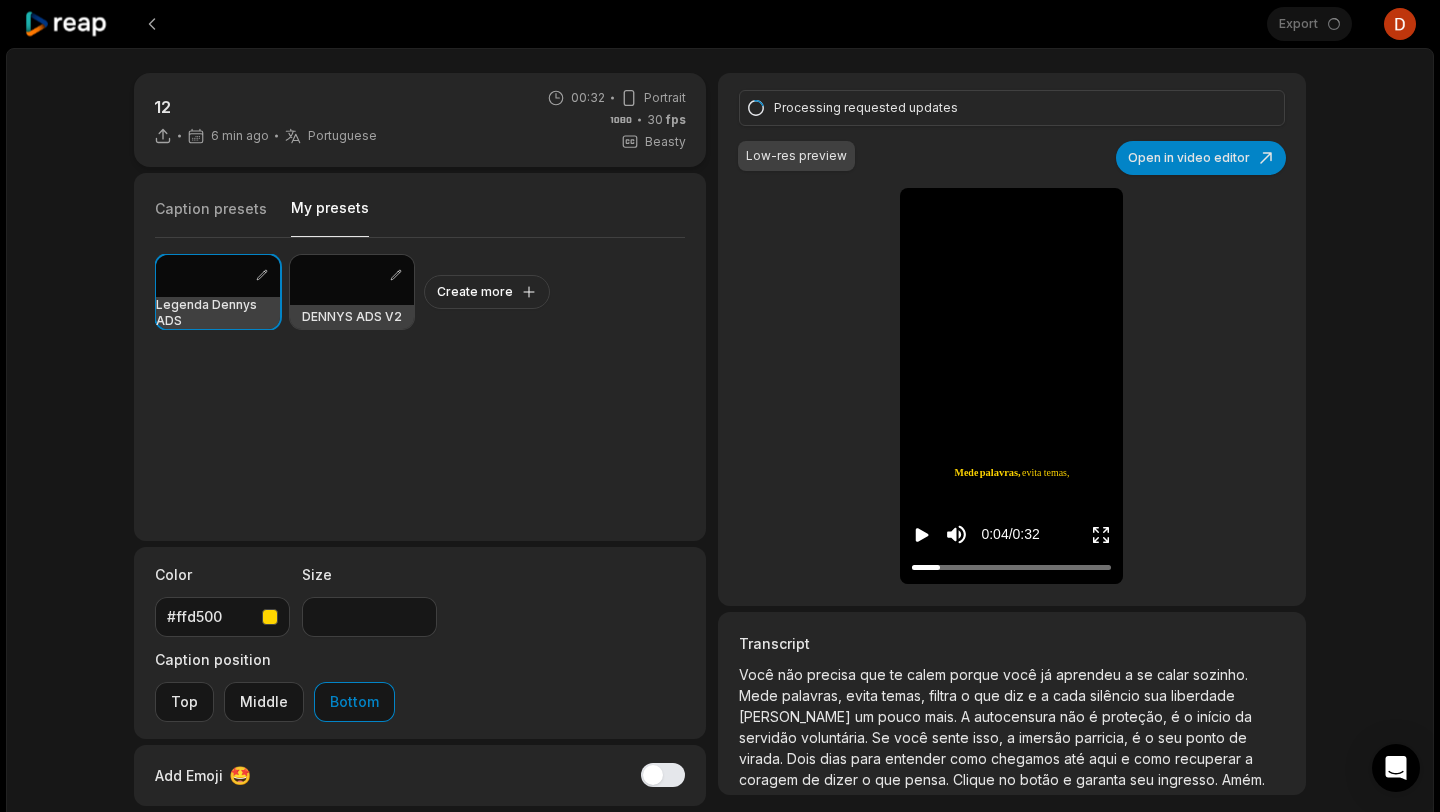 click 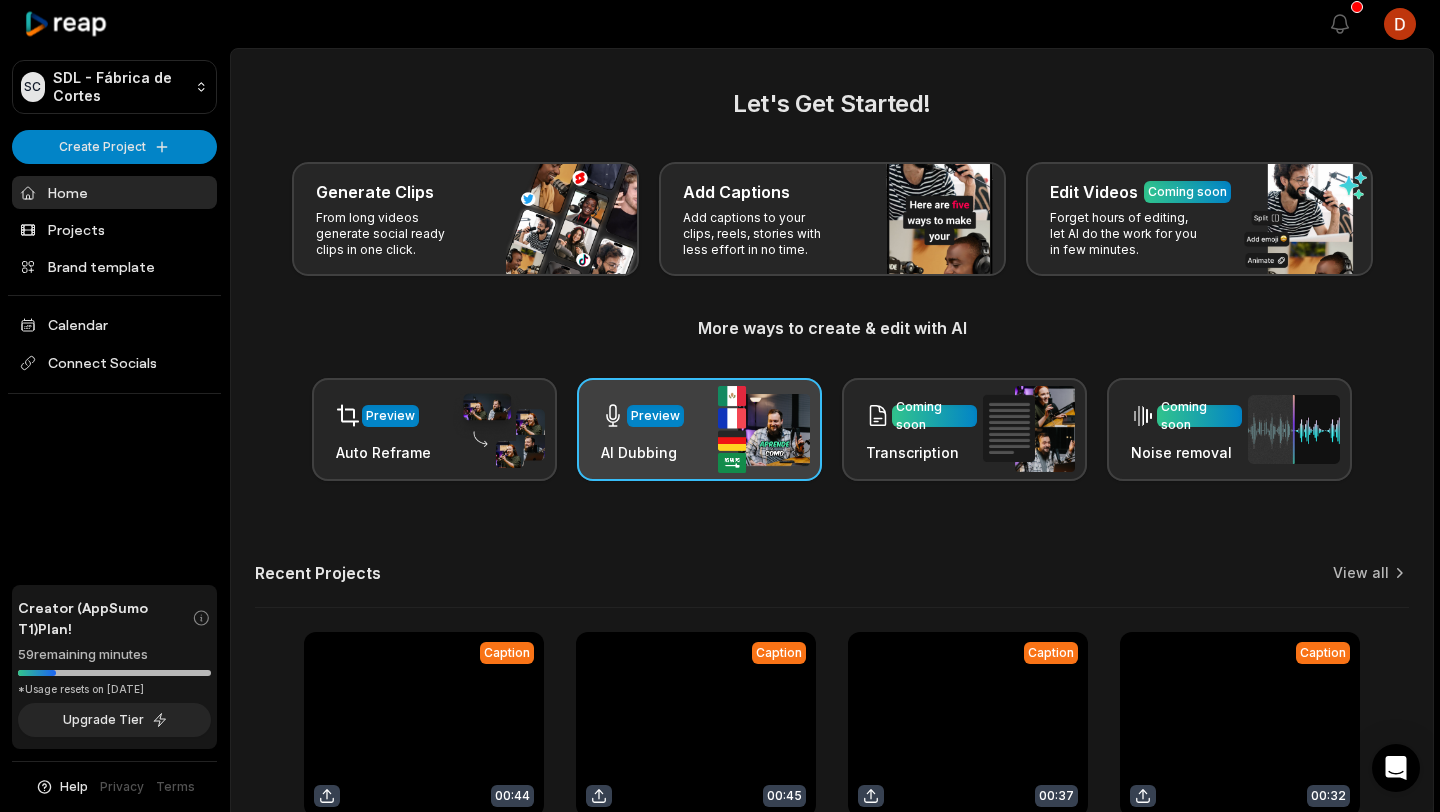 scroll, scrollTop: 186, scrollLeft: 0, axis: vertical 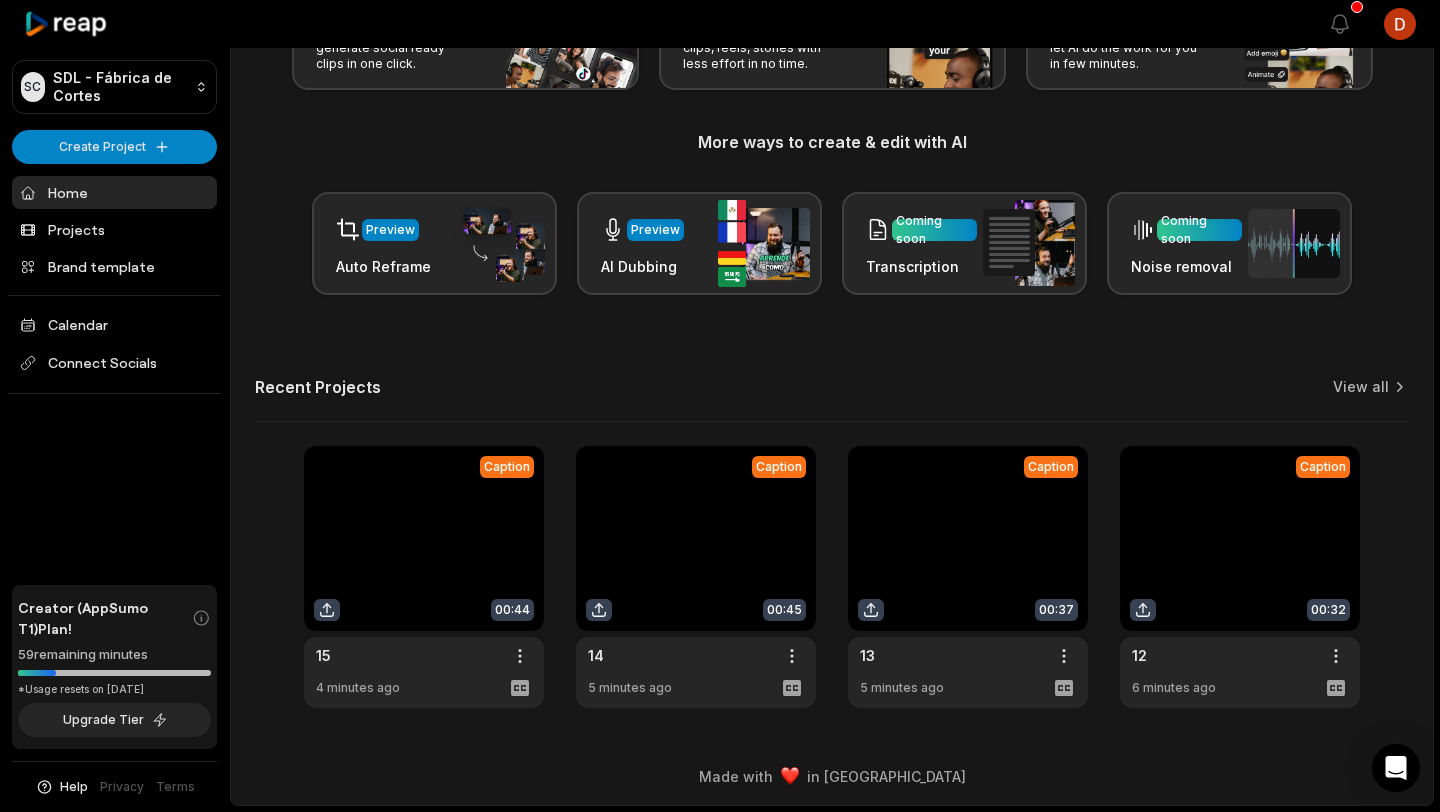 click at bounding box center [1240, 577] 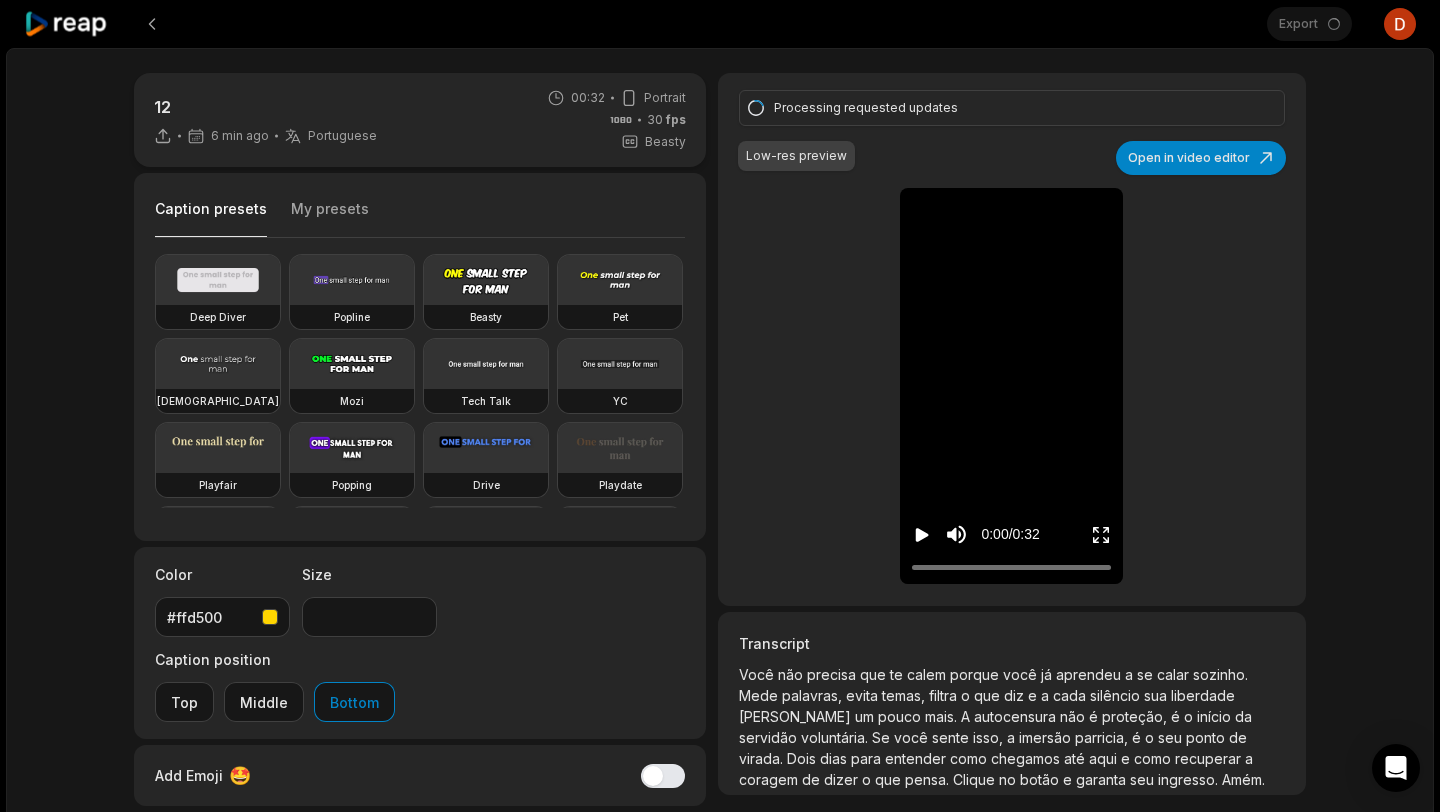 click 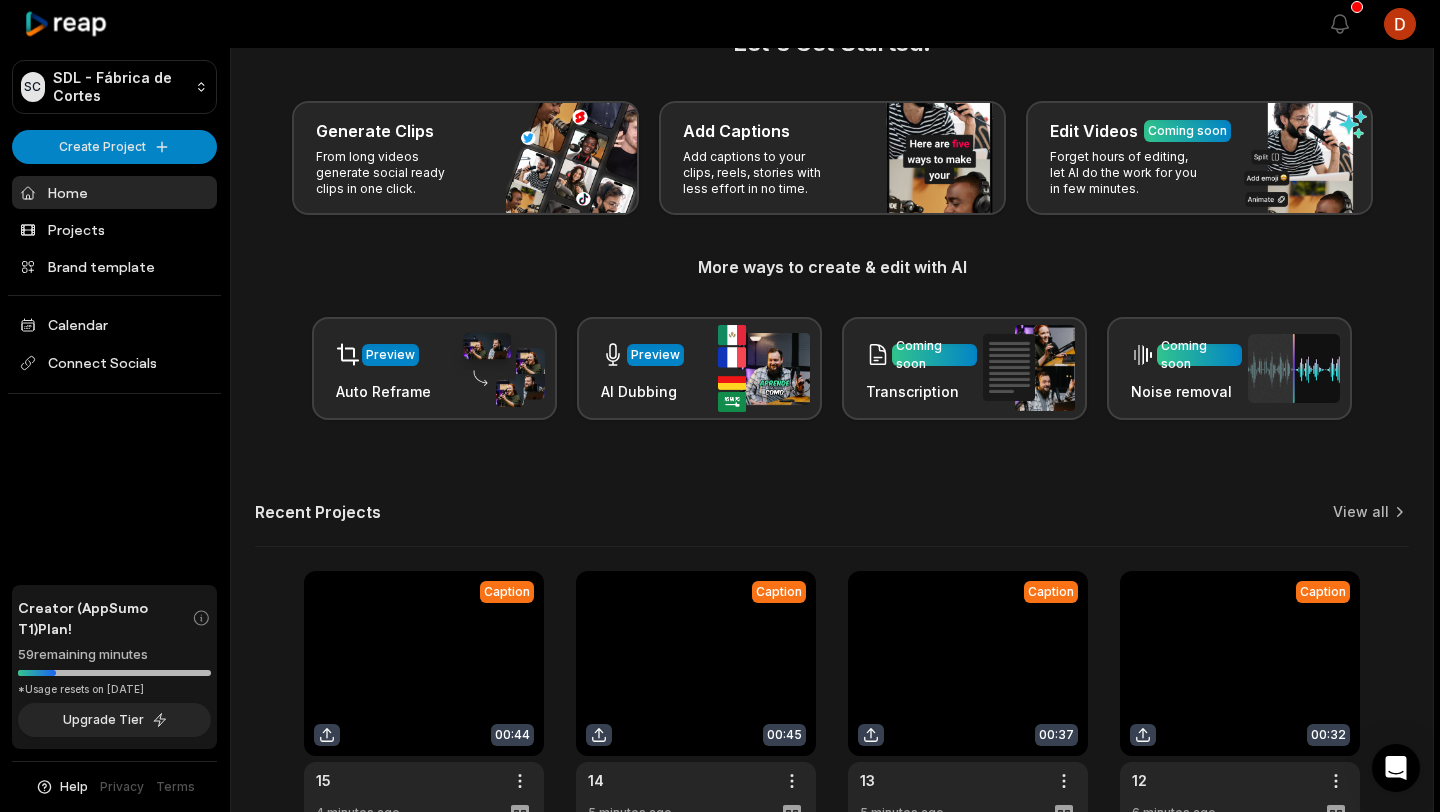 scroll, scrollTop: 166, scrollLeft: 0, axis: vertical 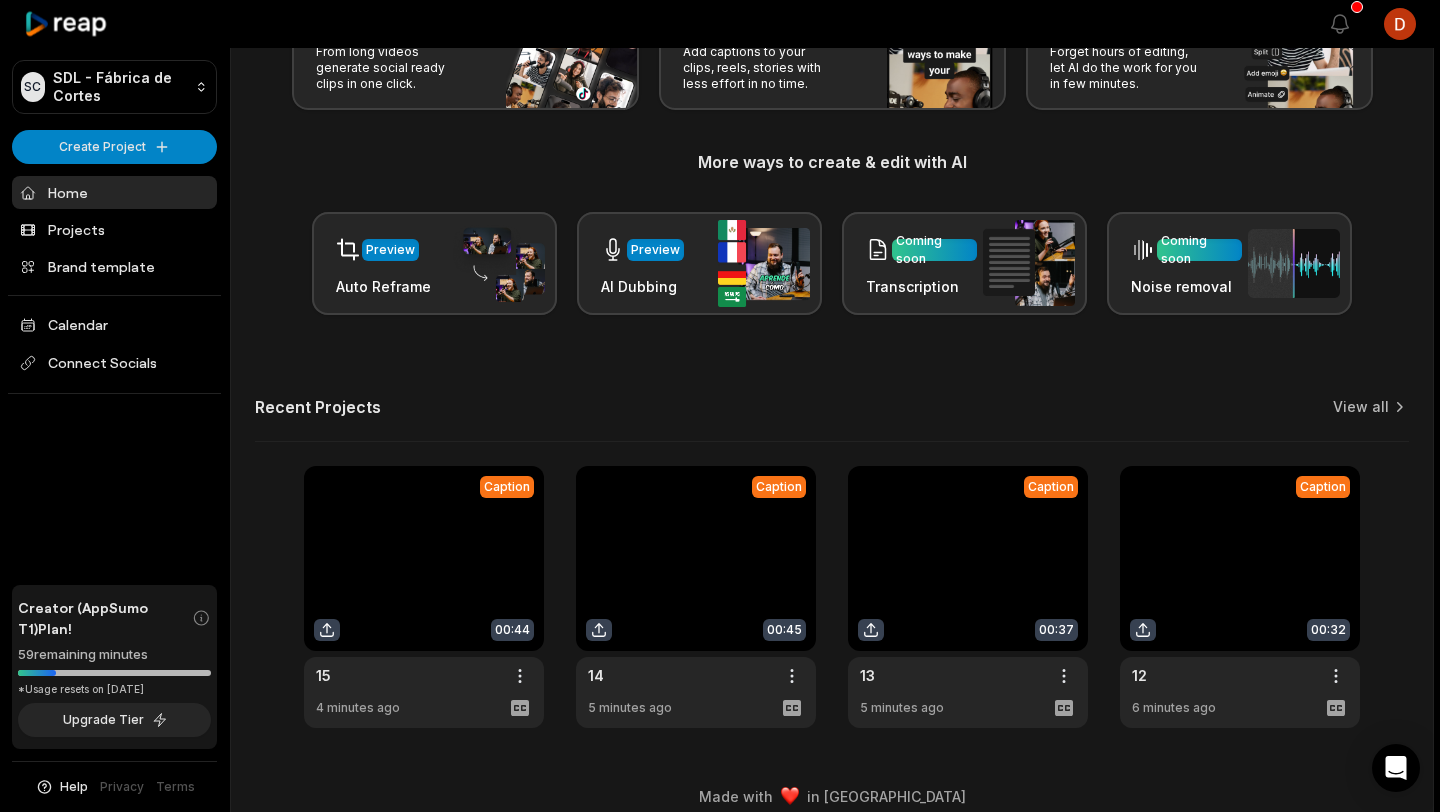 click at bounding box center (968, 597) 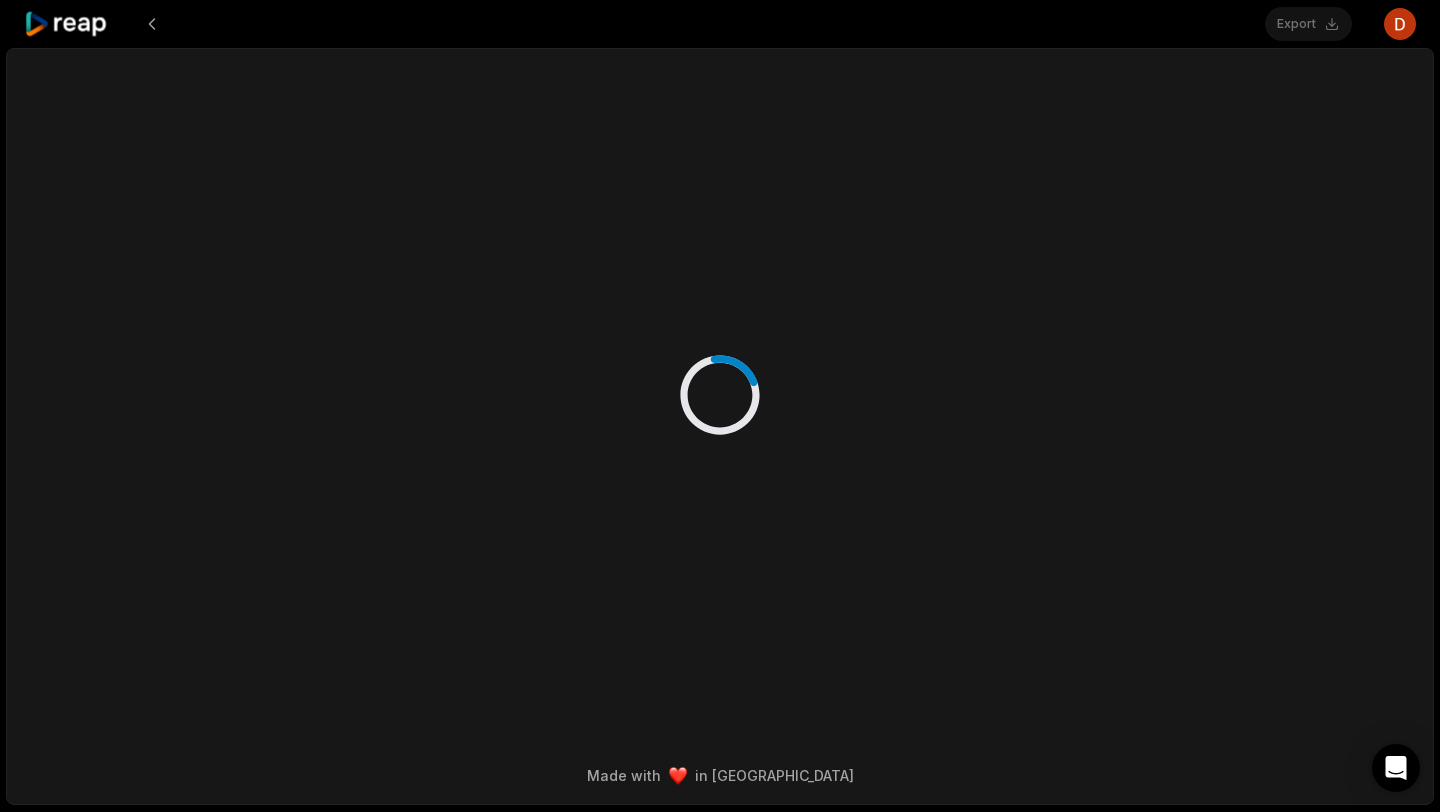 scroll, scrollTop: 0, scrollLeft: 0, axis: both 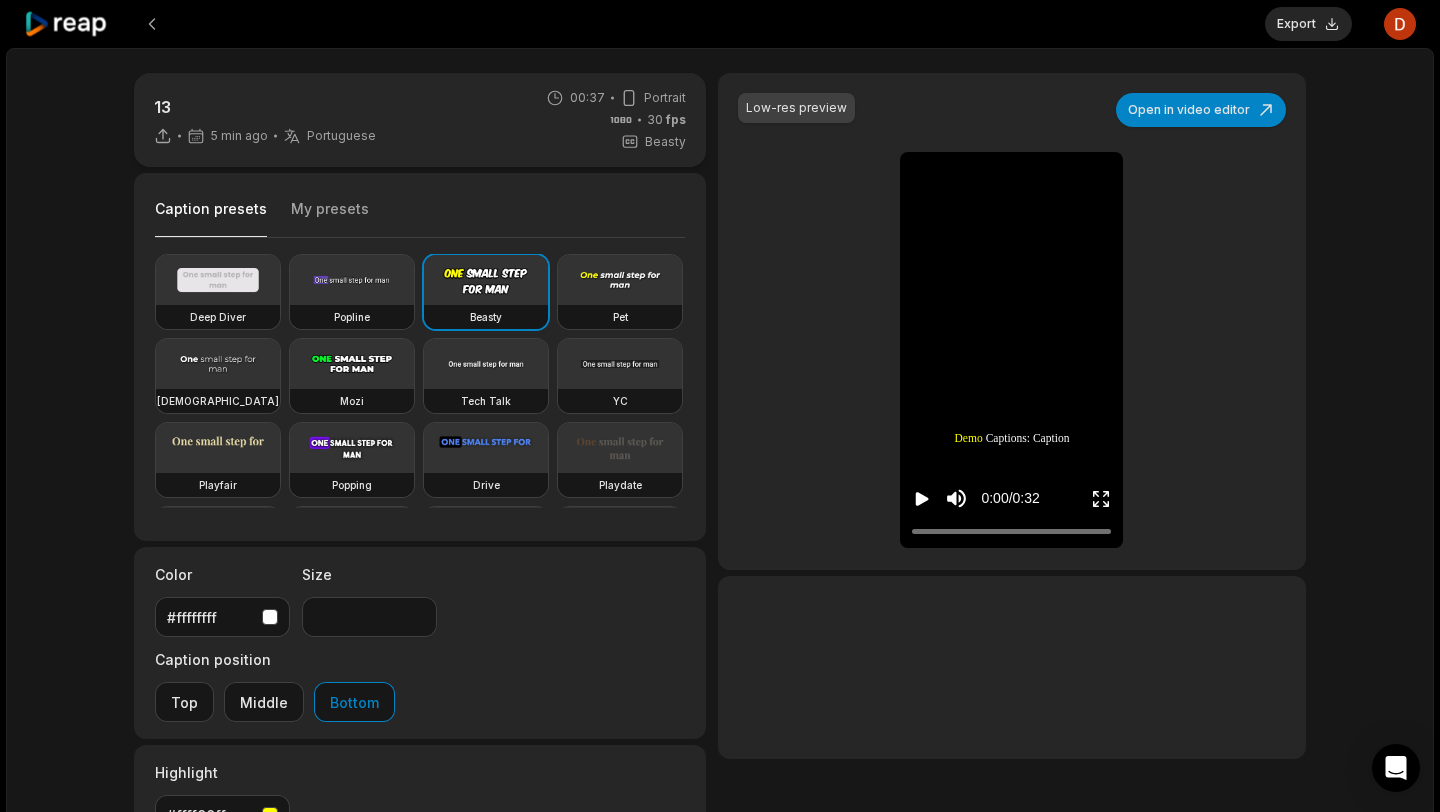click on "Caption presets My presets" at bounding box center [420, 214] 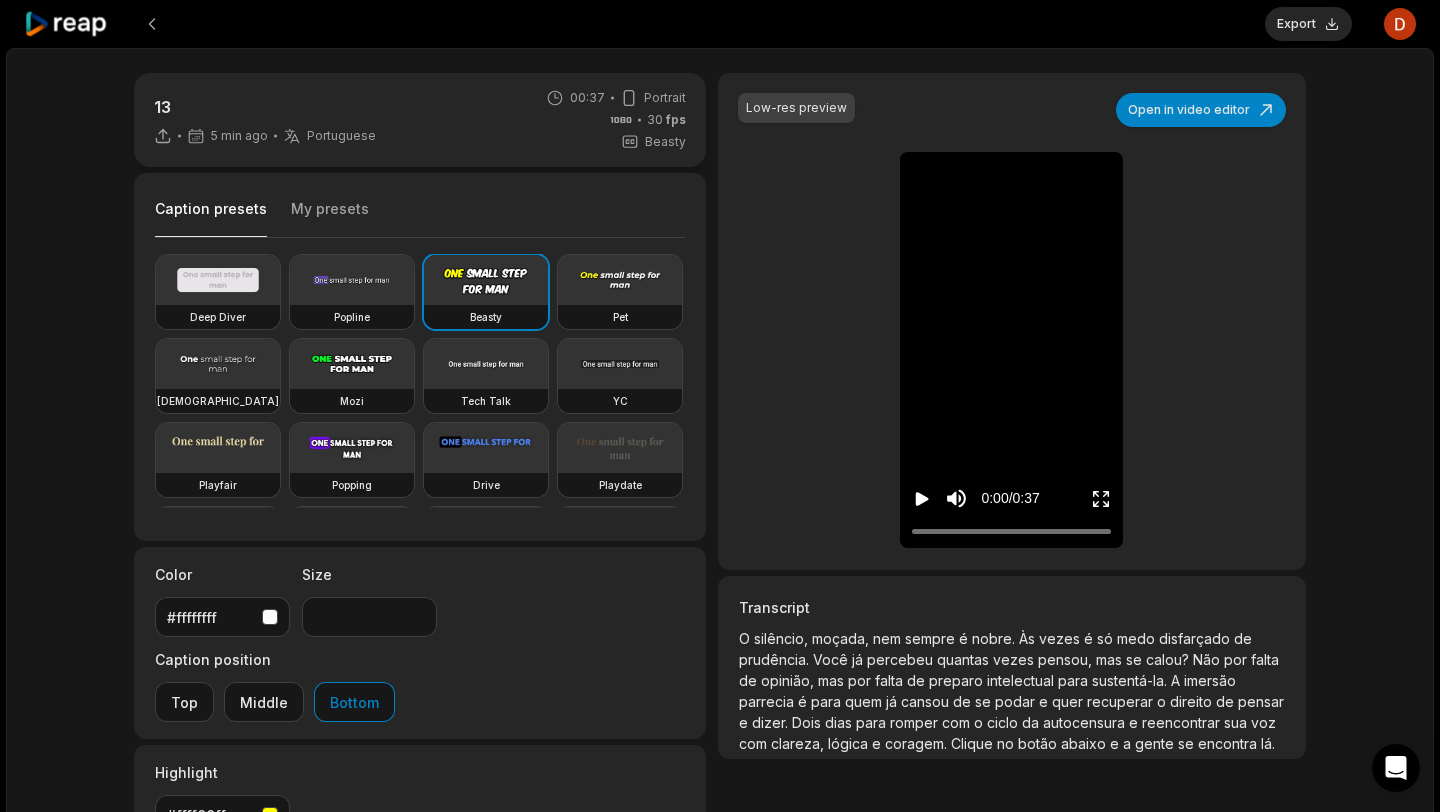 click on "My presets" at bounding box center (330, 218) 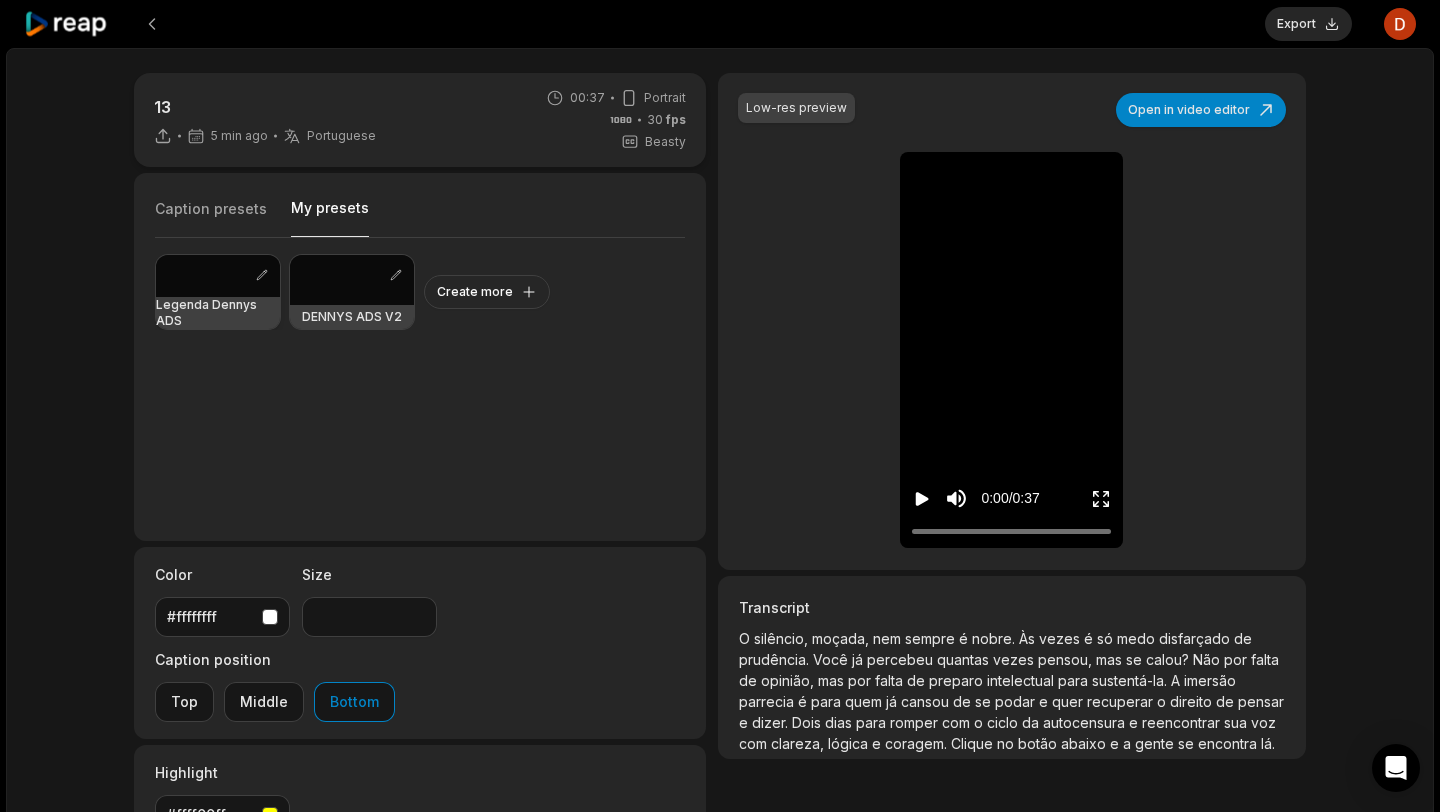 click at bounding box center [218, 276] 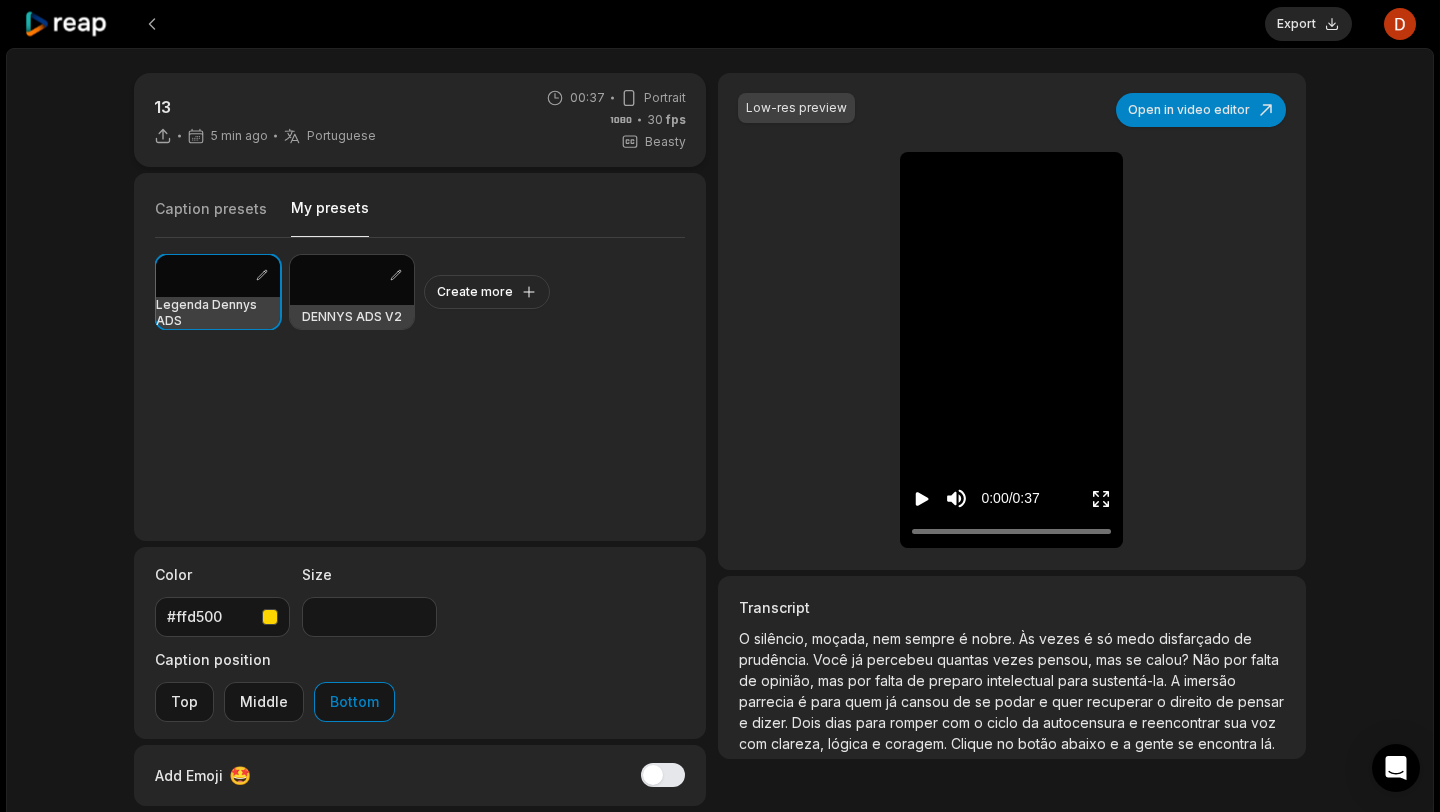 click 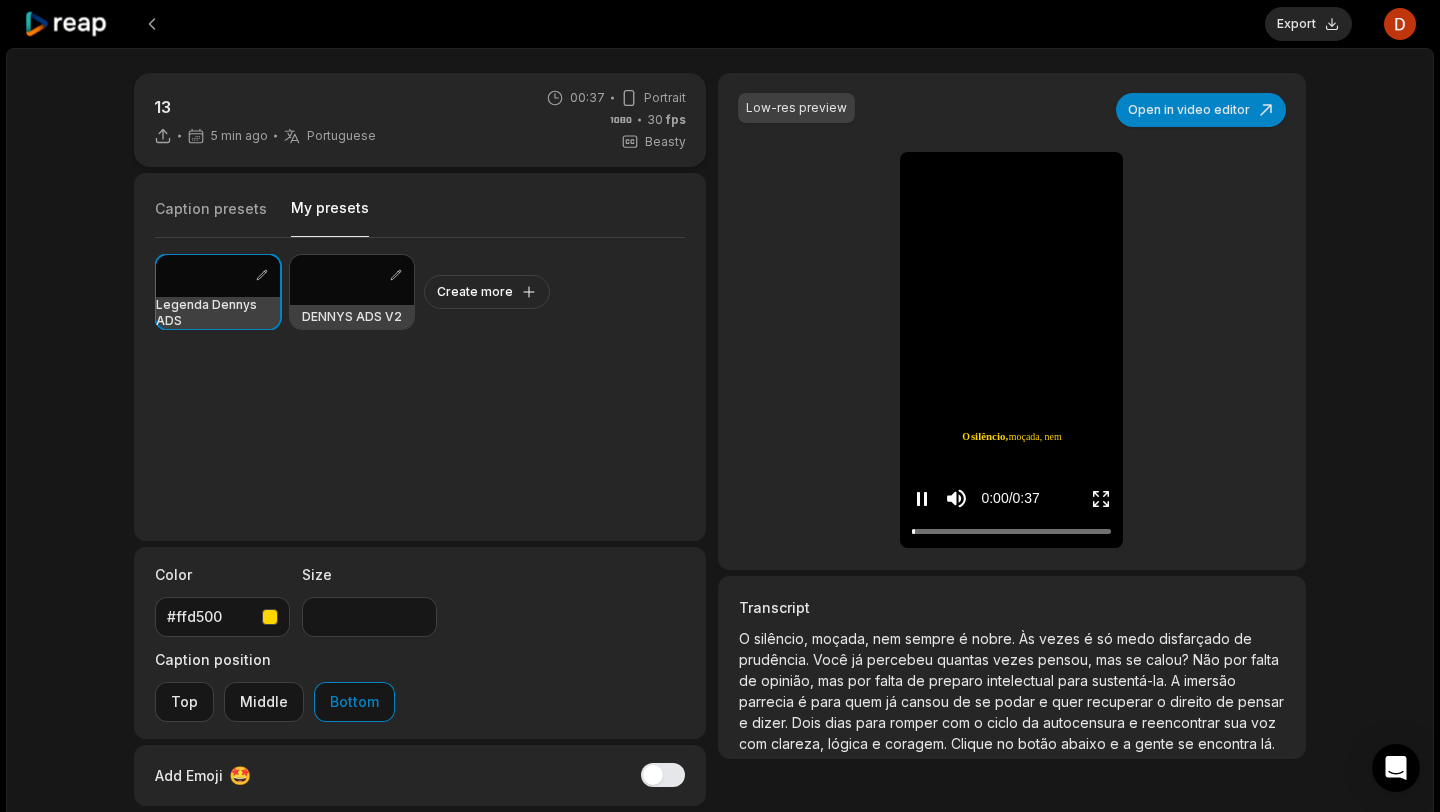 click 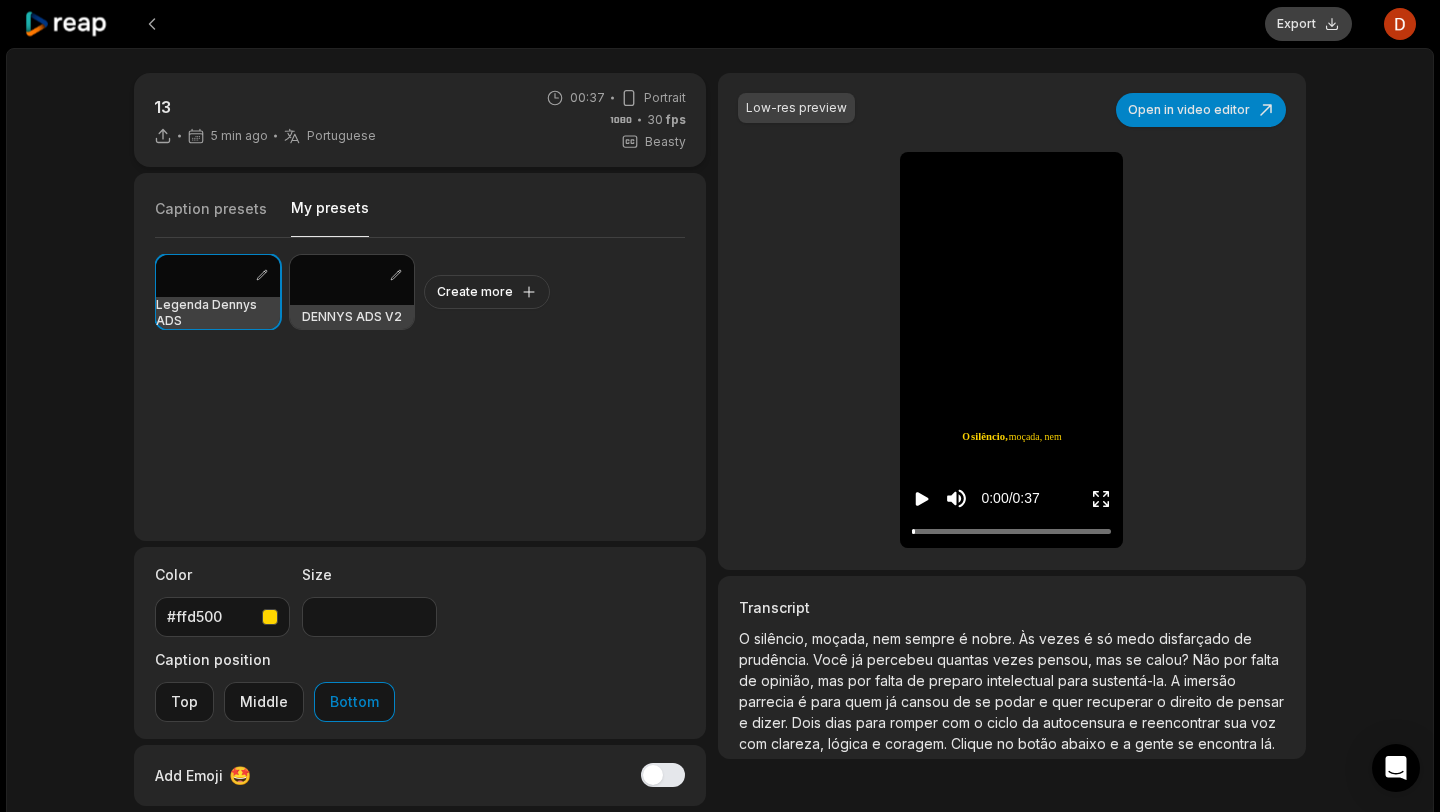 click on "Export" at bounding box center (1308, 24) 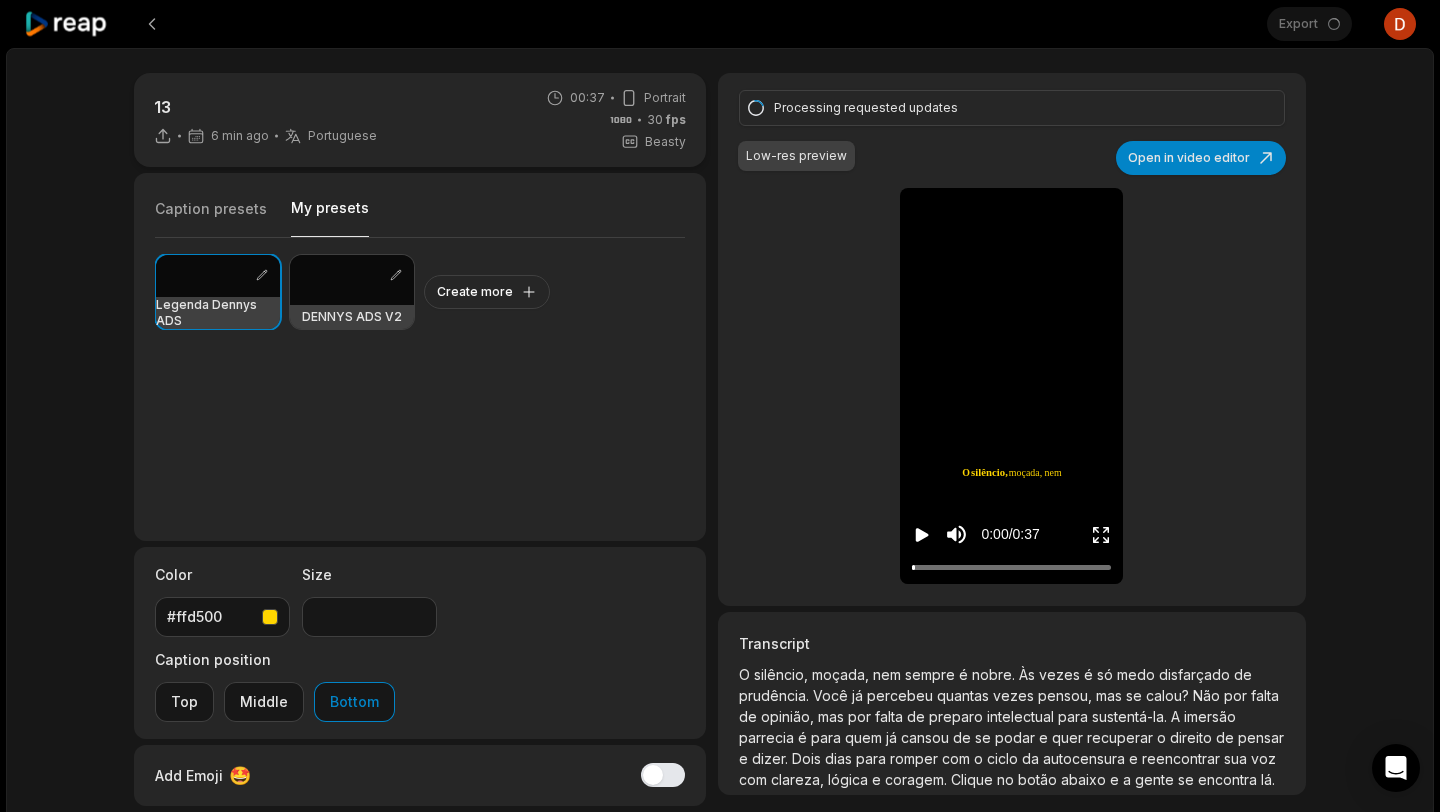 click 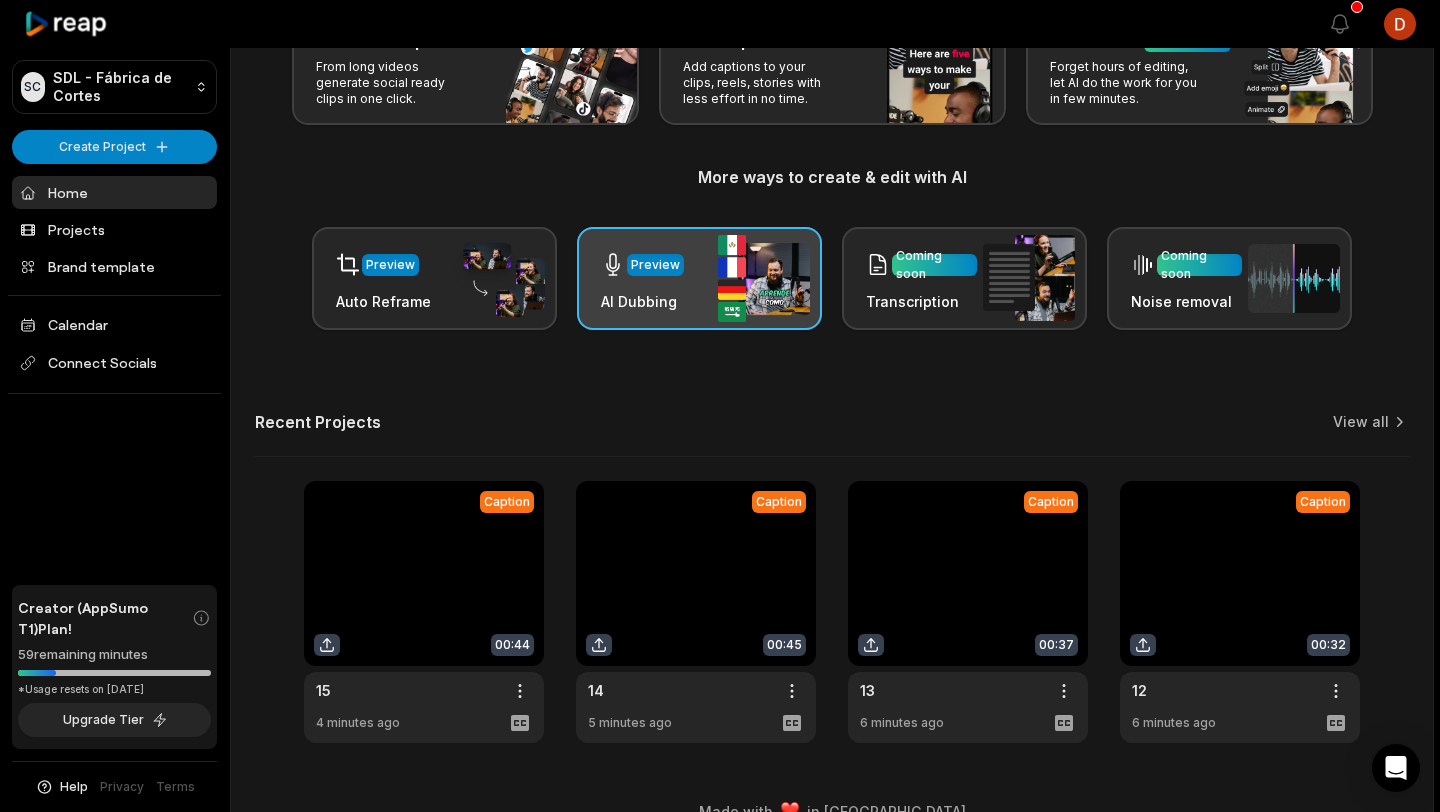 scroll, scrollTop: 186, scrollLeft: 0, axis: vertical 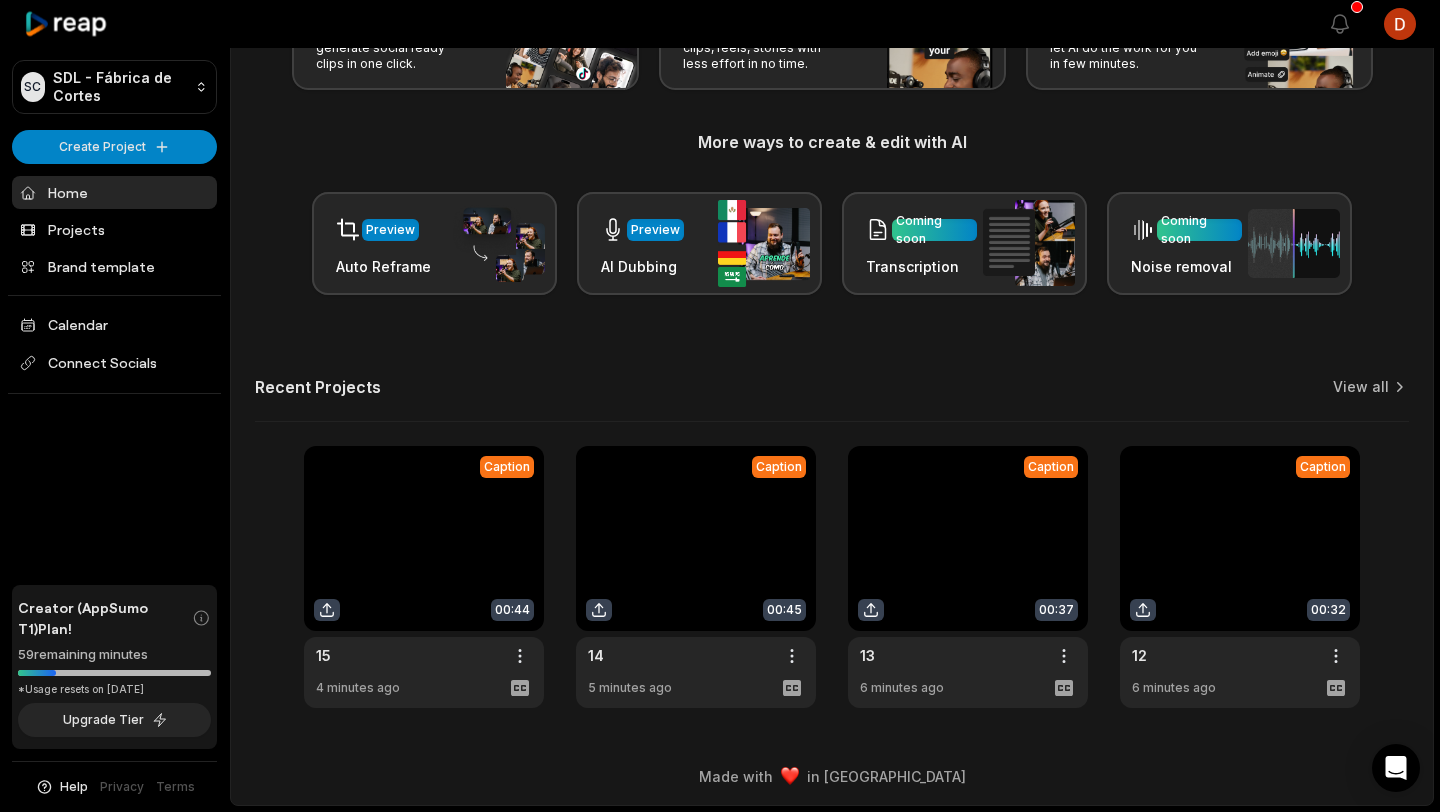 click at bounding box center (696, 577) 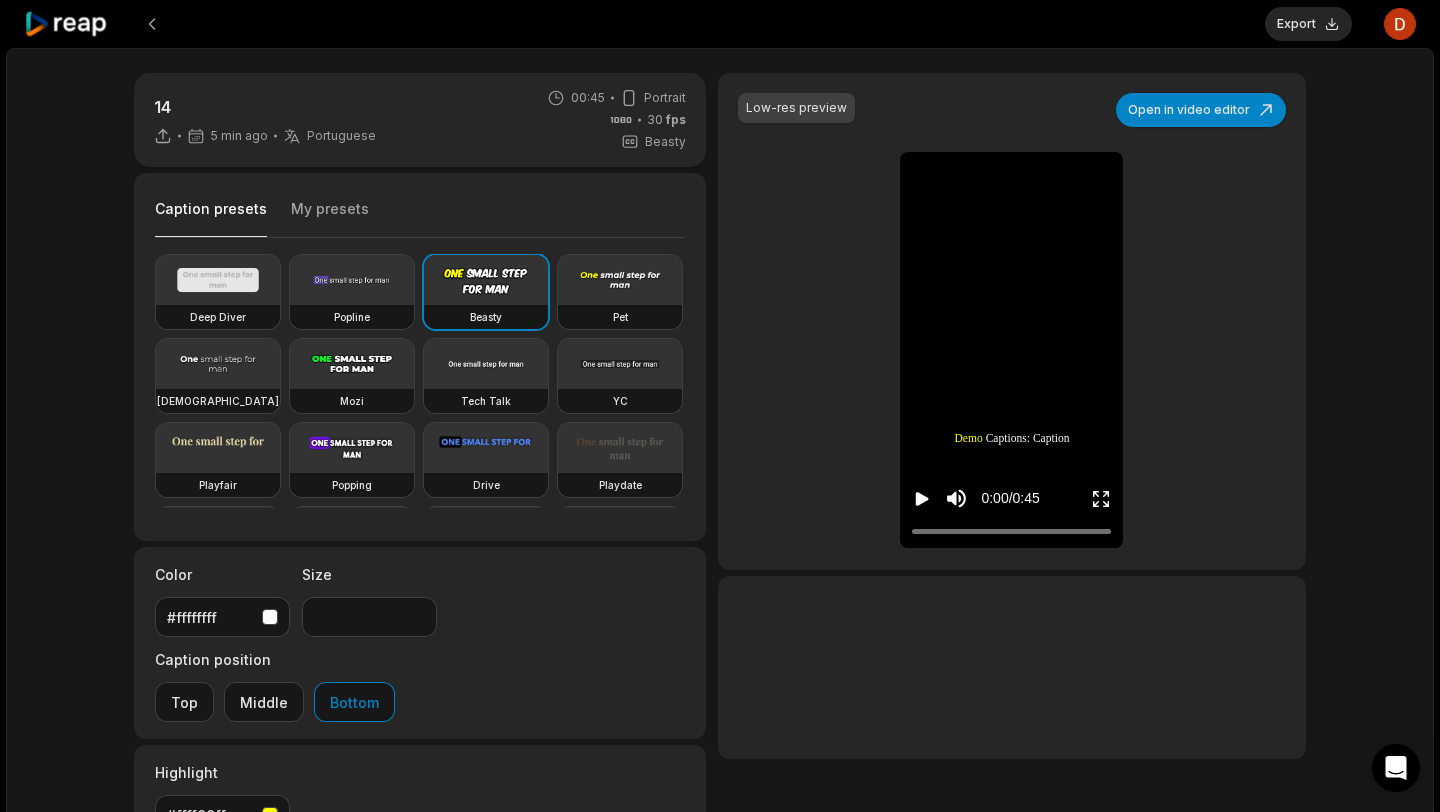 click on "My presets" at bounding box center (330, 218) 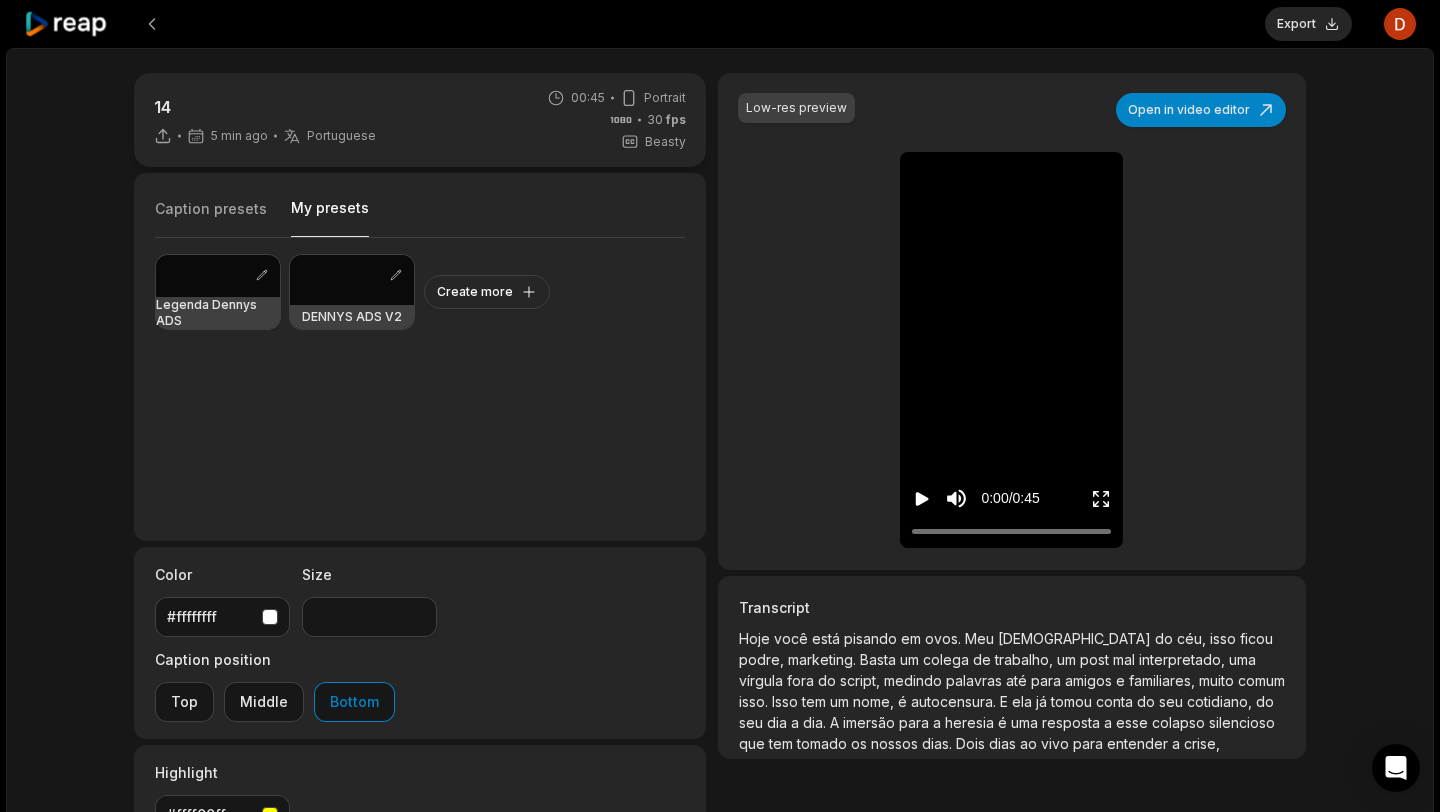 click at bounding box center (218, 276) 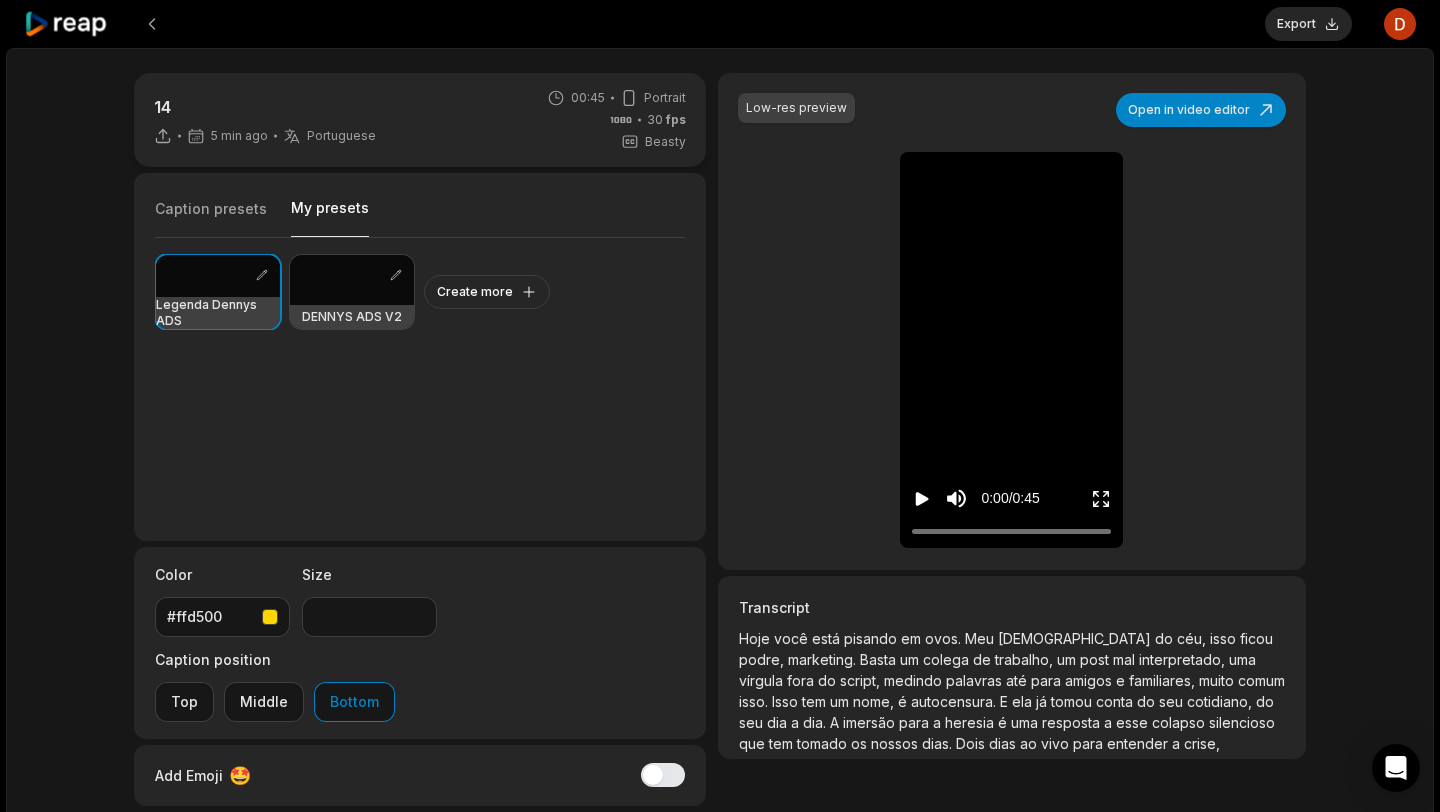 click 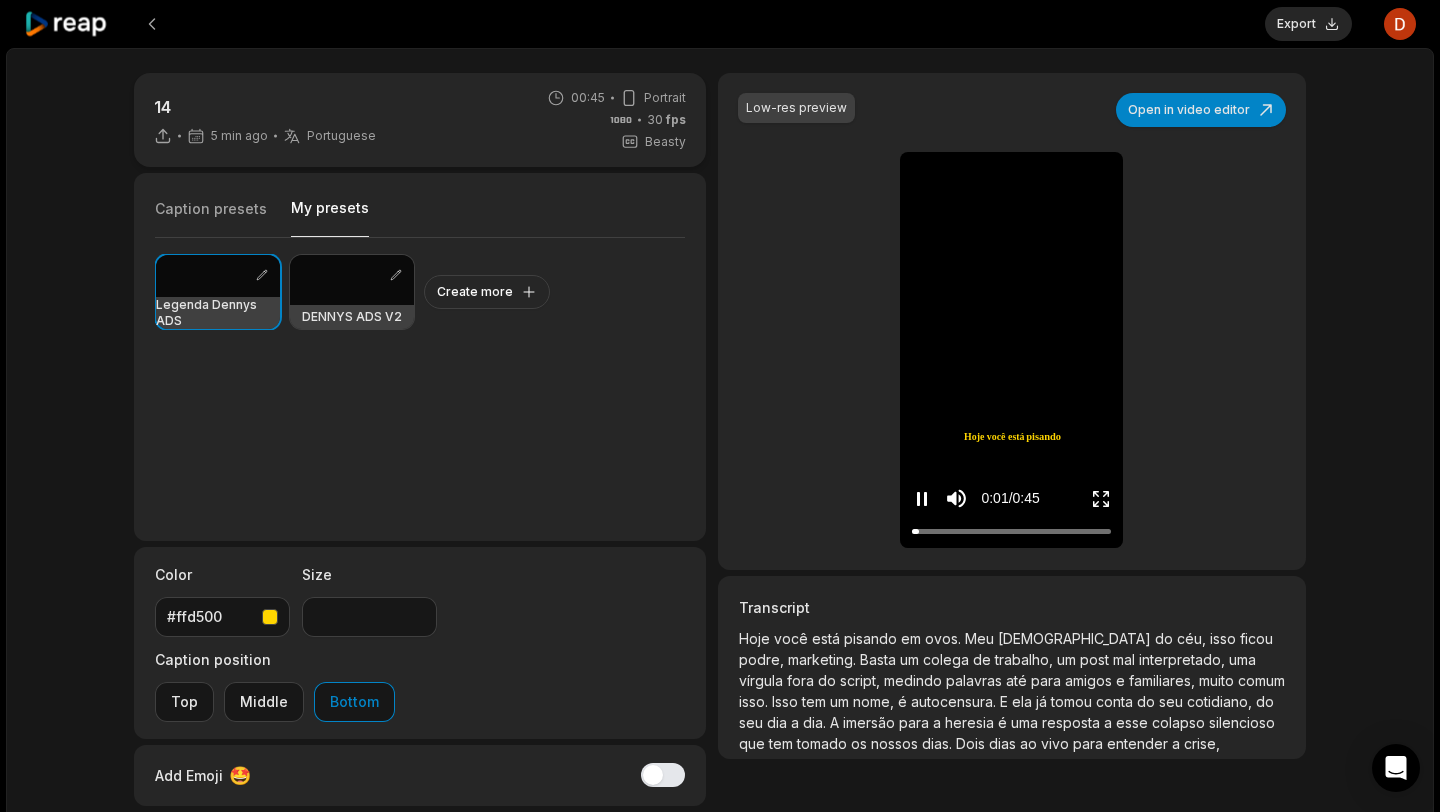 click 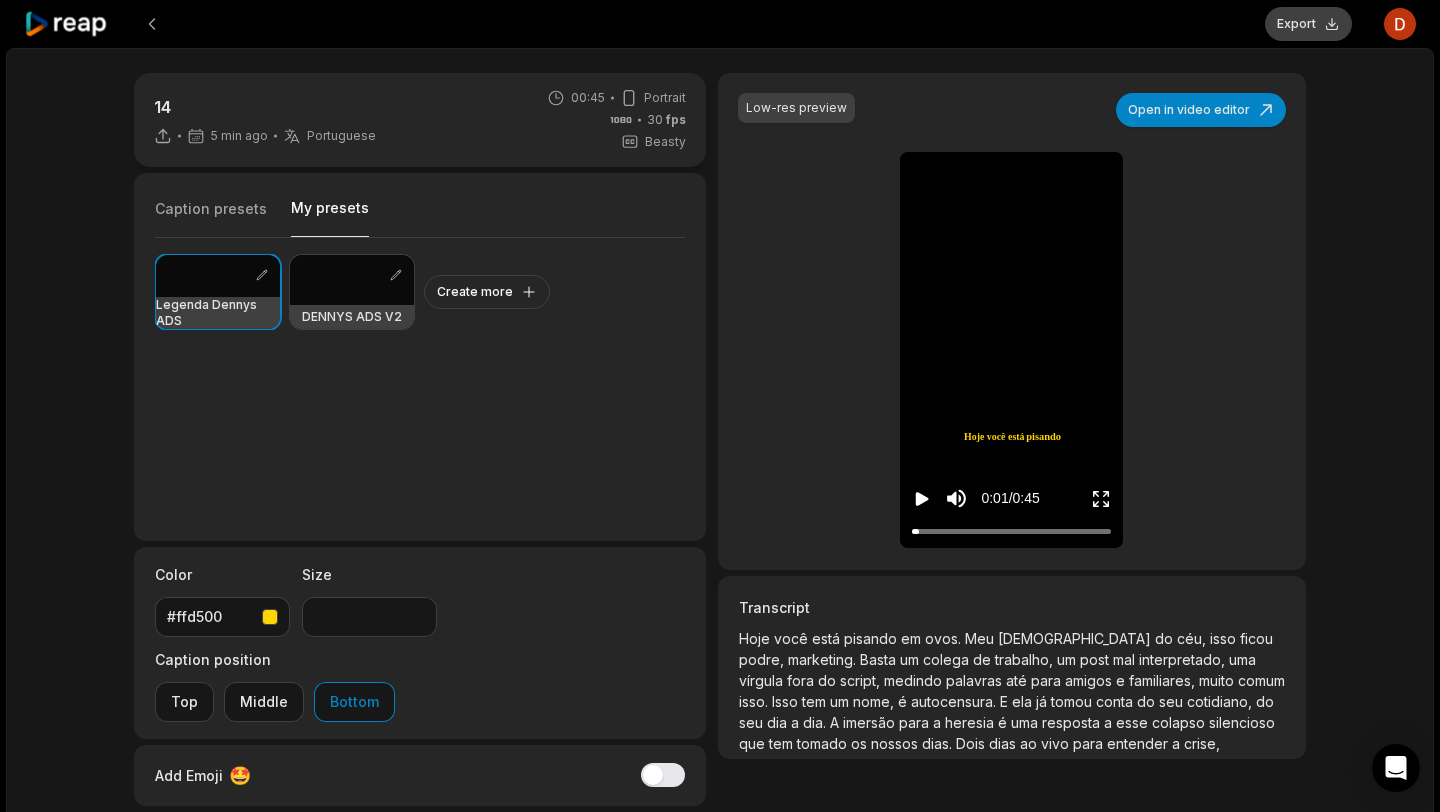click on "Export" at bounding box center [1308, 24] 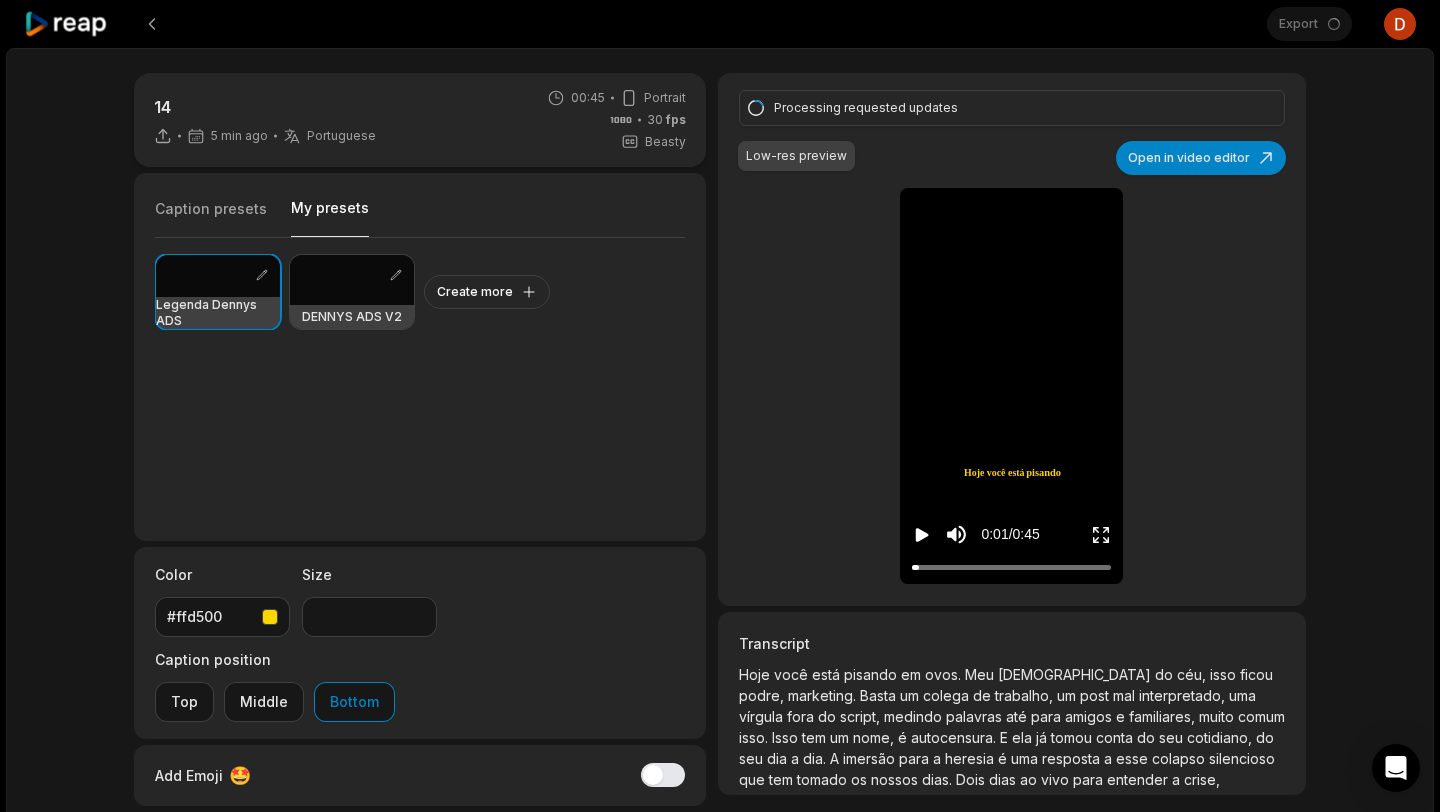 click 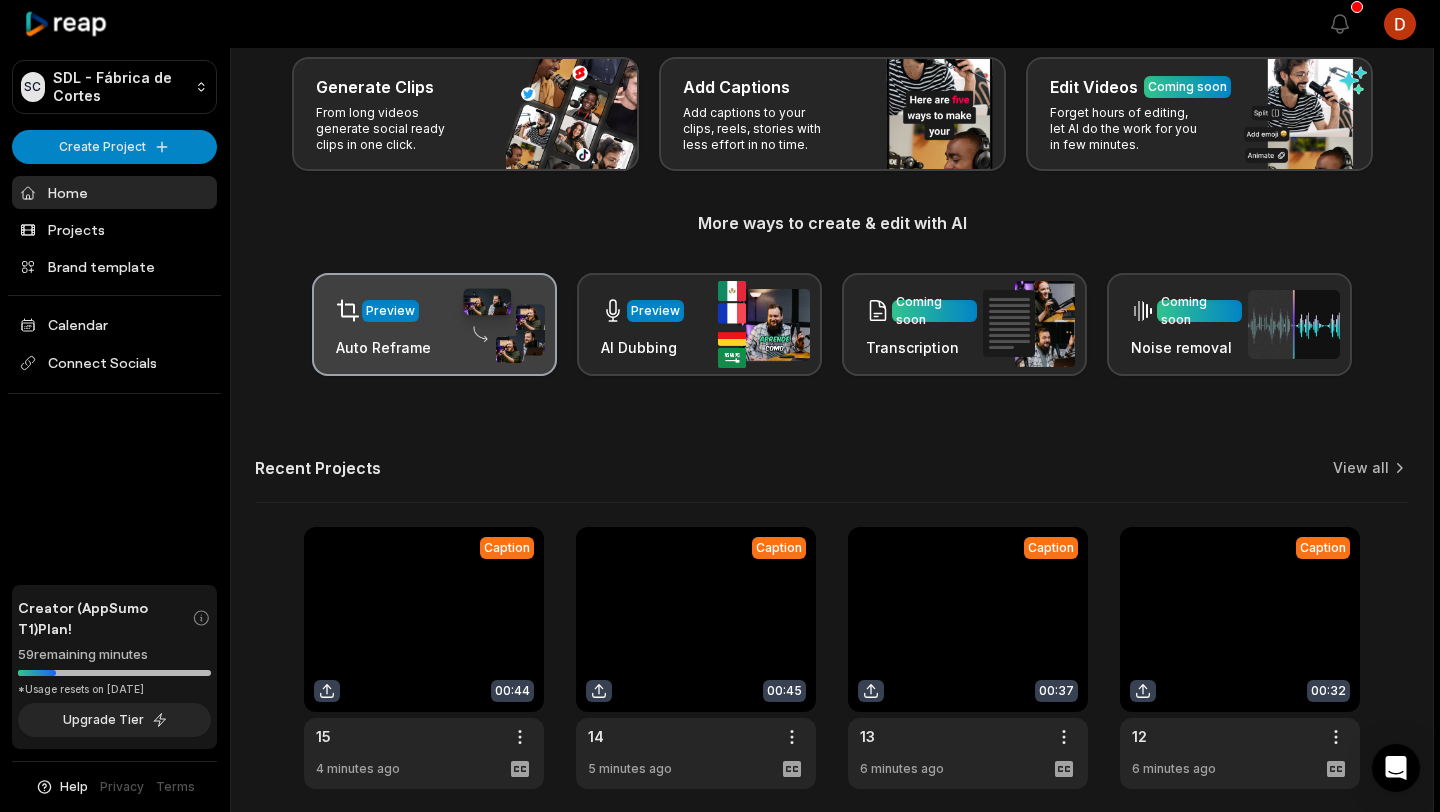 scroll, scrollTop: 186, scrollLeft: 0, axis: vertical 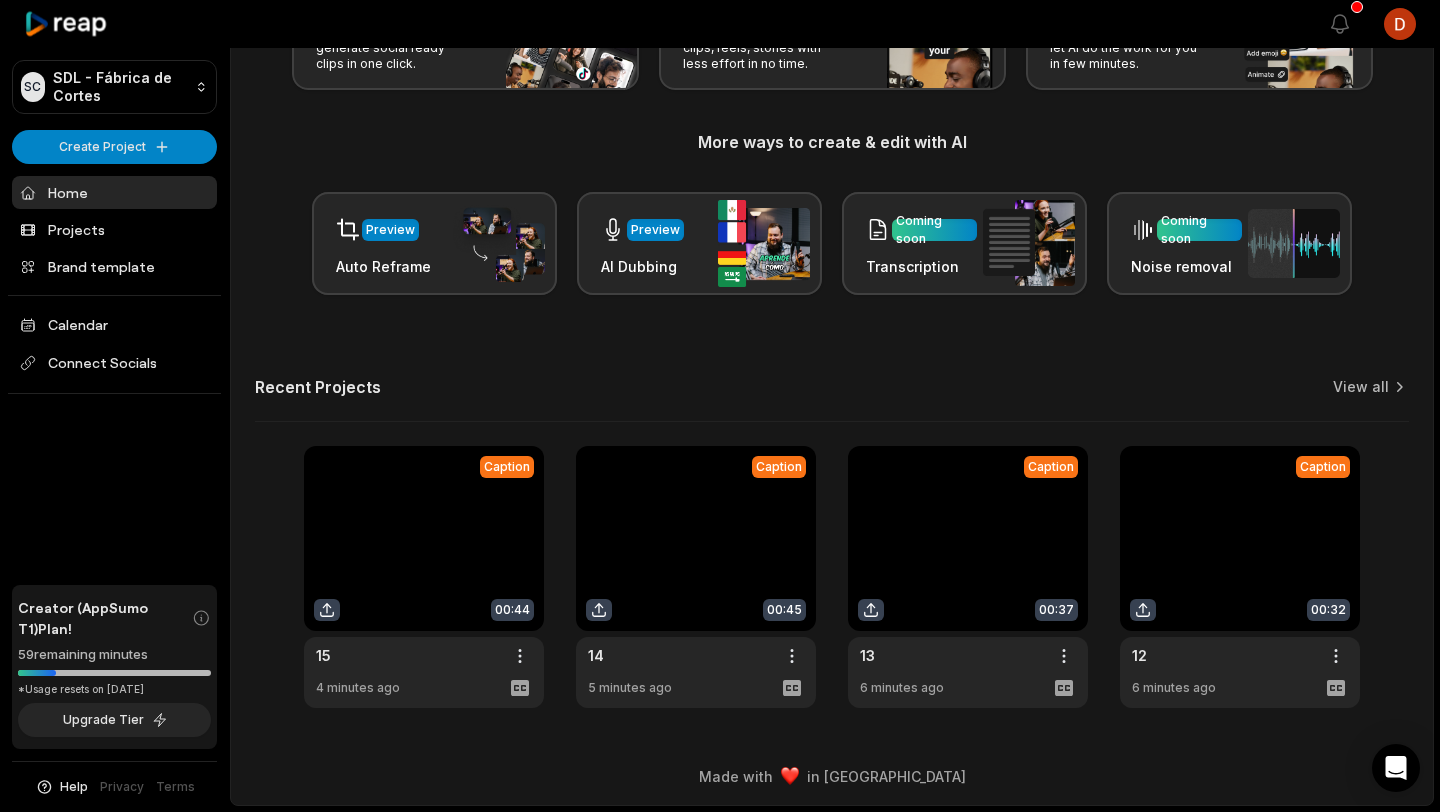 click at bounding box center [424, 577] 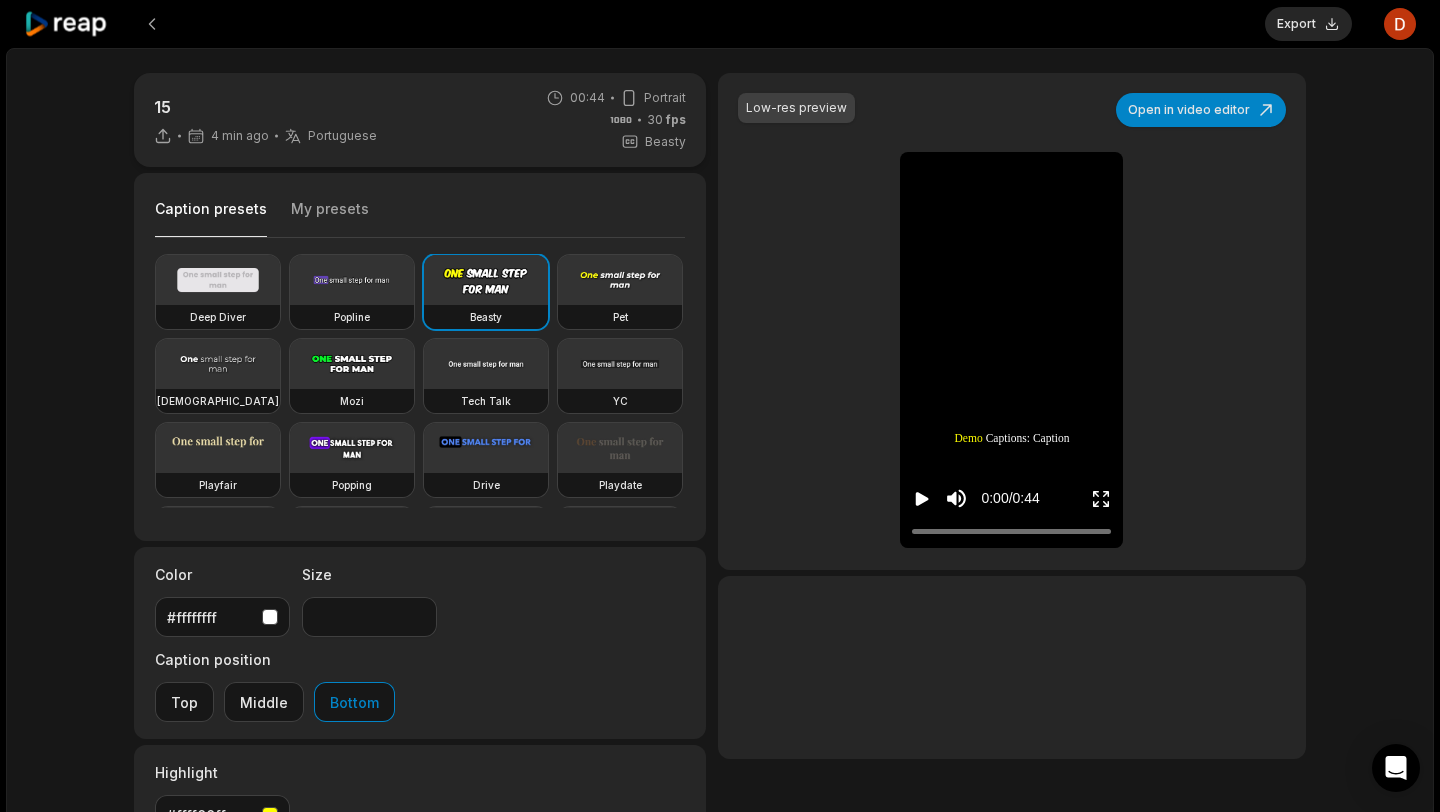 click on "My presets" at bounding box center (330, 218) 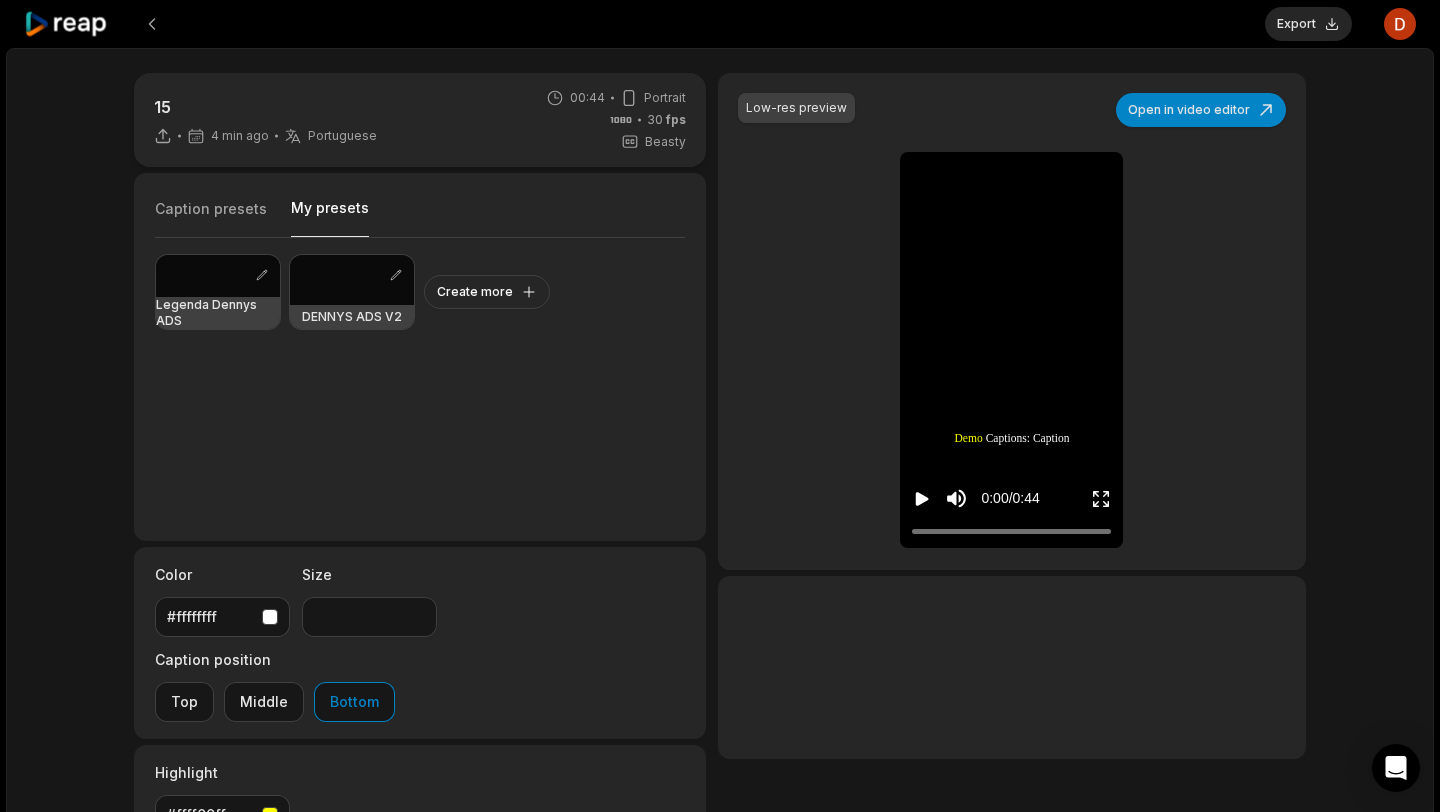 click on "My presets" at bounding box center (330, 217) 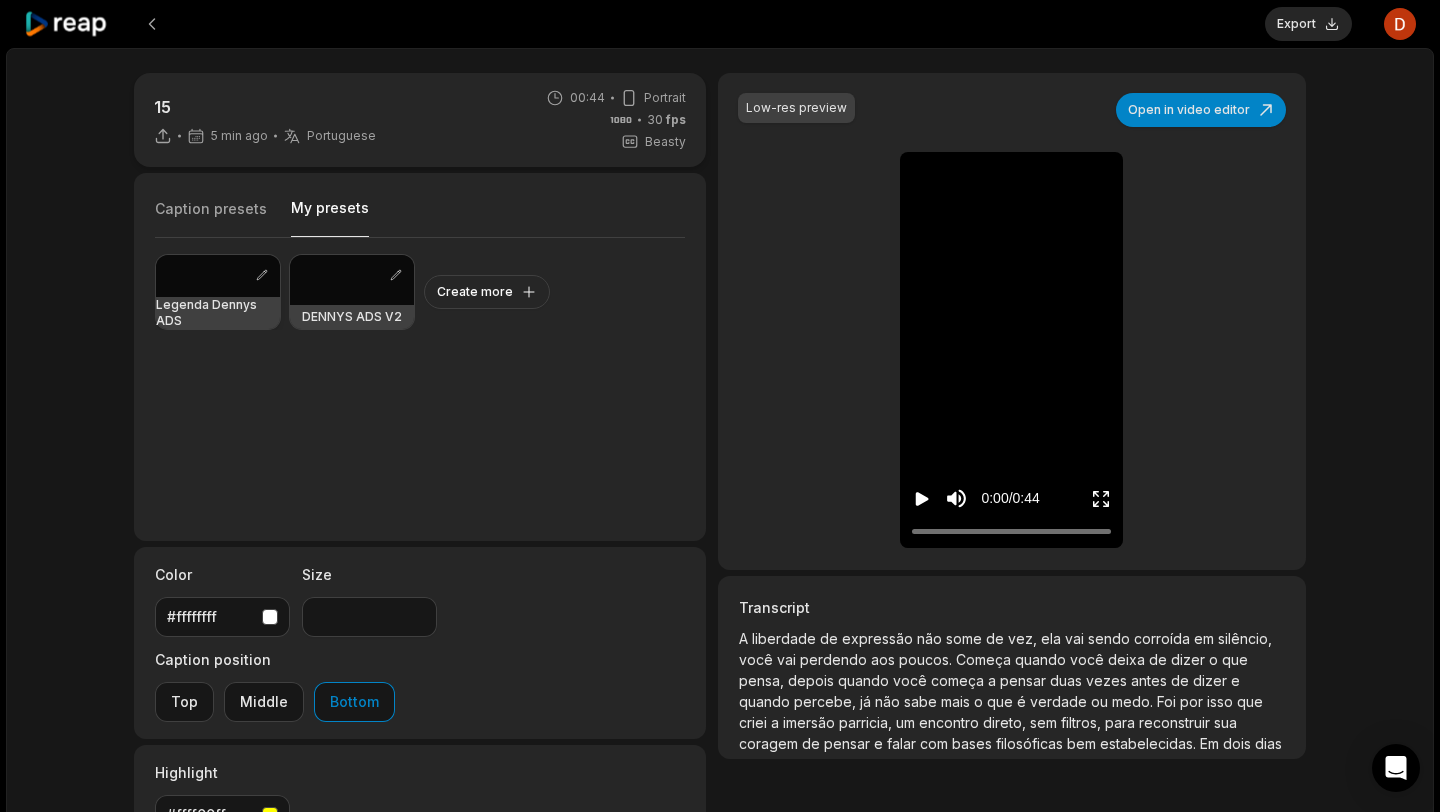 click at bounding box center [218, 276] 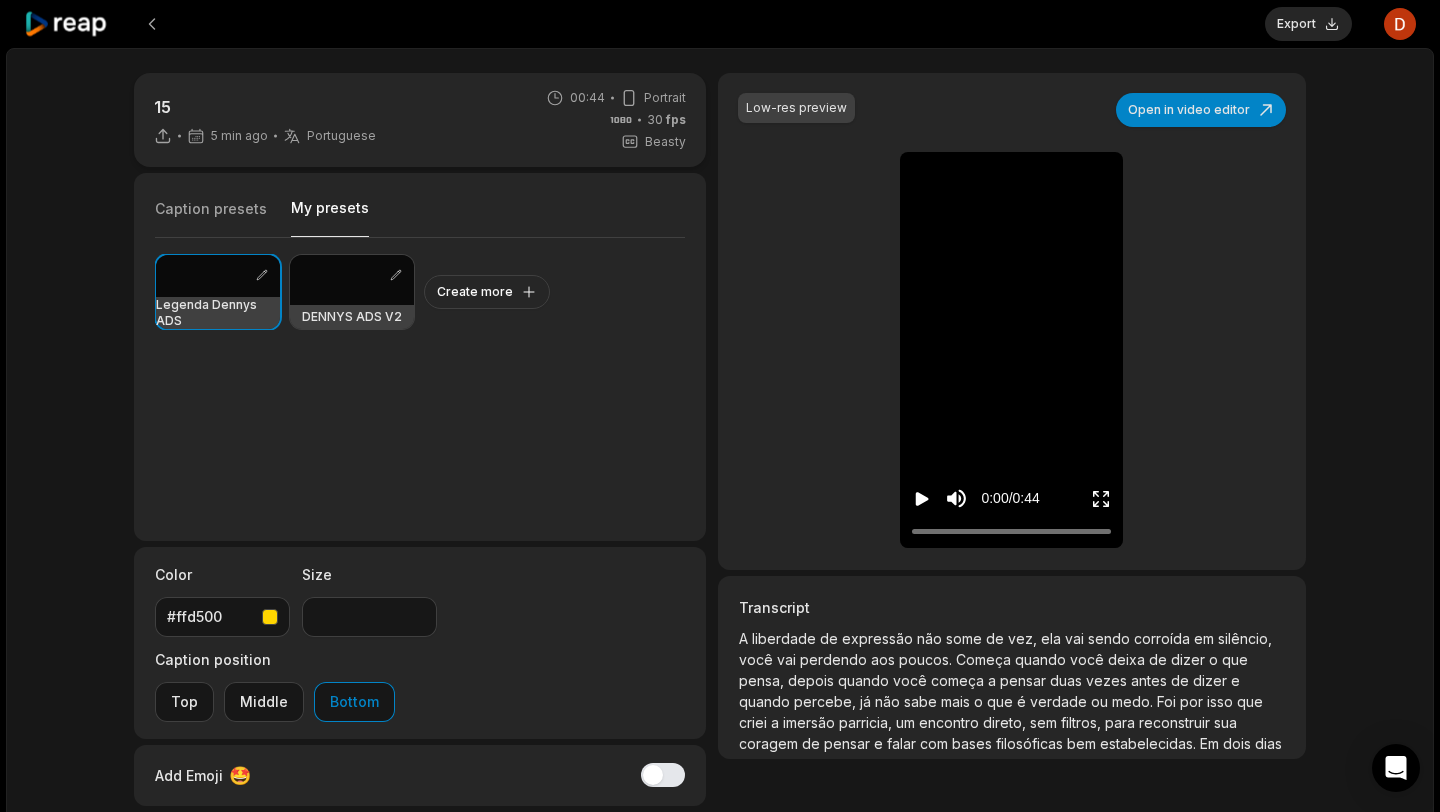 click on "0:00  /  0:44" at bounding box center (1011, 494) 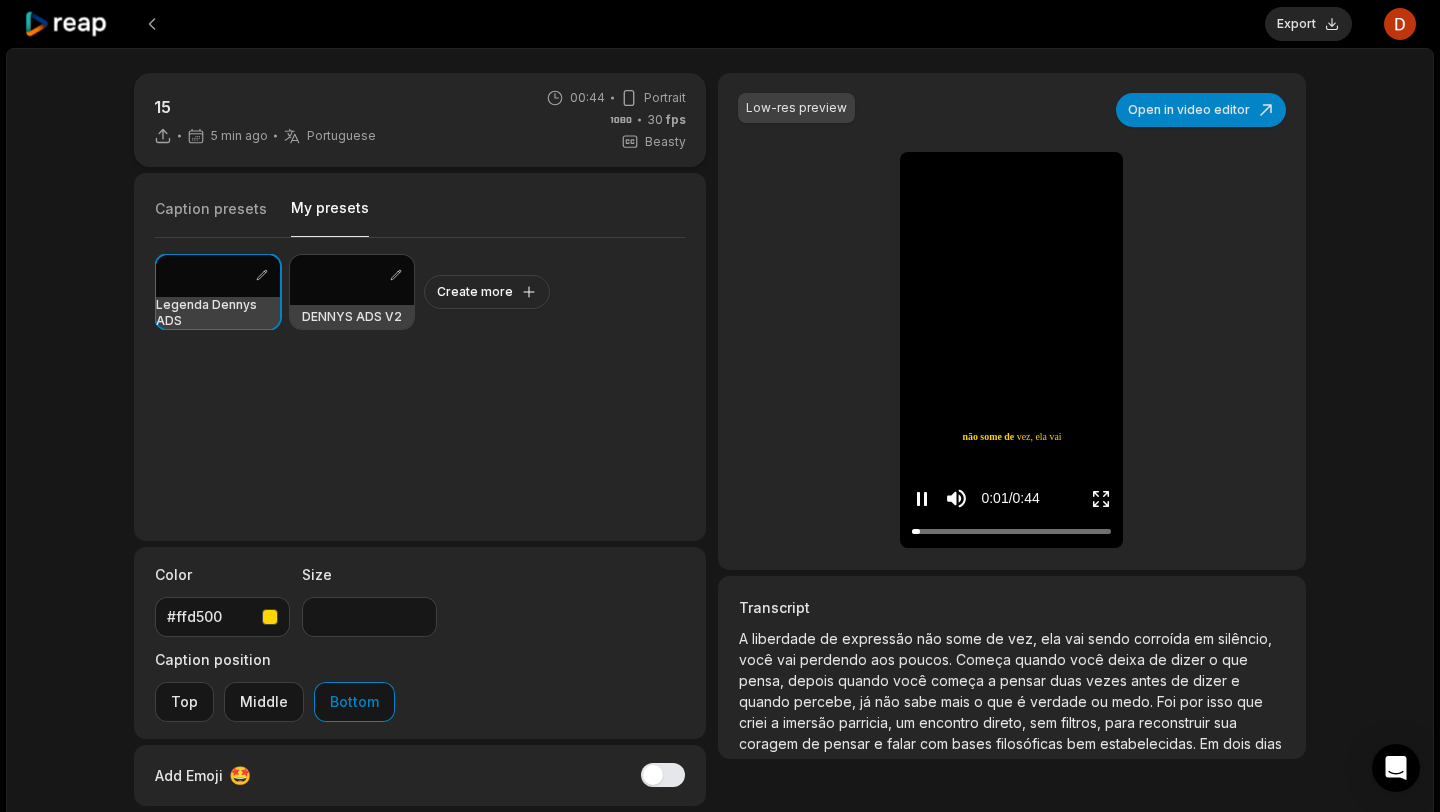 click on "0:01  /  0:44" at bounding box center [1011, 494] 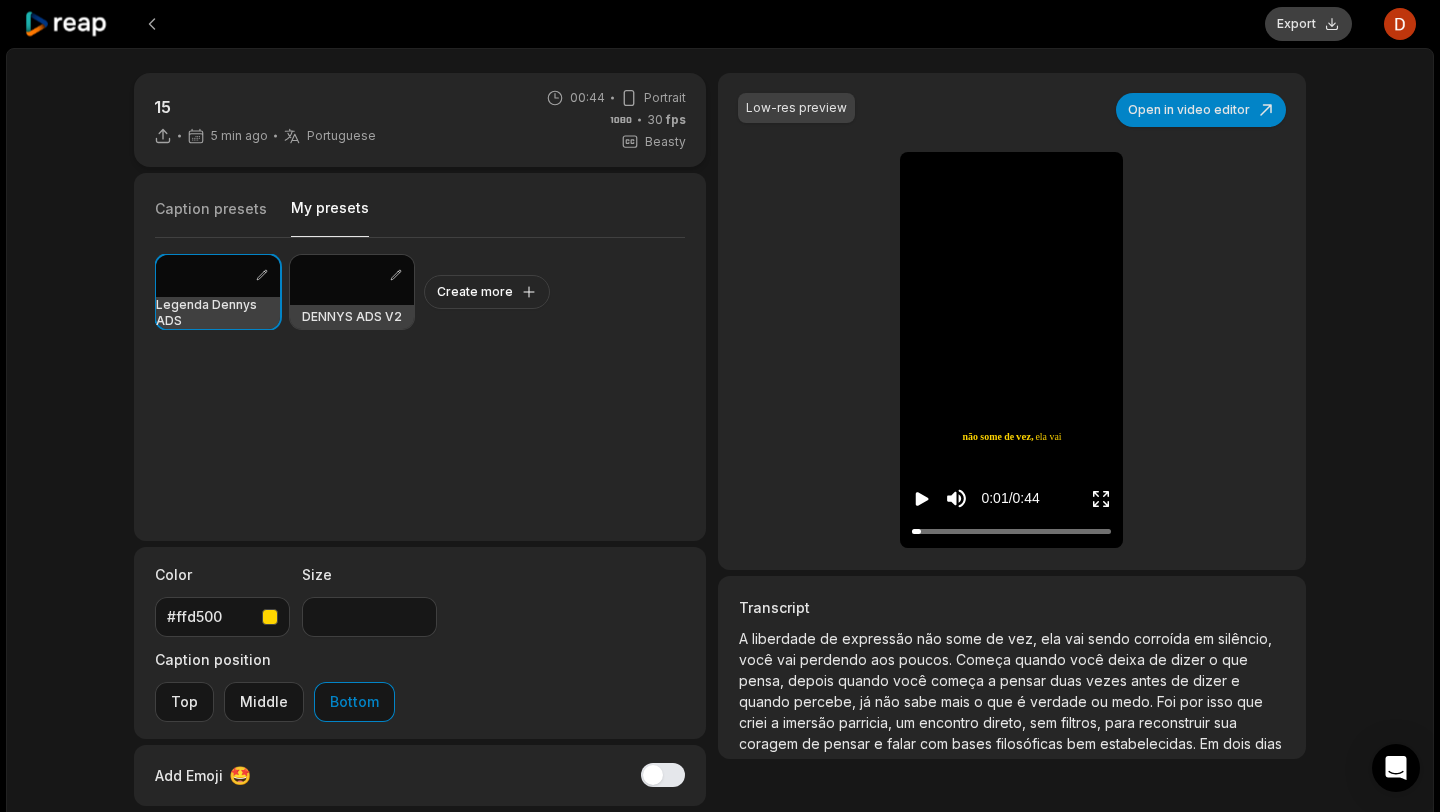 click on "Export" at bounding box center (1308, 24) 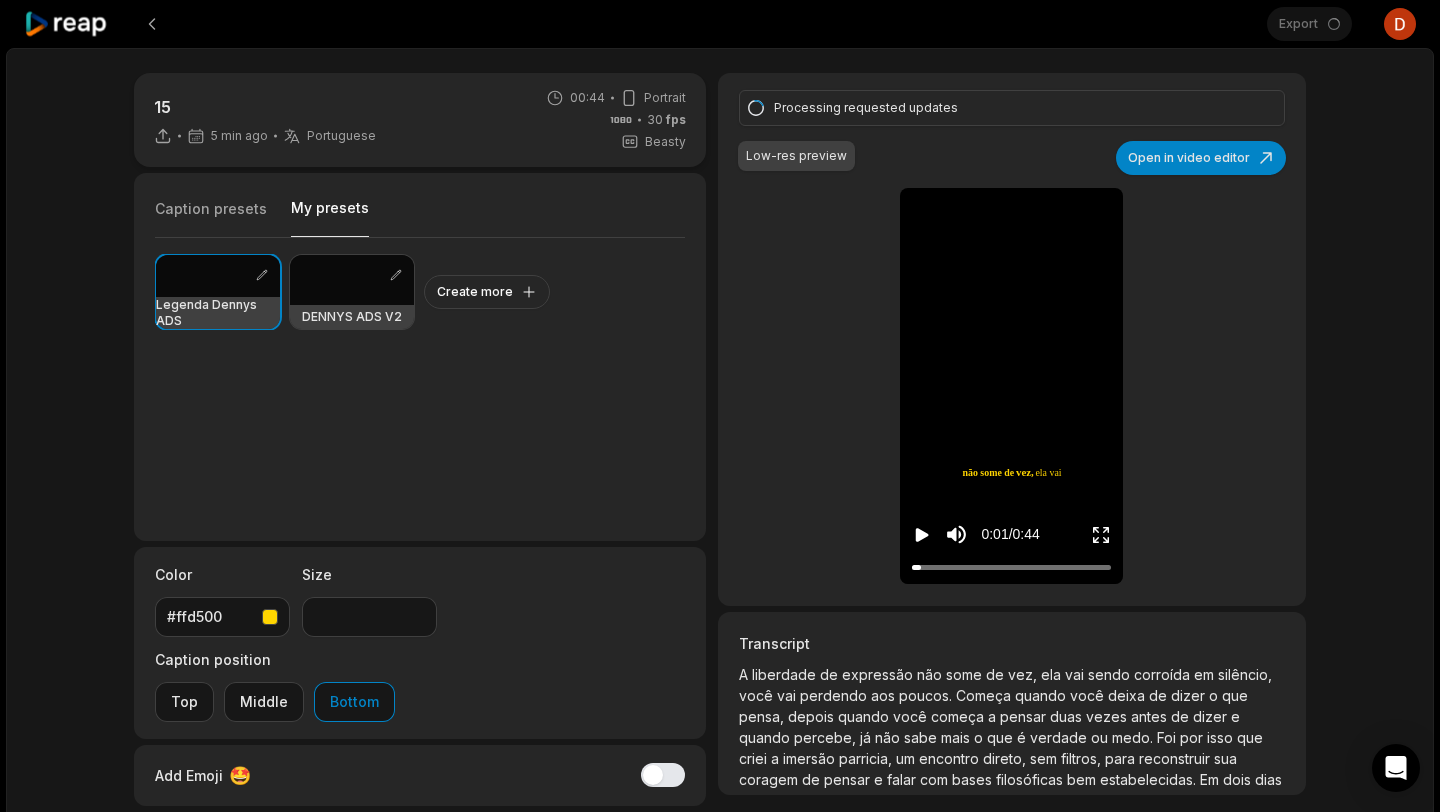 click 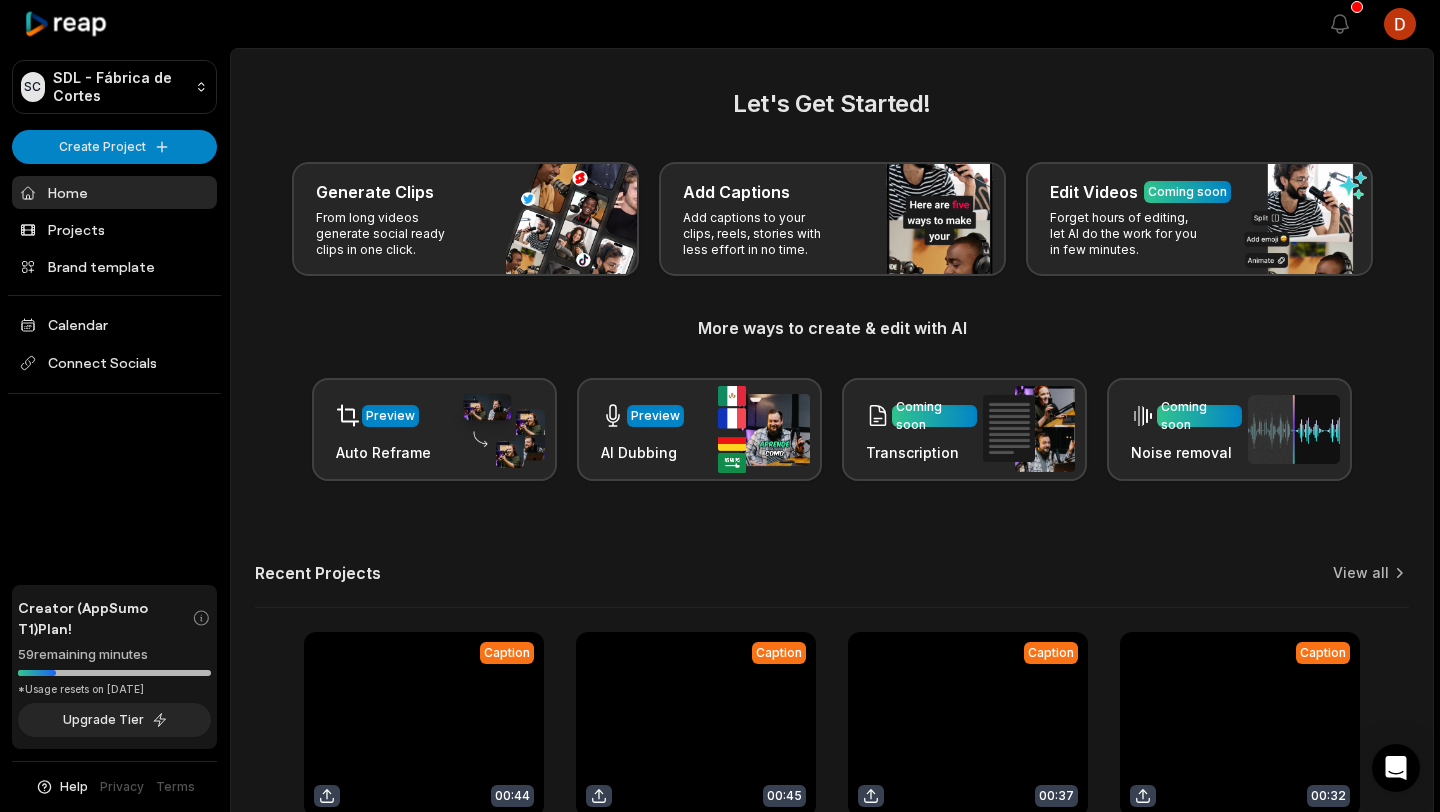 scroll, scrollTop: 89, scrollLeft: 0, axis: vertical 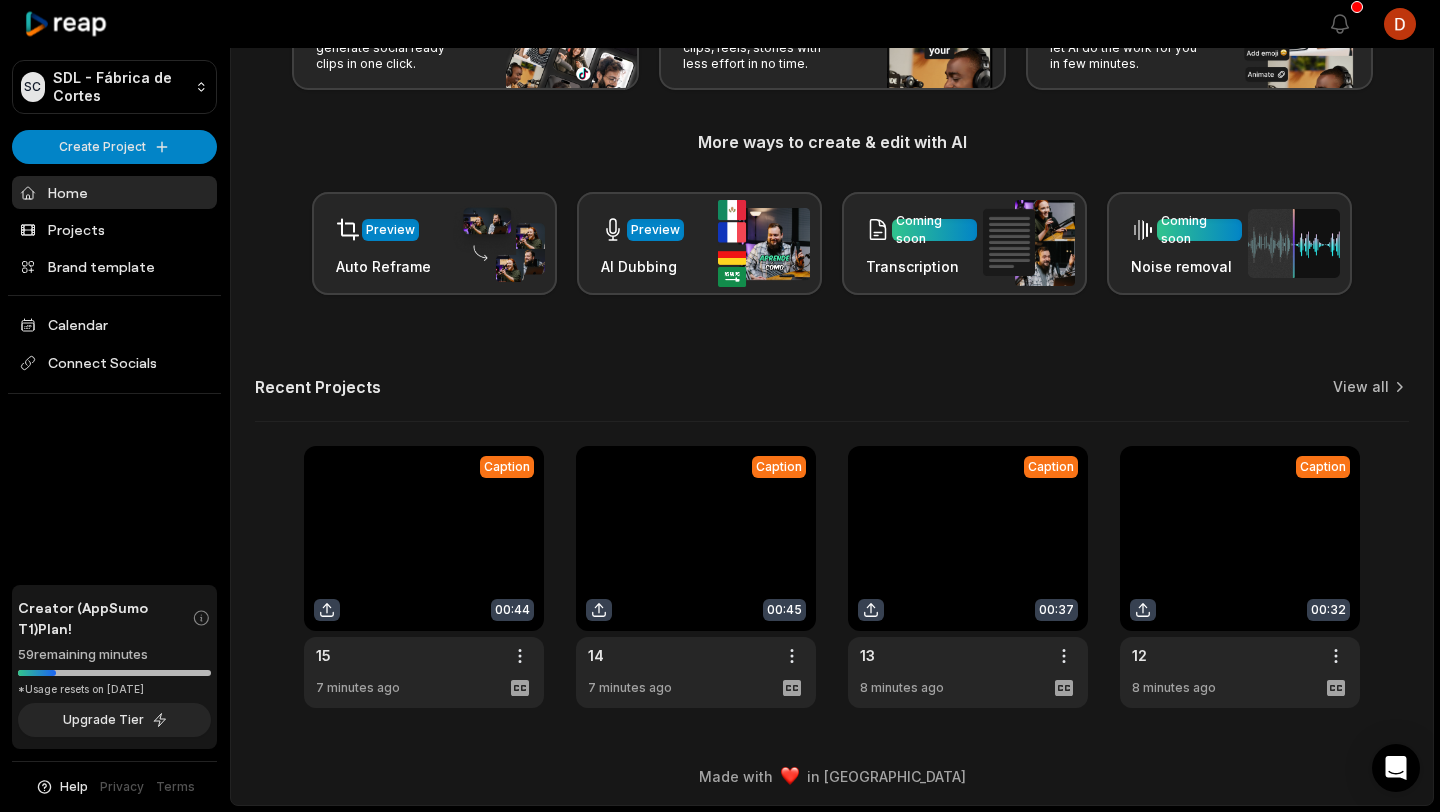 click at bounding box center [1240, 577] 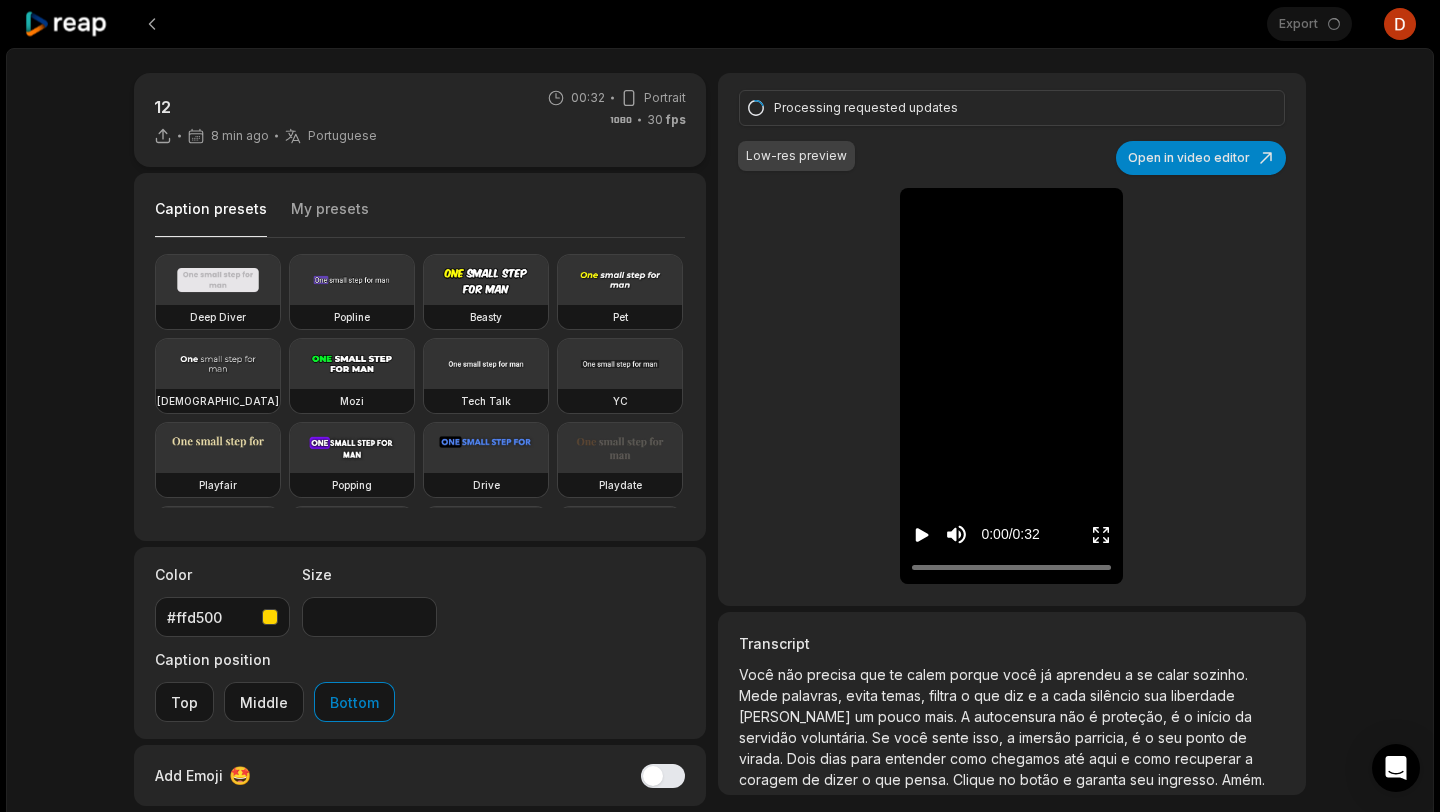 click 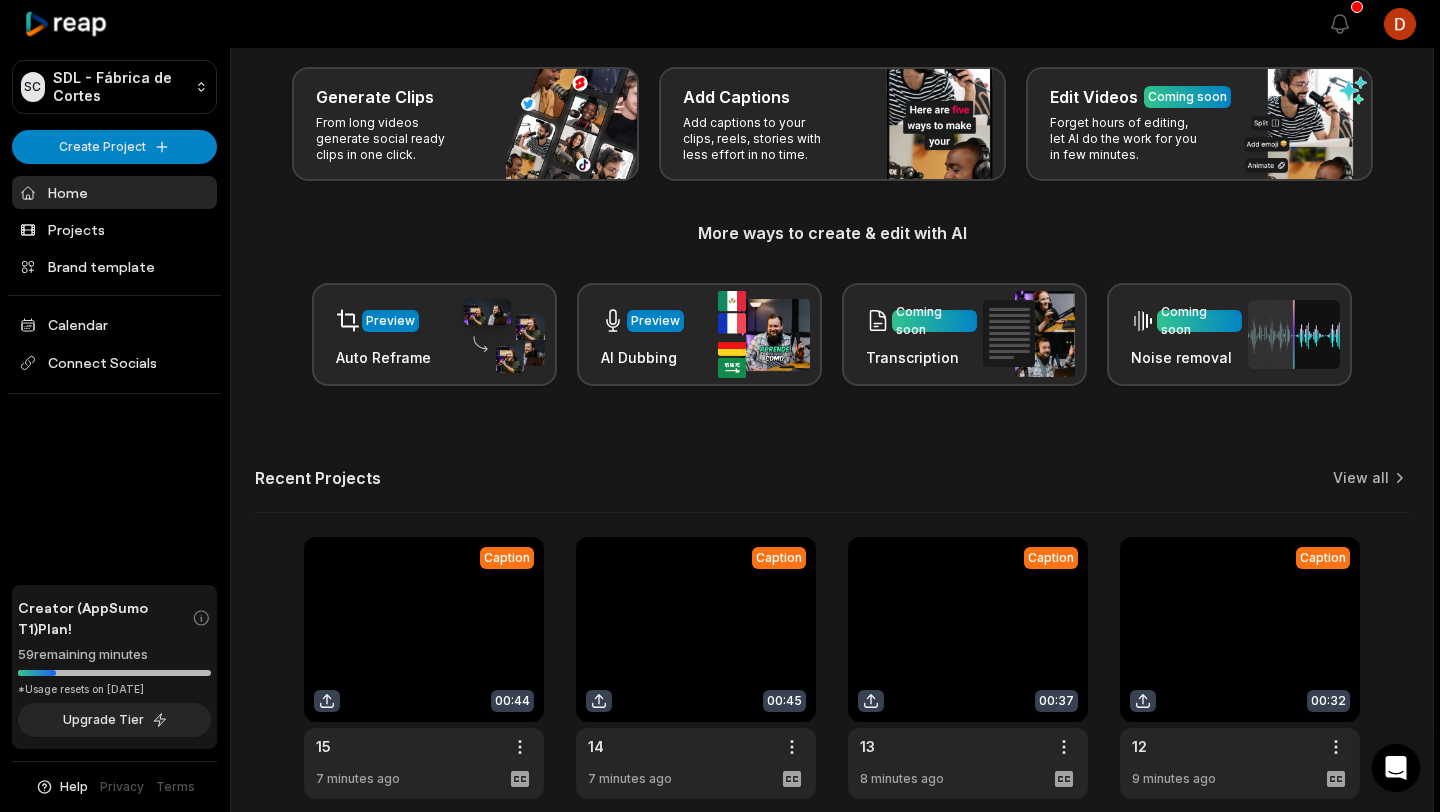 scroll, scrollTop: 186, scrollLeft: 0, axis: vertical 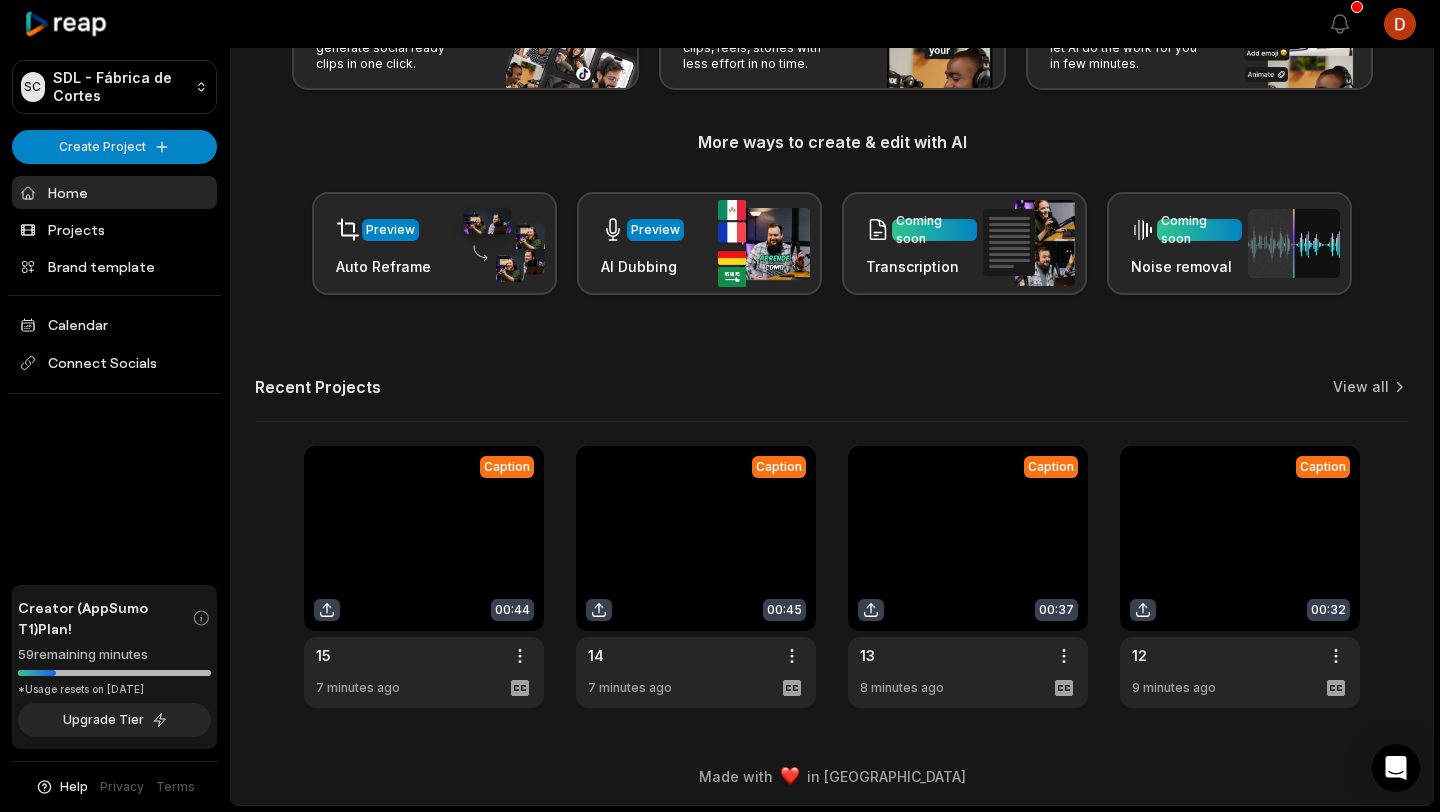 click at bounding box center [1240, 577] 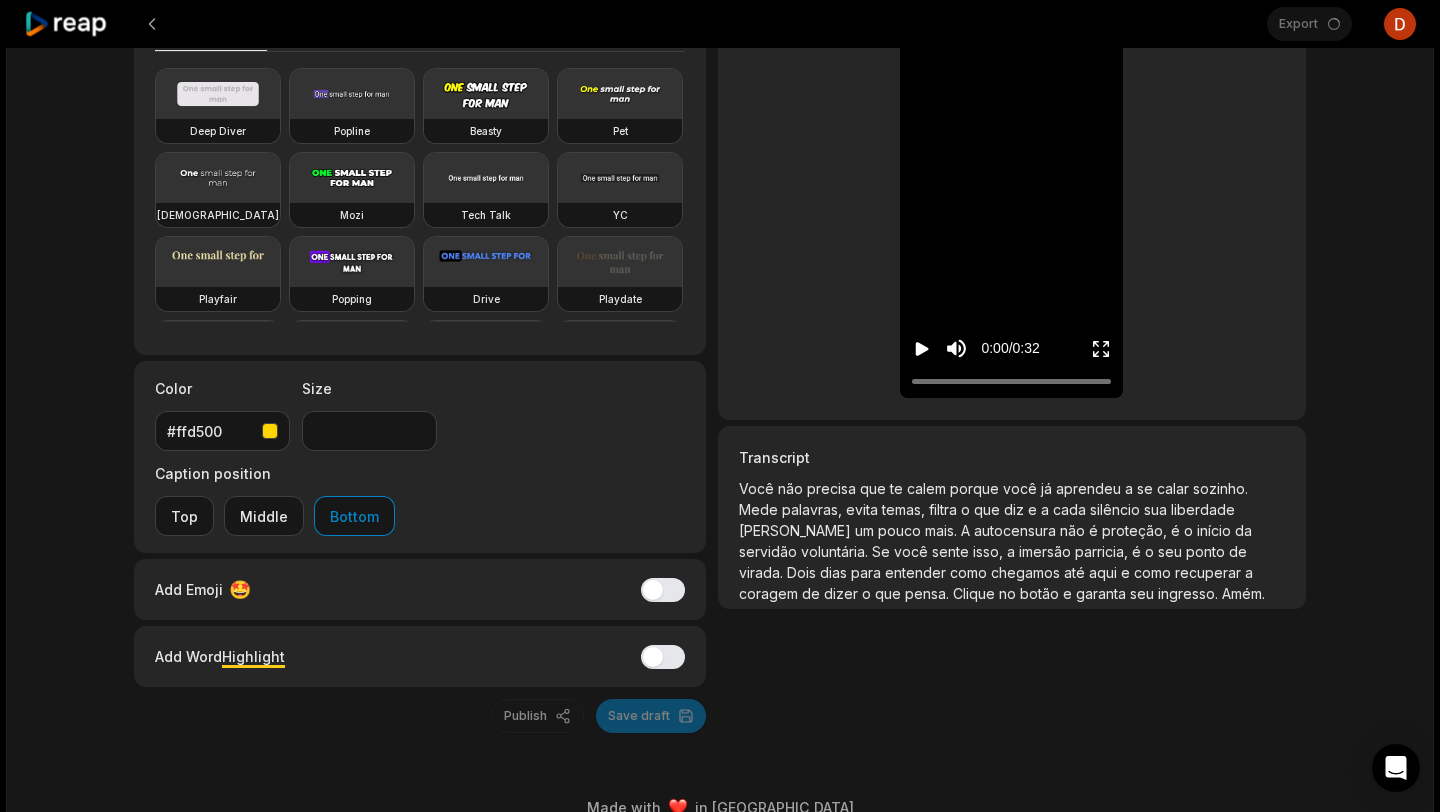 scroll, scrollTop: 0, scrollLeft: 0, axis: both 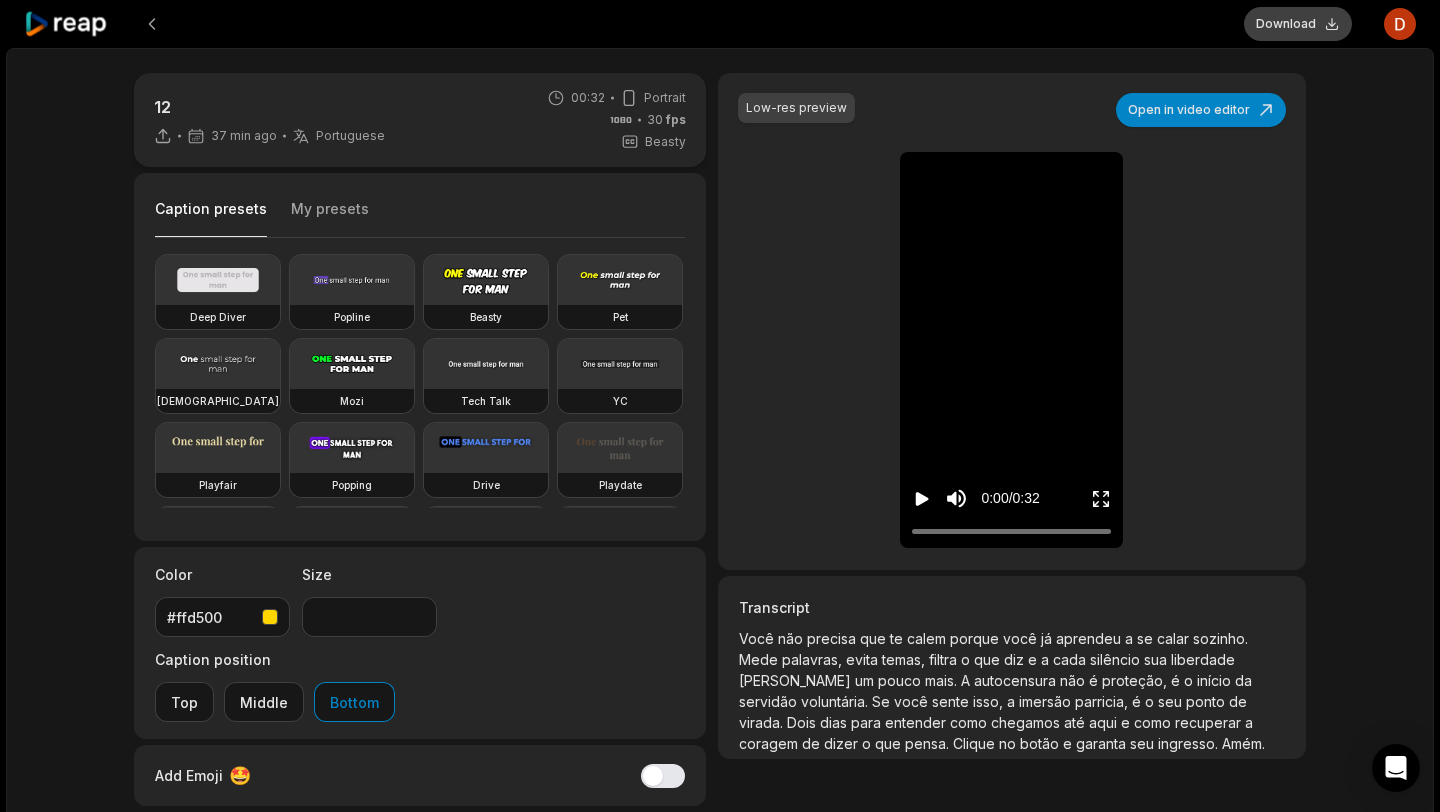 click on "Download" at bounding box center [1298, 24] 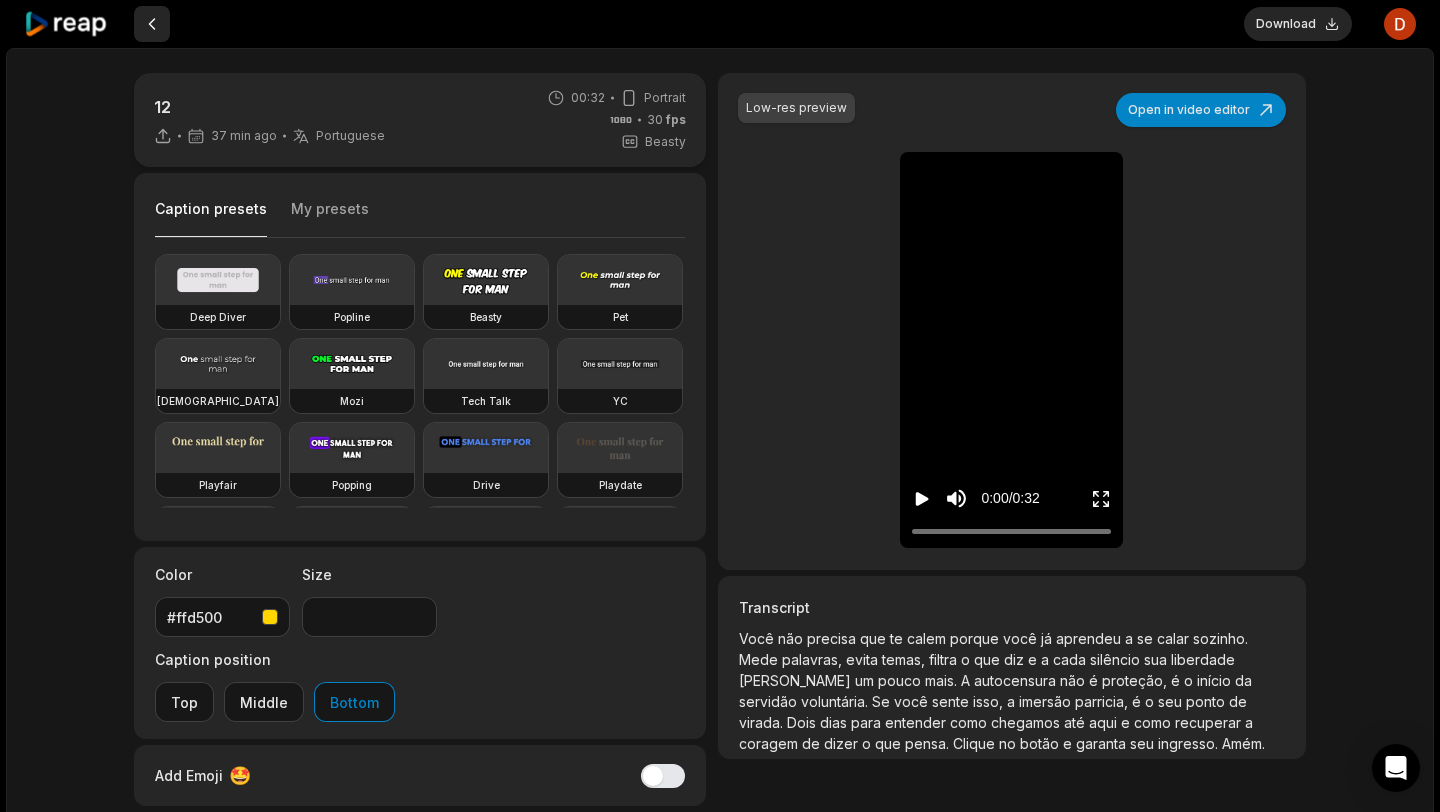 click at bounding box center (152, 24) 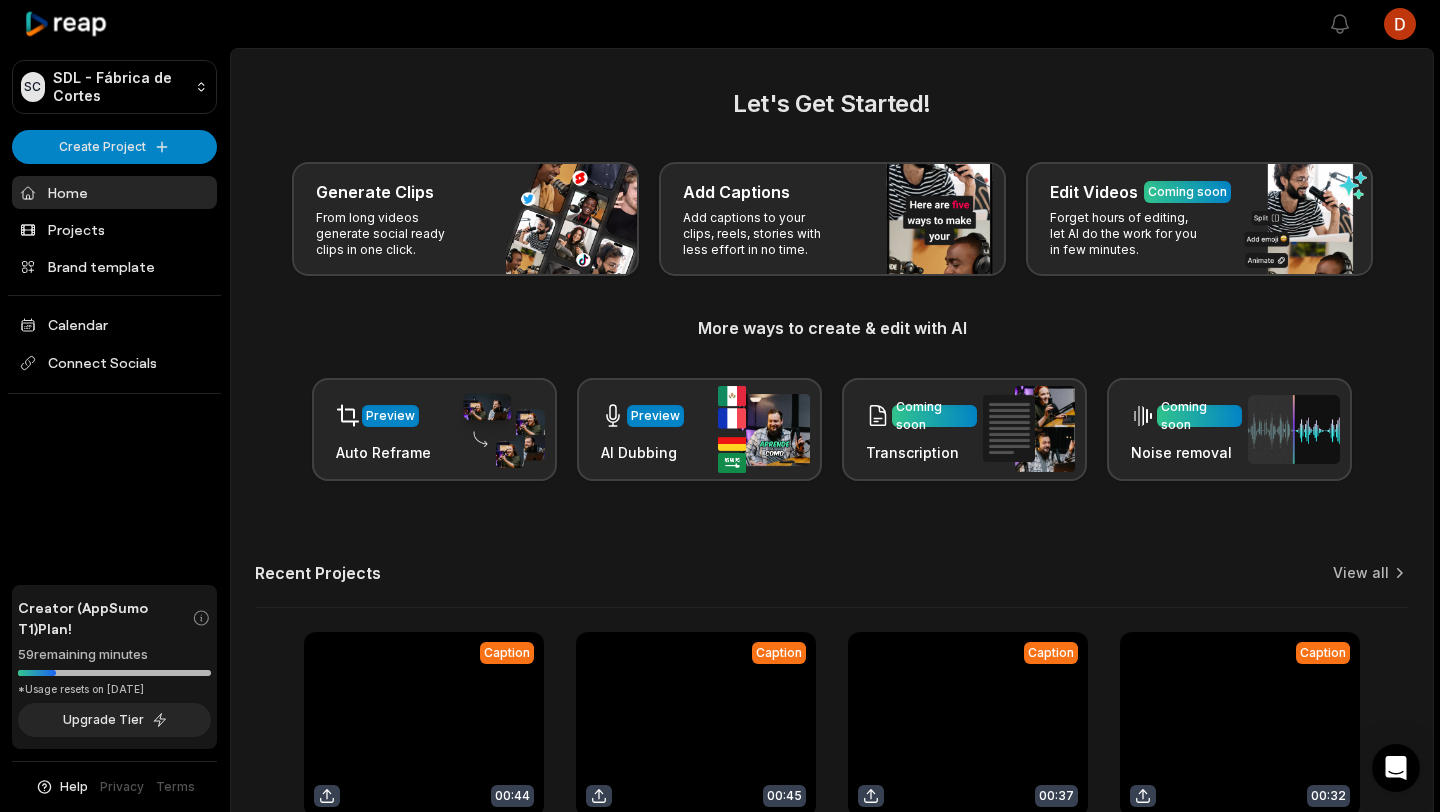 scroll, scrollTop: 186, scrollLeft: 0, axis: vertical 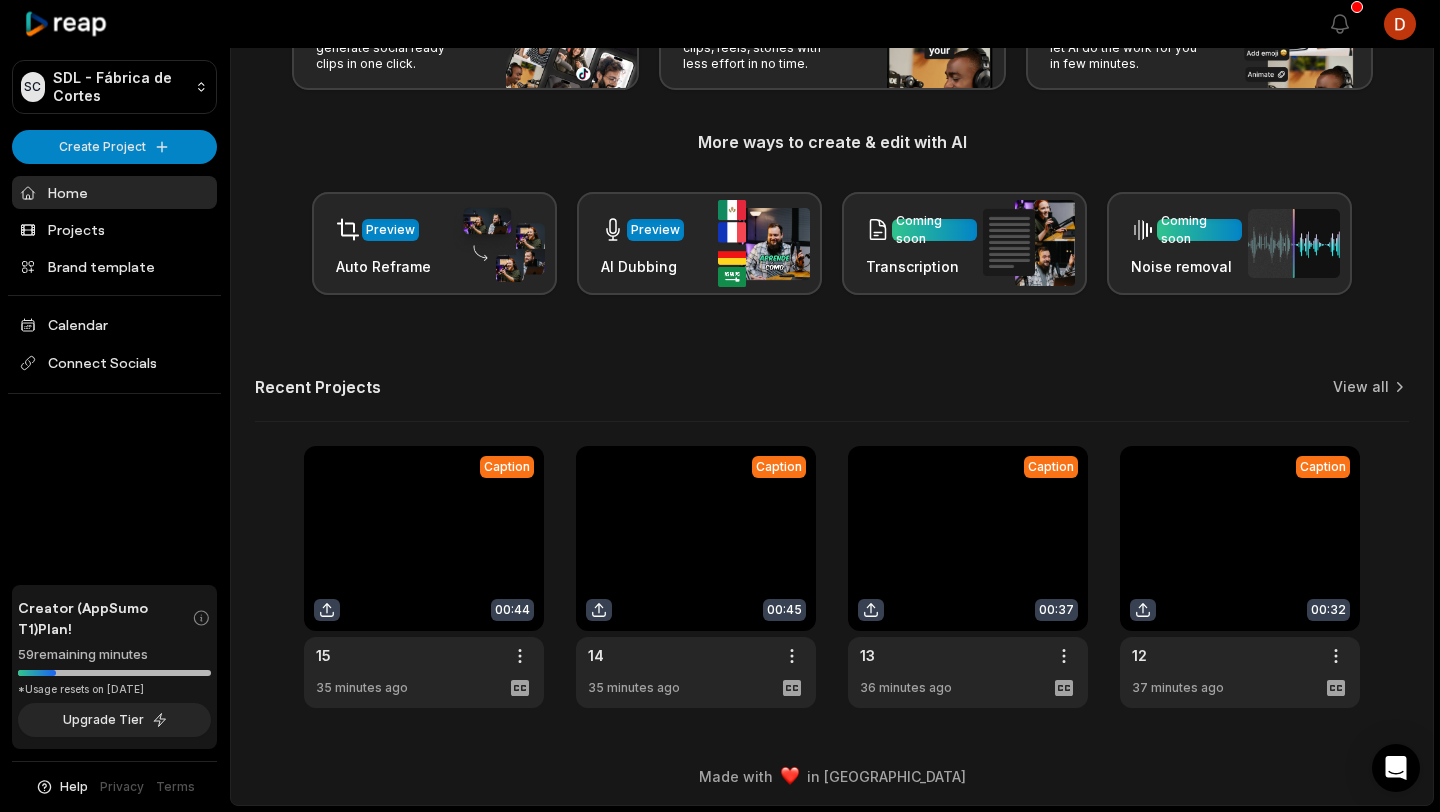 click at bounding box center [968, 577] 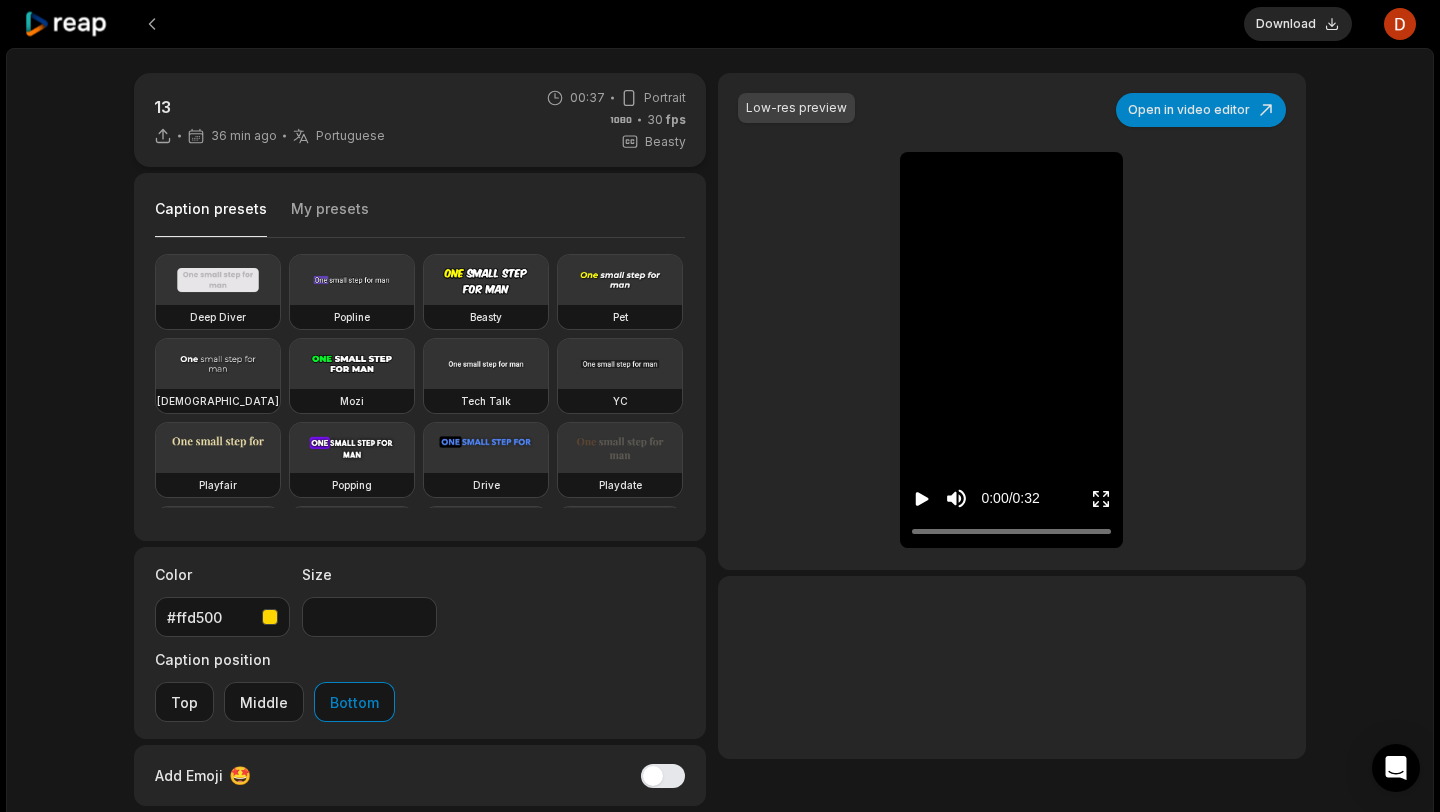 type on "**" 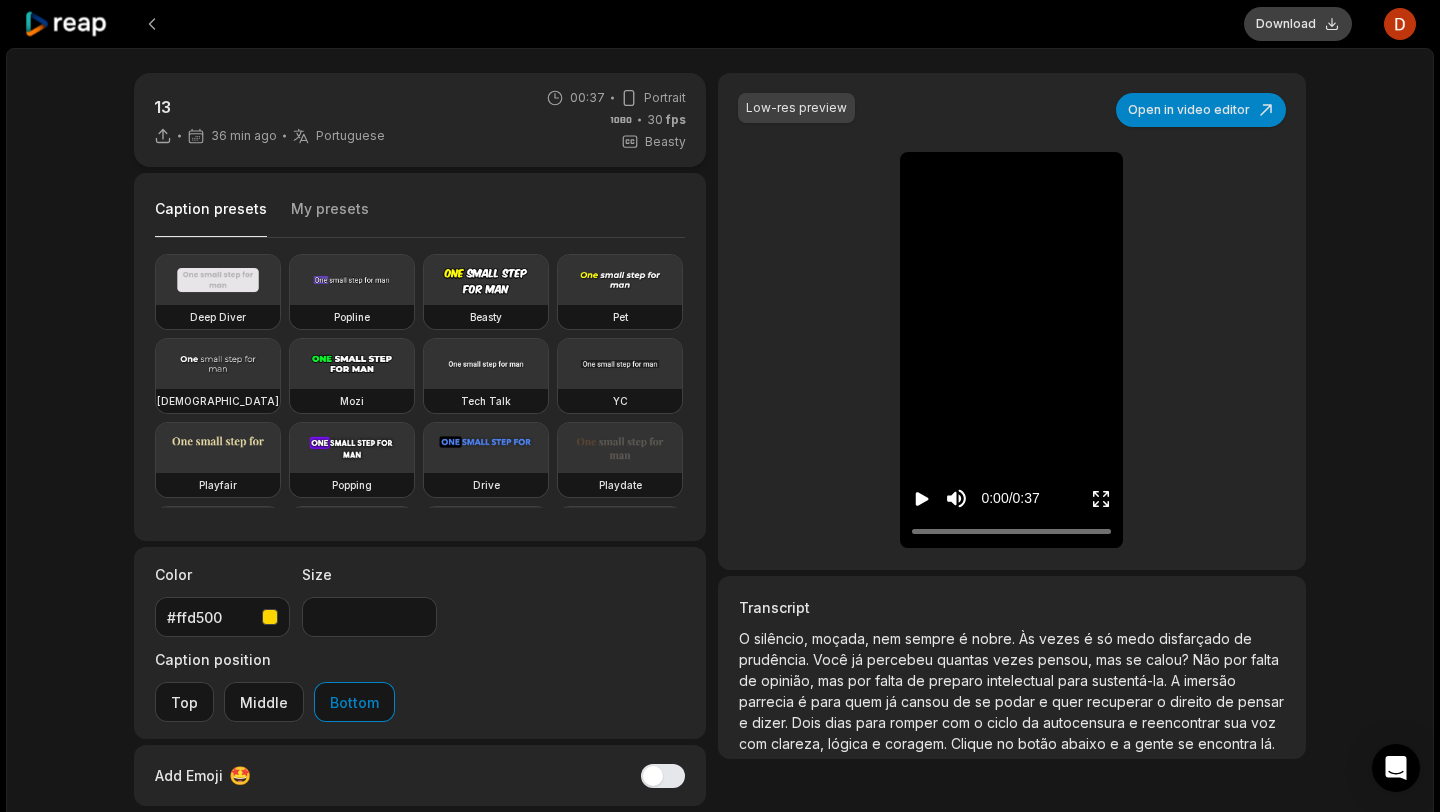 click on "Download" at bounding box center [1298, 24] 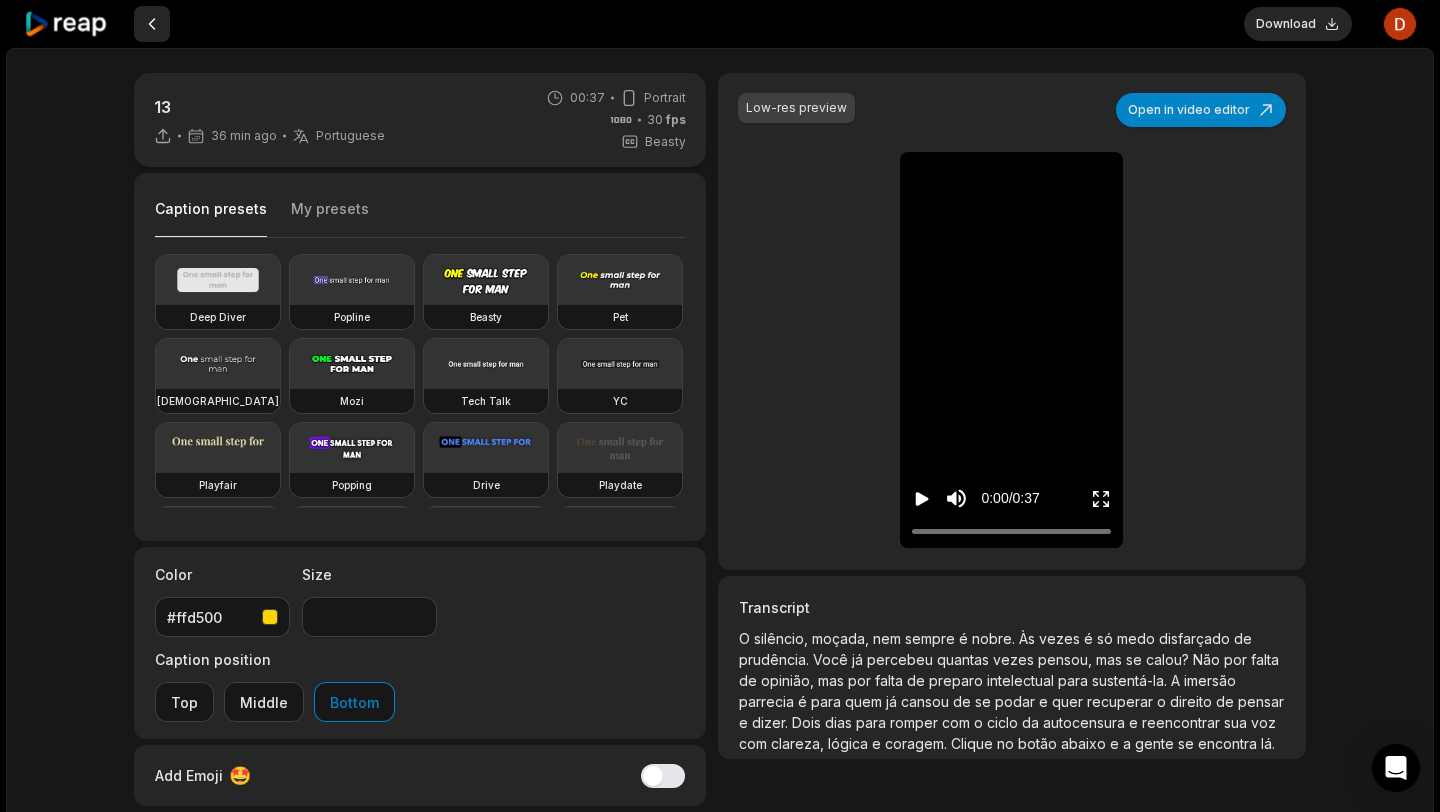 click at bounding box center (152, 24) 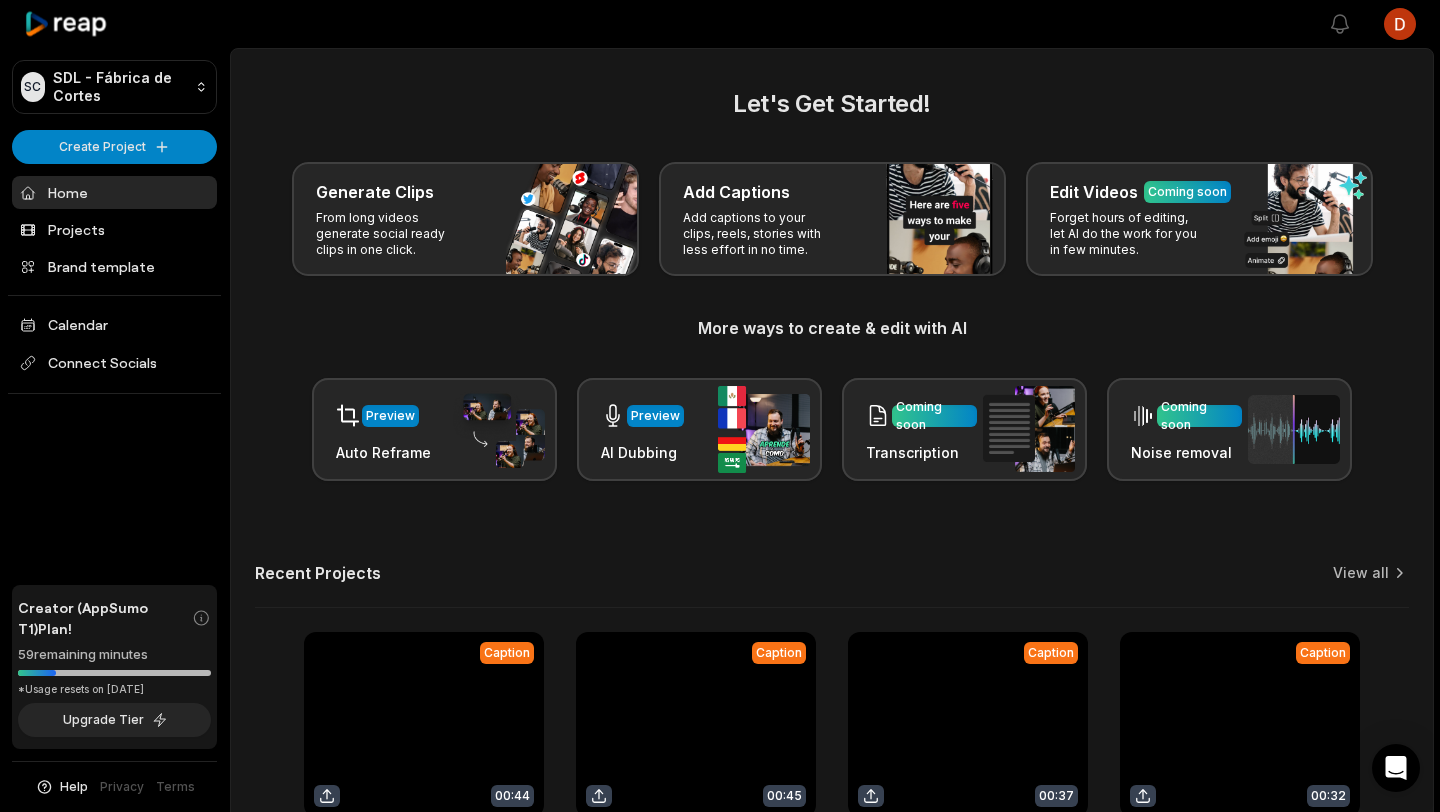 scroll, scrollTop: 186, scrollLeft: 0, axis: vertical 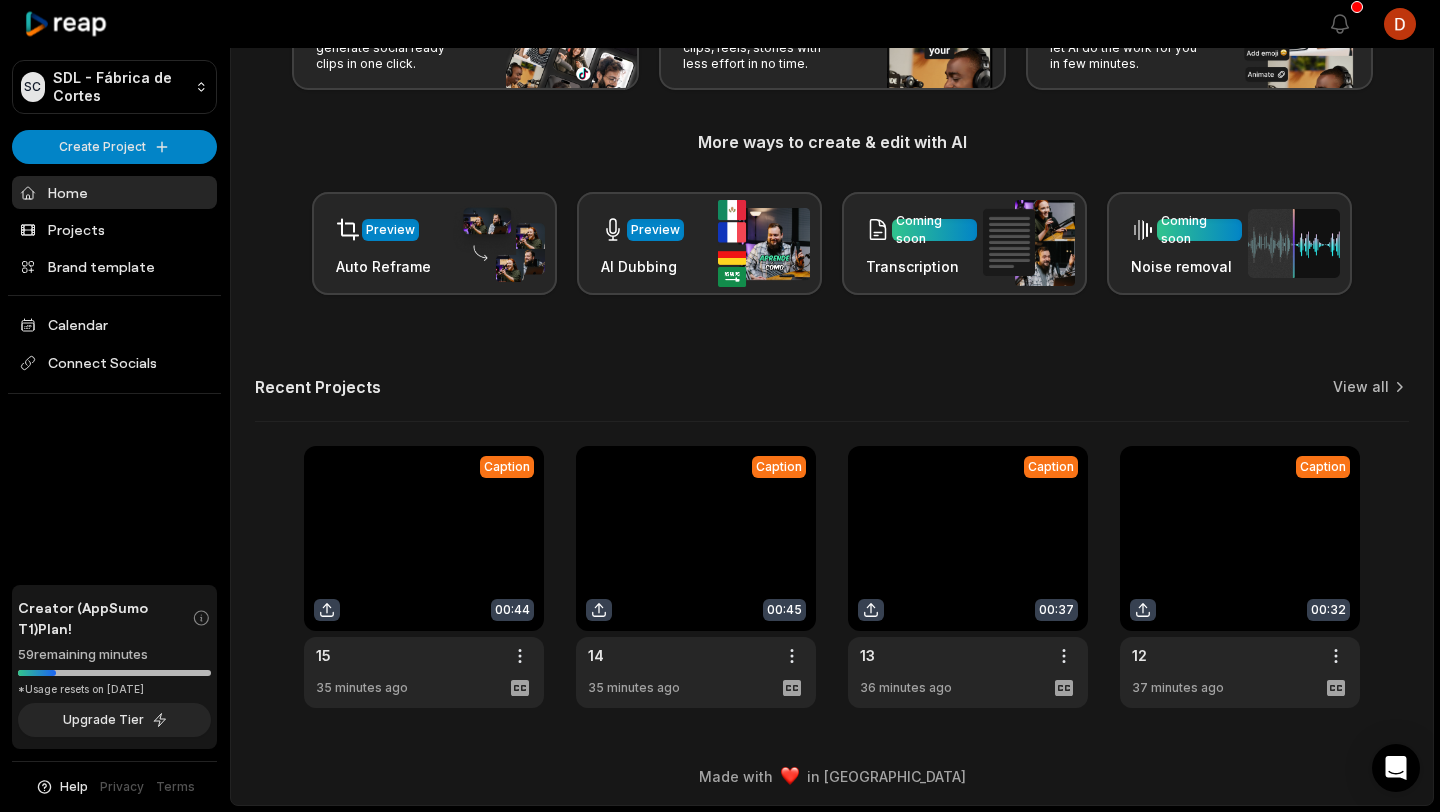click at bounding box center [696, 577] 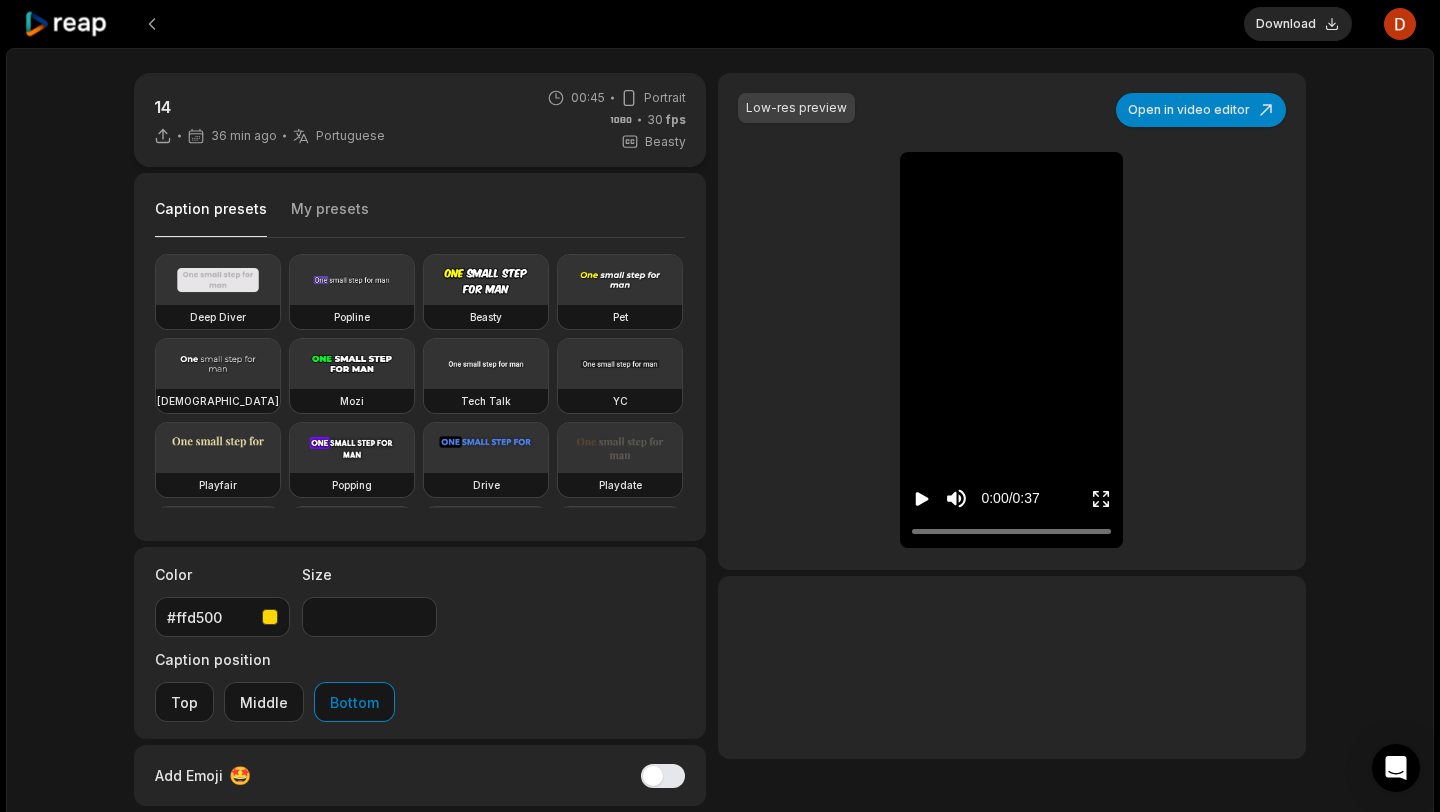 type on "**" 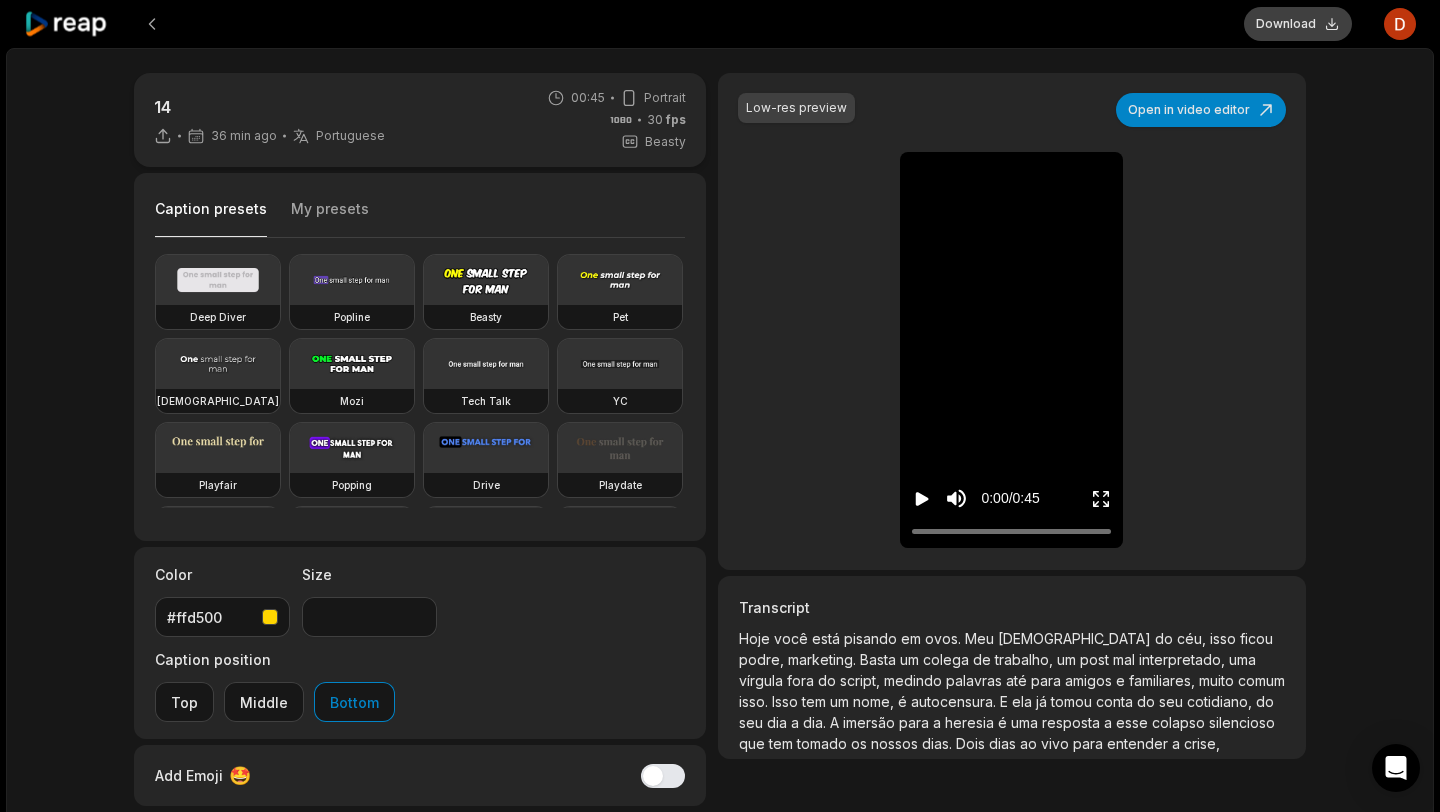 click on "Download" at bounding box center (1298, 24) 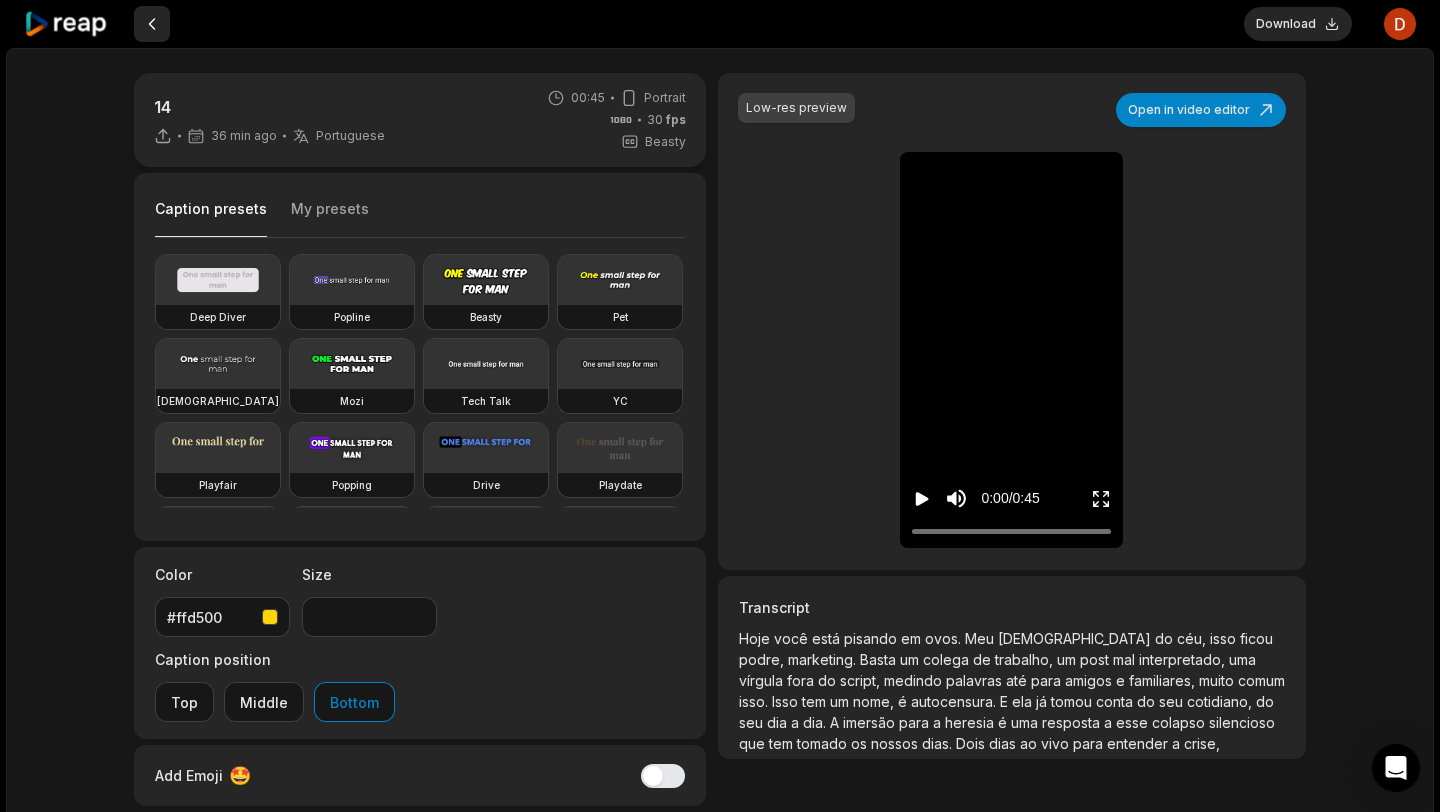 click at bounding box center [152, 24] 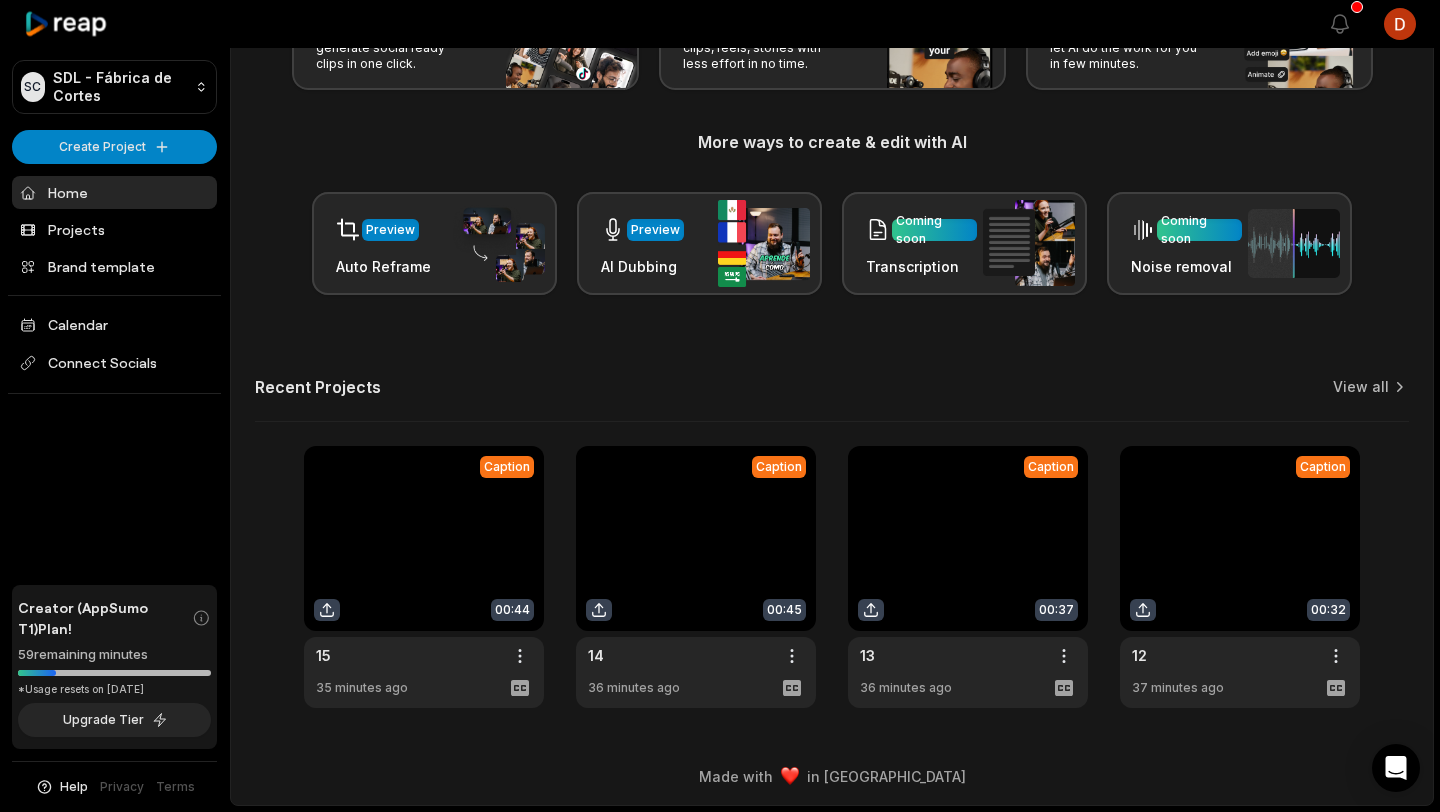 click at bounding box center [424, 577] 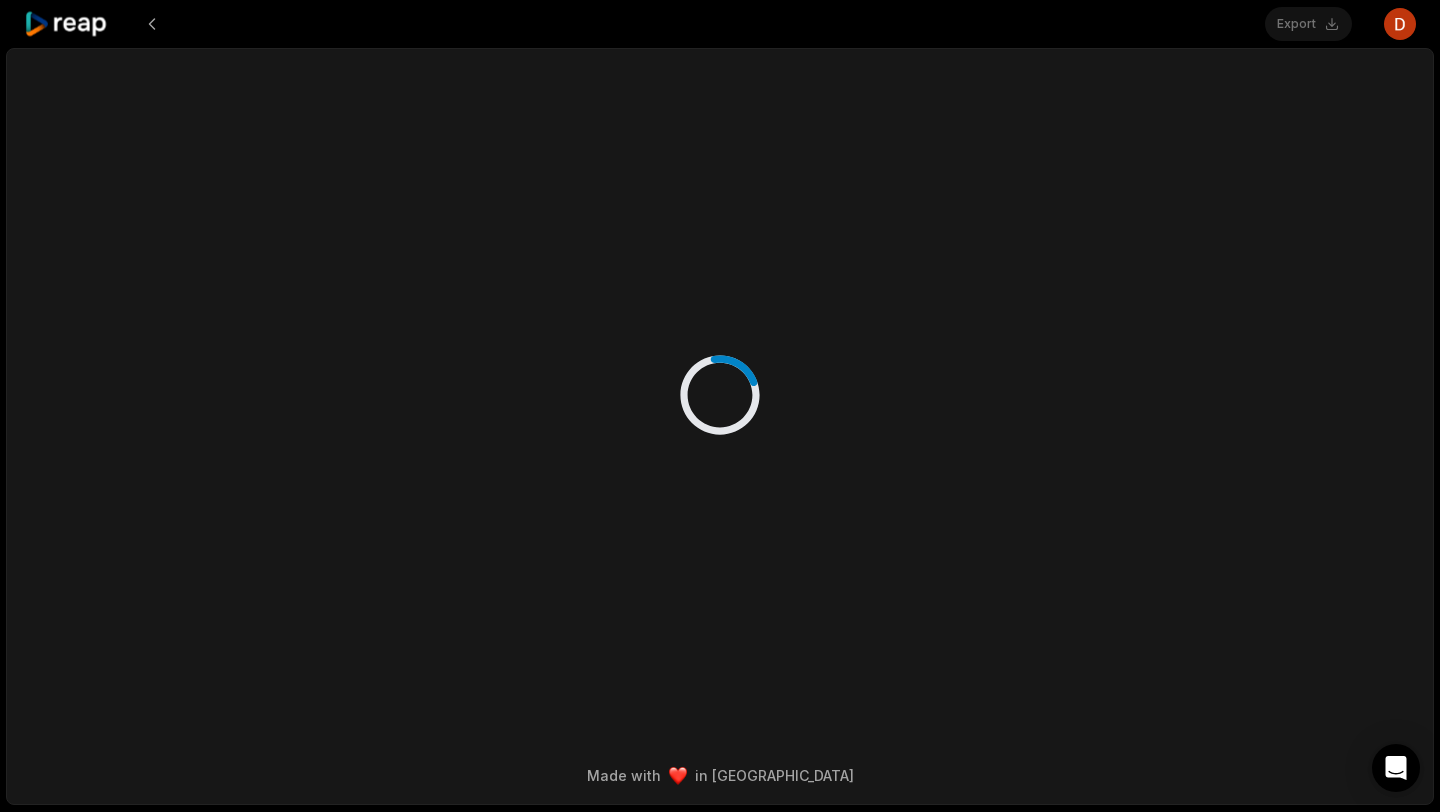 scroll, scrollTop: 0, scrollLeft: 0, axis: both 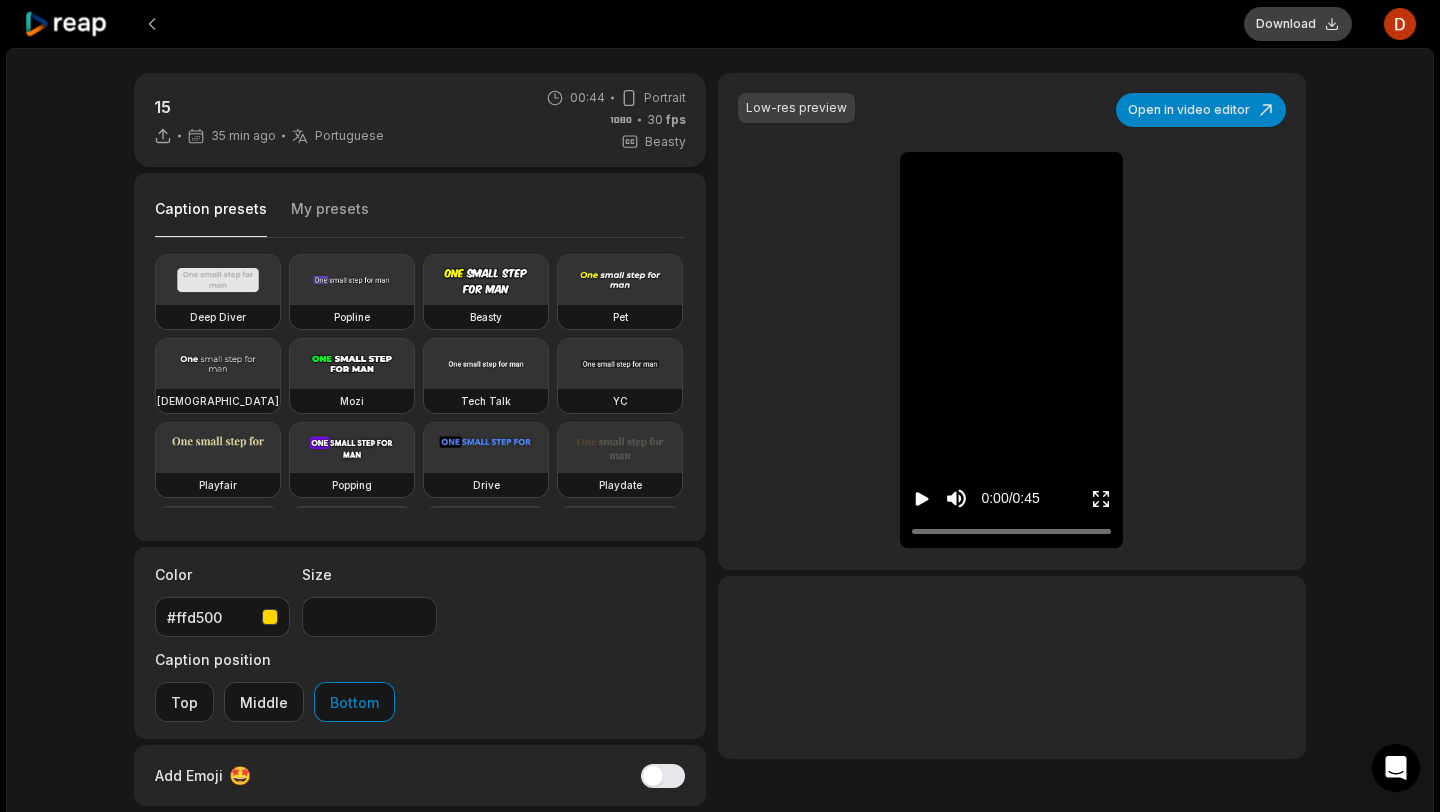 type on "**" 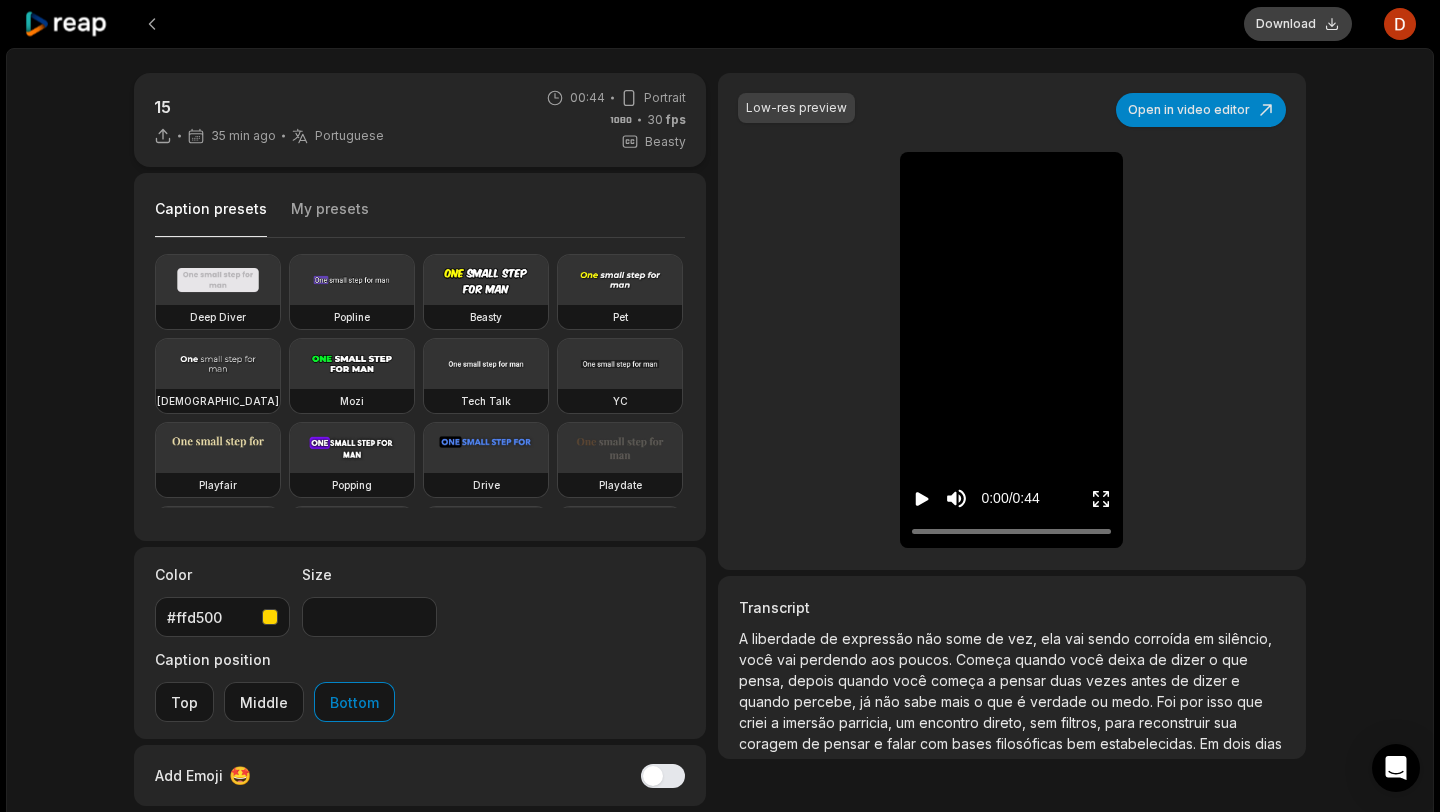 click on "Download" at bounding box center [1298, 24] 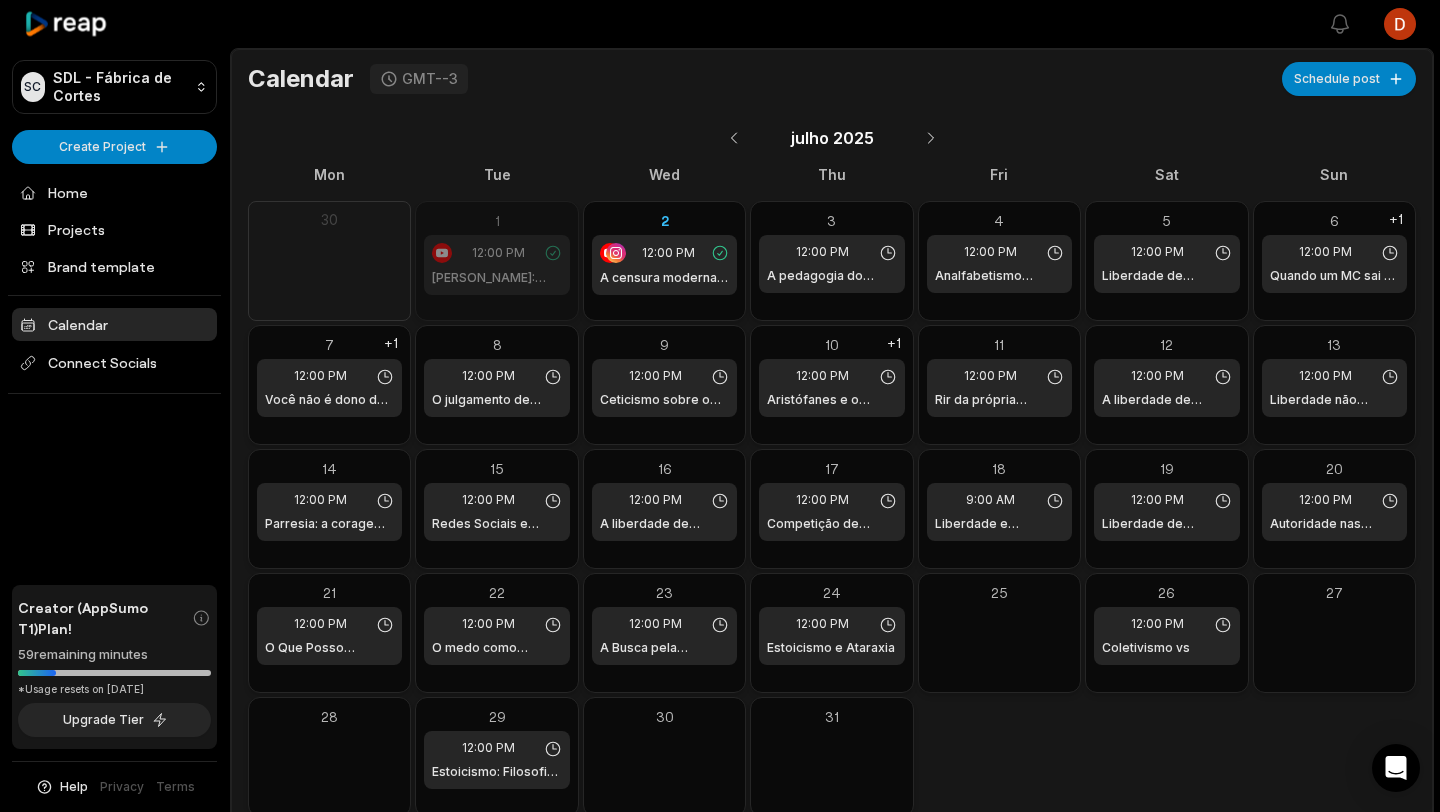 scroll, scrollTop: 39, scrollLeft: 0, axis: vertical 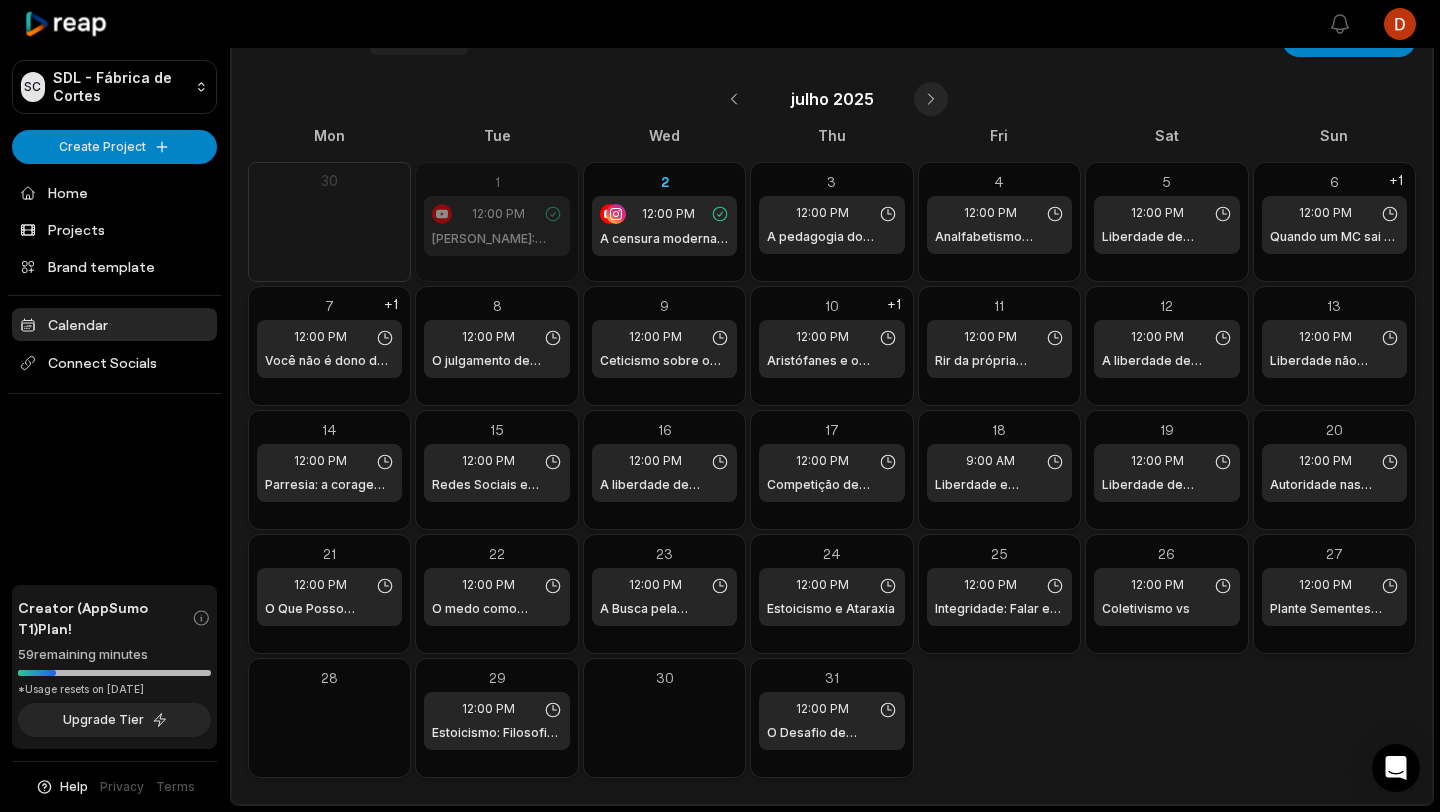 click at bounding box center [931, 99] 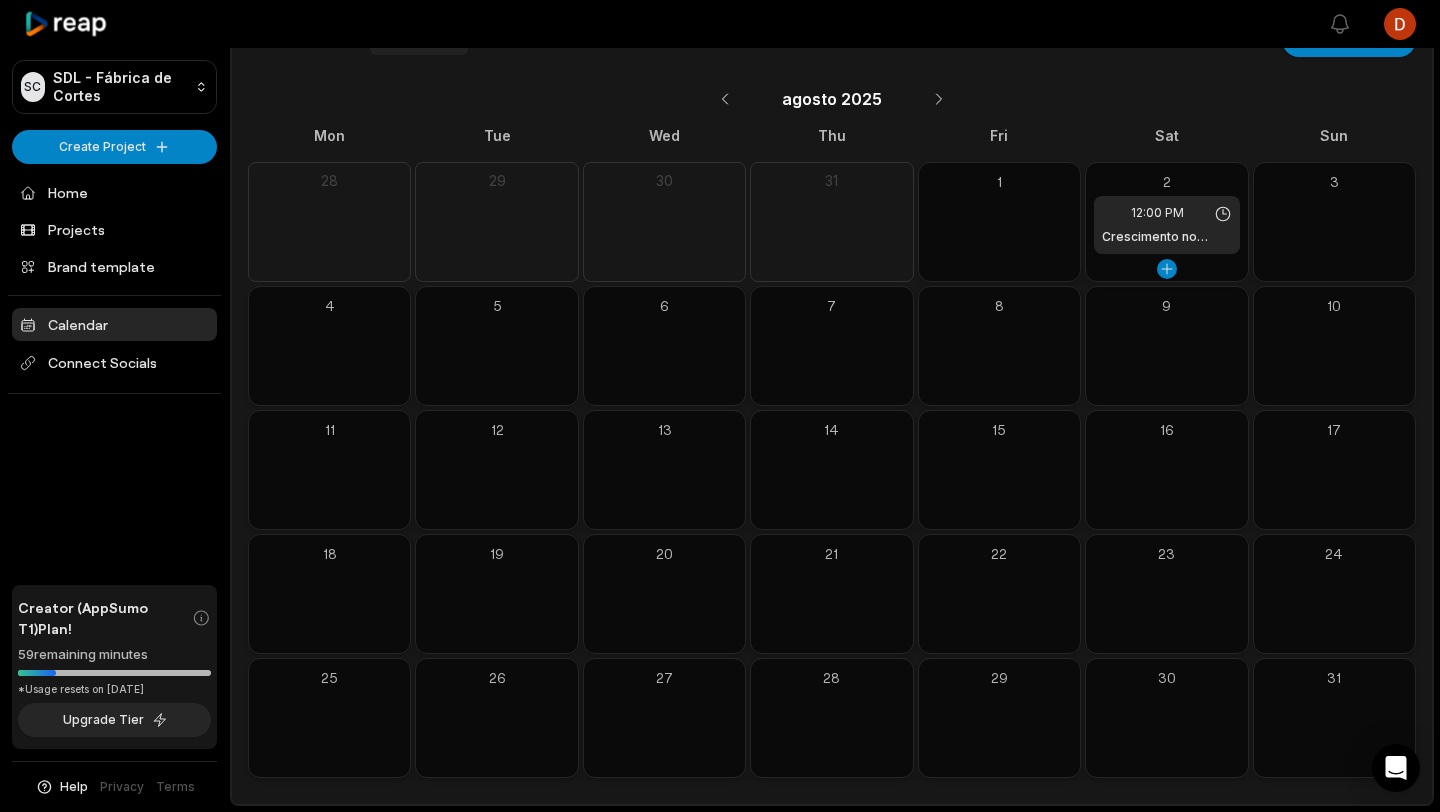 click on "Crescimento no Desconforto" at bounding box center (1166, 237) 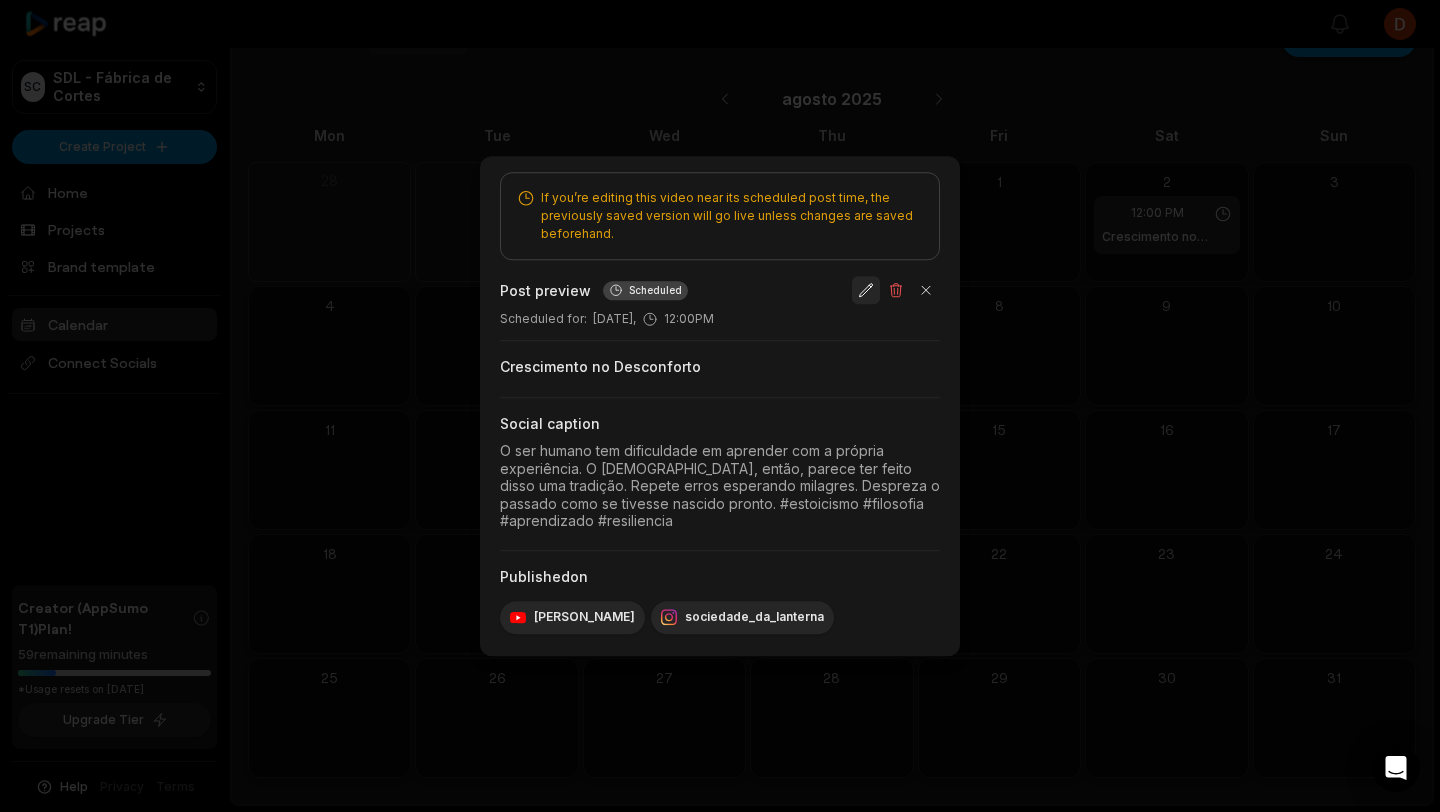 click at bounding box center [866, 290] 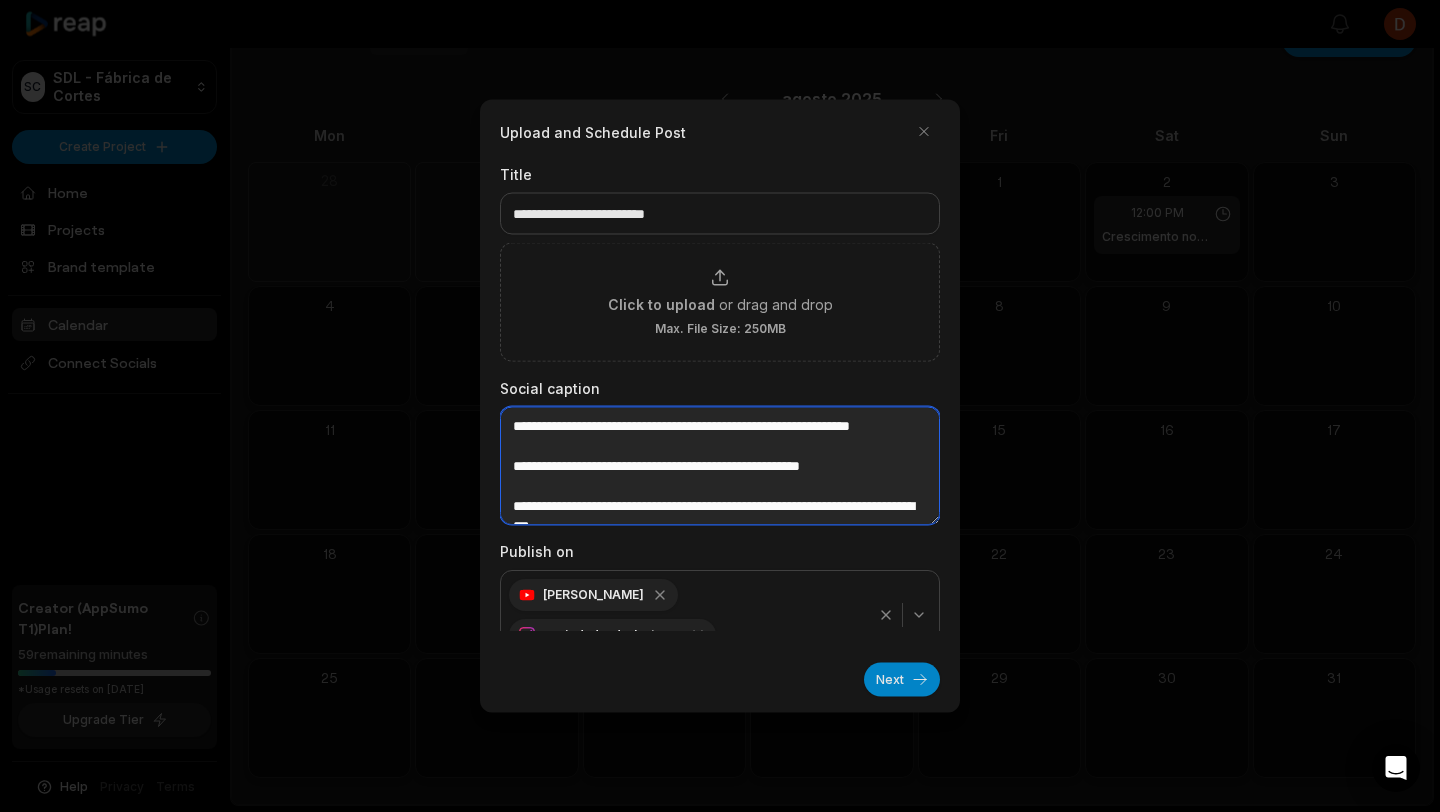 click on "**********" at bounding box center [720, 466] 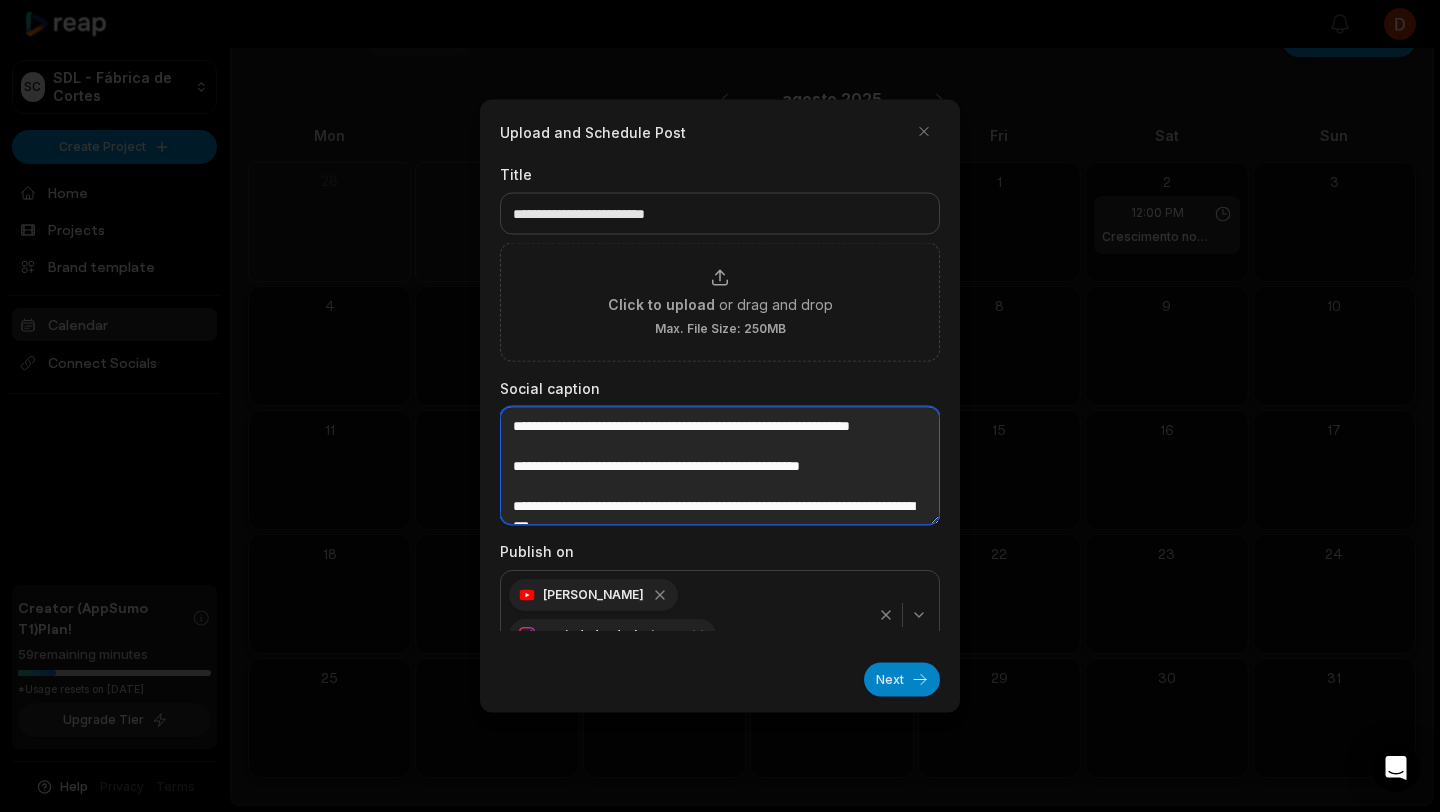 scroll, scrollTop: 80, scrollLeft: 0, axis: vertical 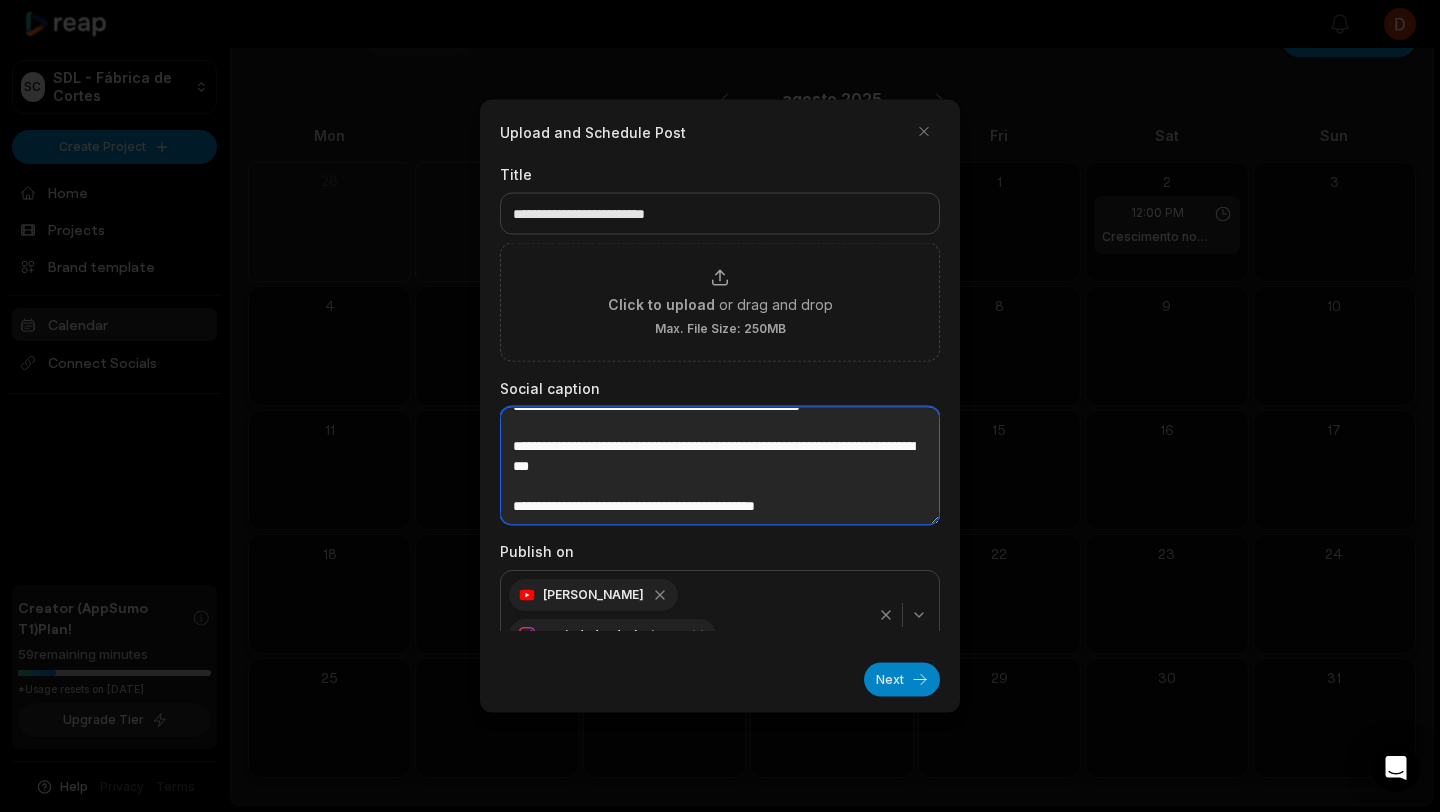 click on "**********" at bounding box center (720, 466) 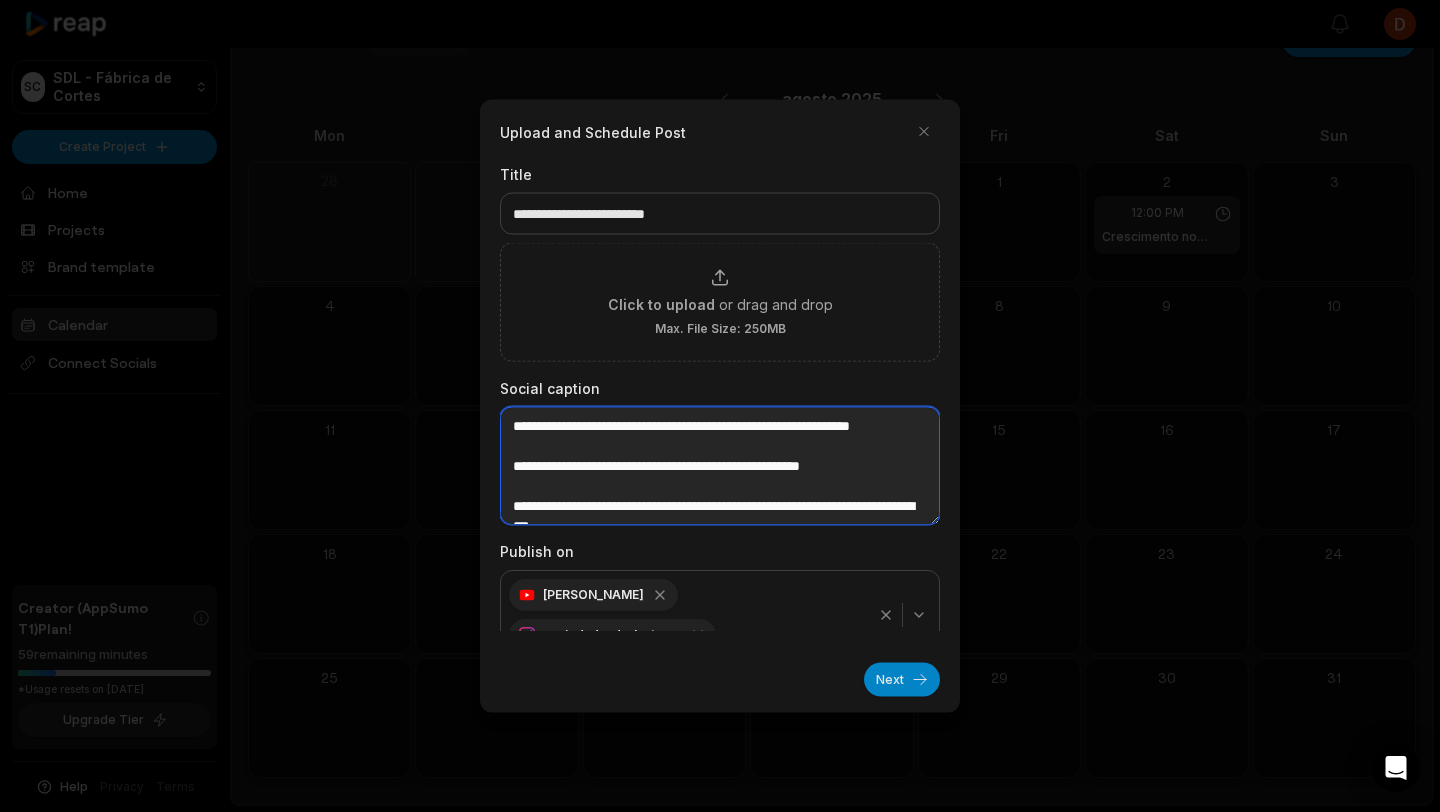 click on "**********" at bounding box center [720, 466] 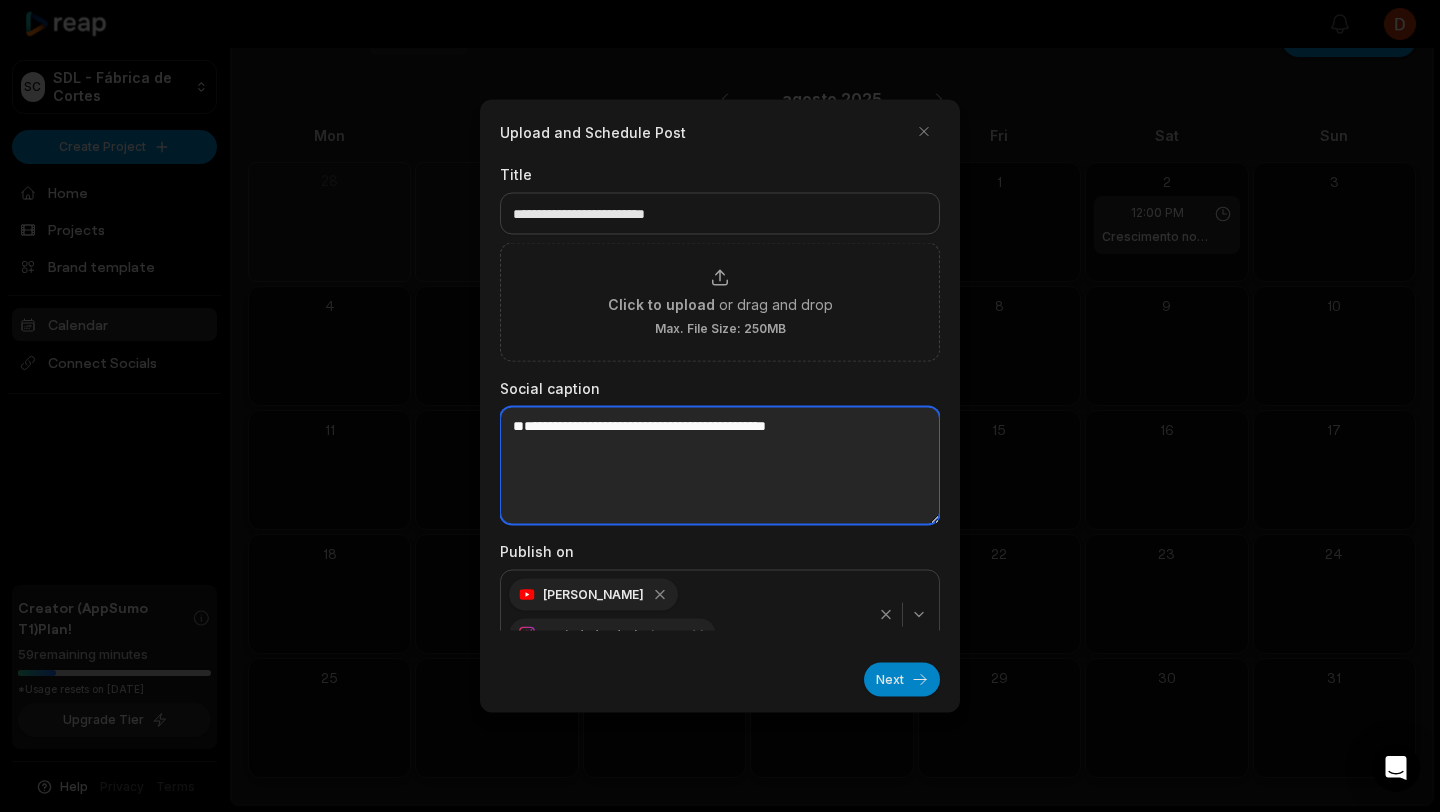 paste on "**********" 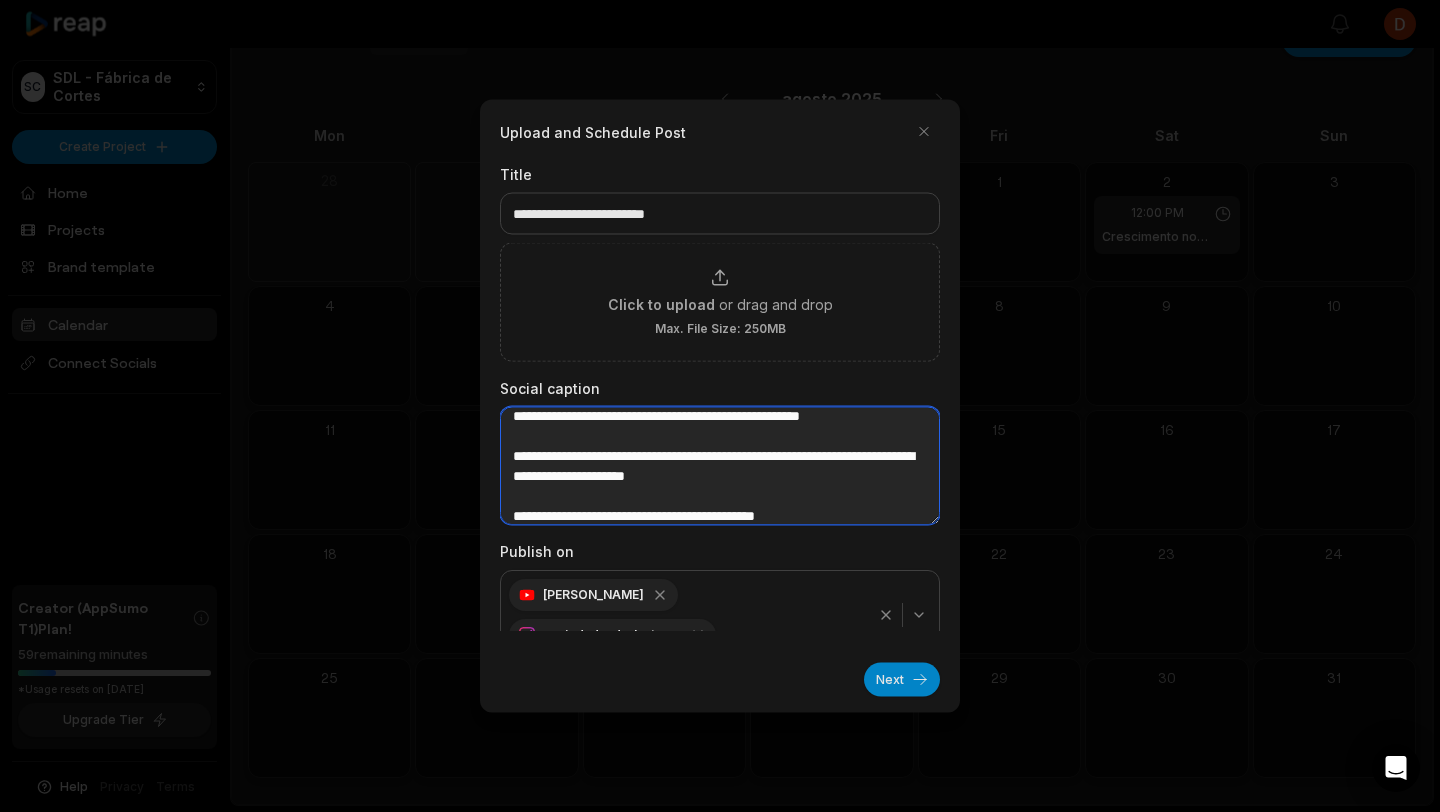 scroll, scrollTop: 260, scrollLeft: 0, axis: vertical 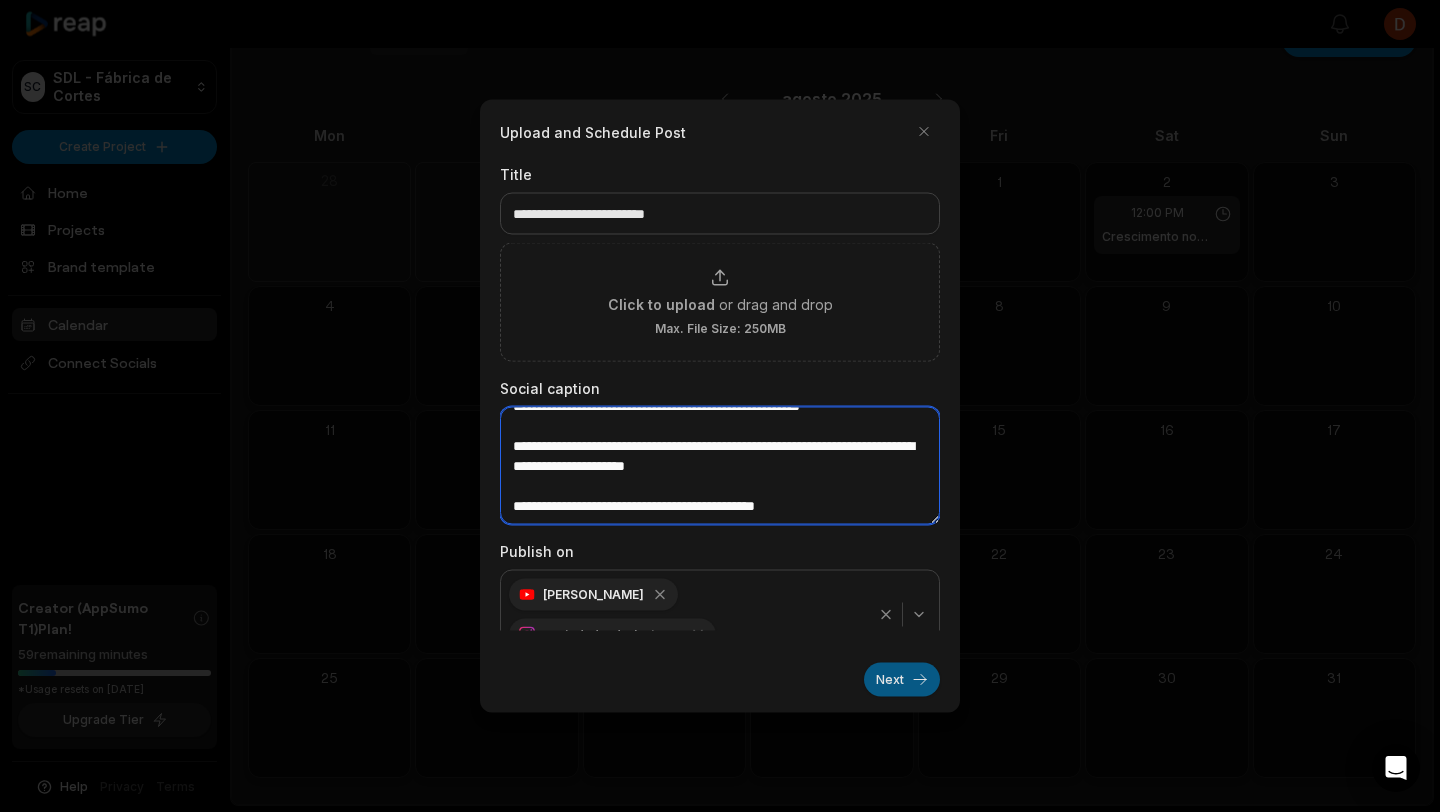 type on "**********" 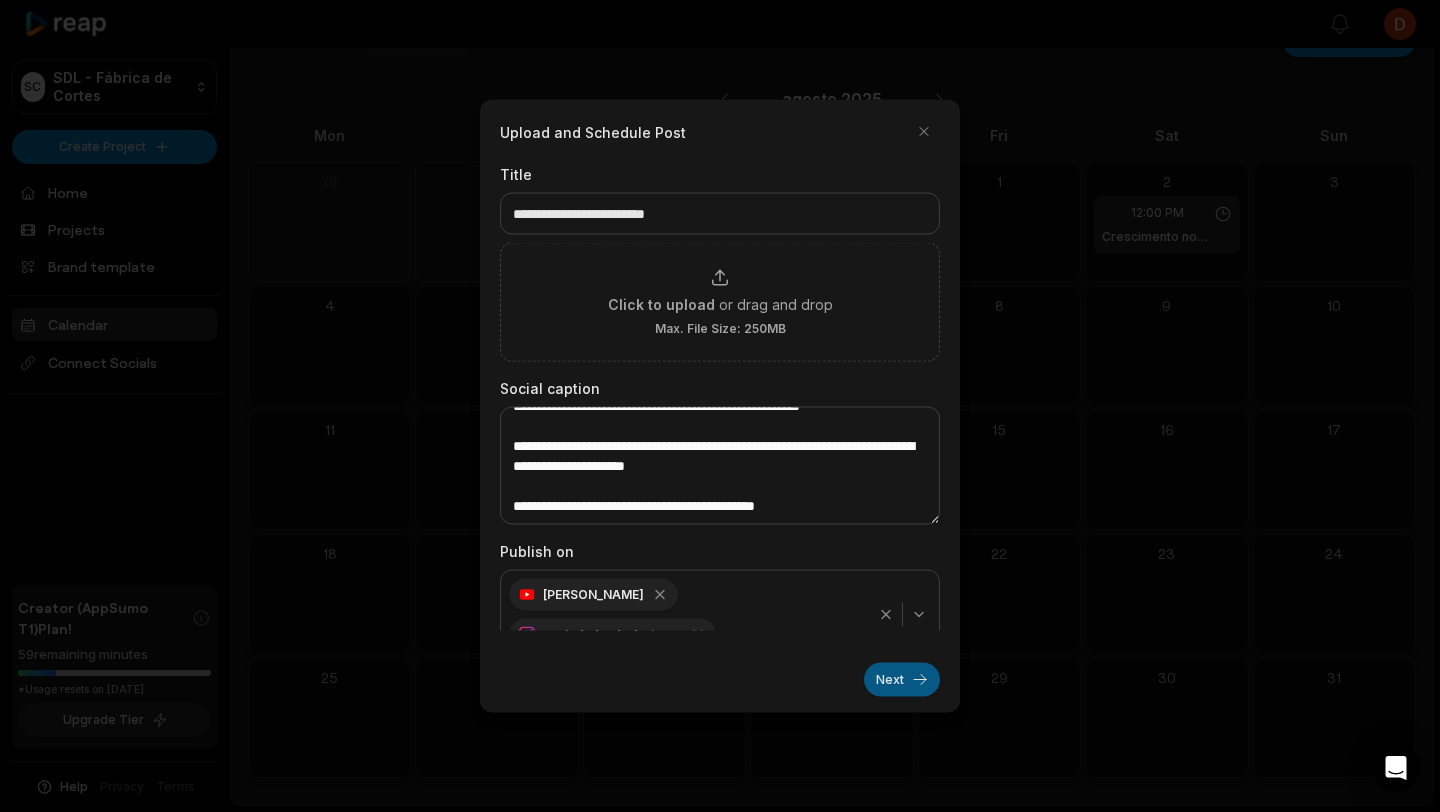 click on "Next" at bounding box center (902, 680) 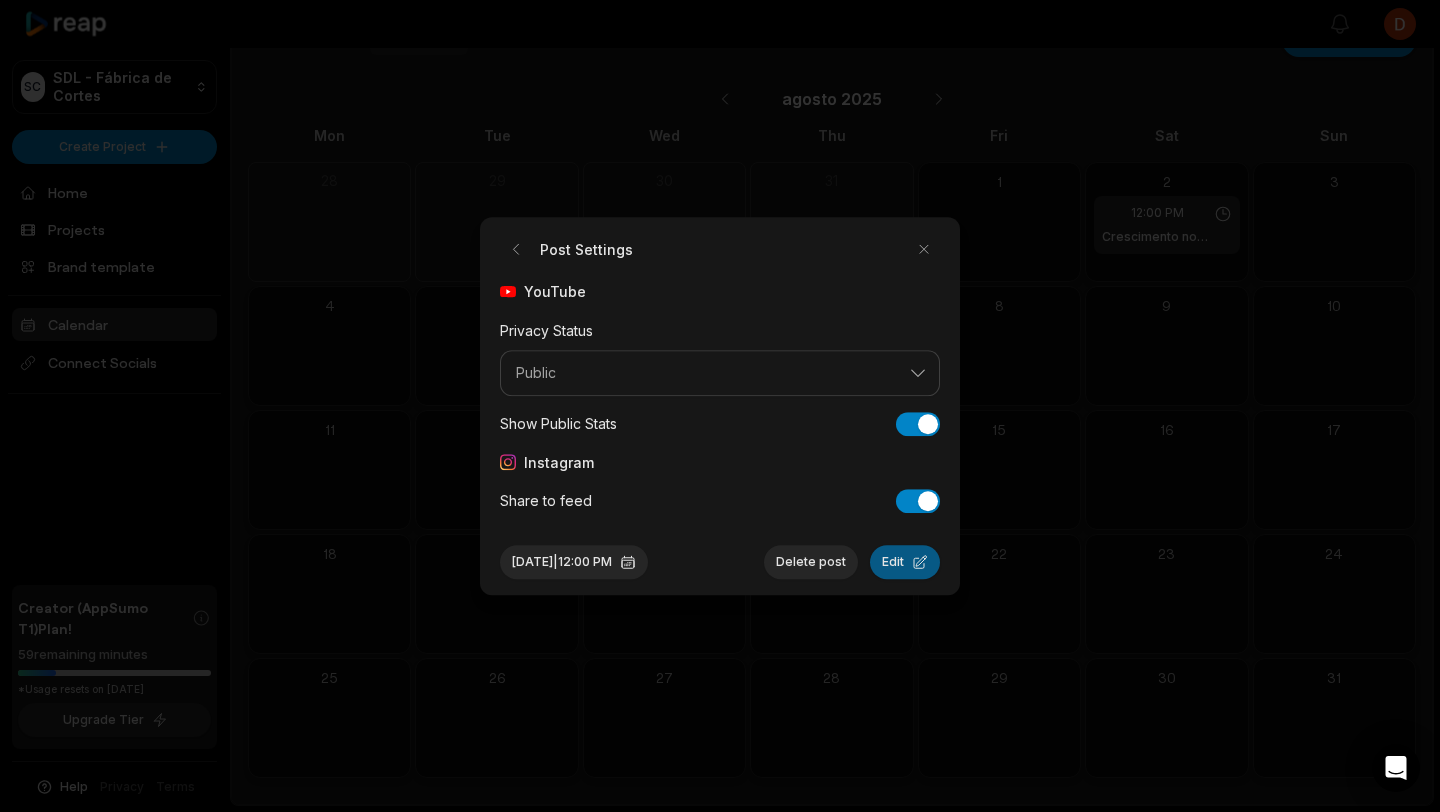 click on "Edit" at bounding box center [905, 562] 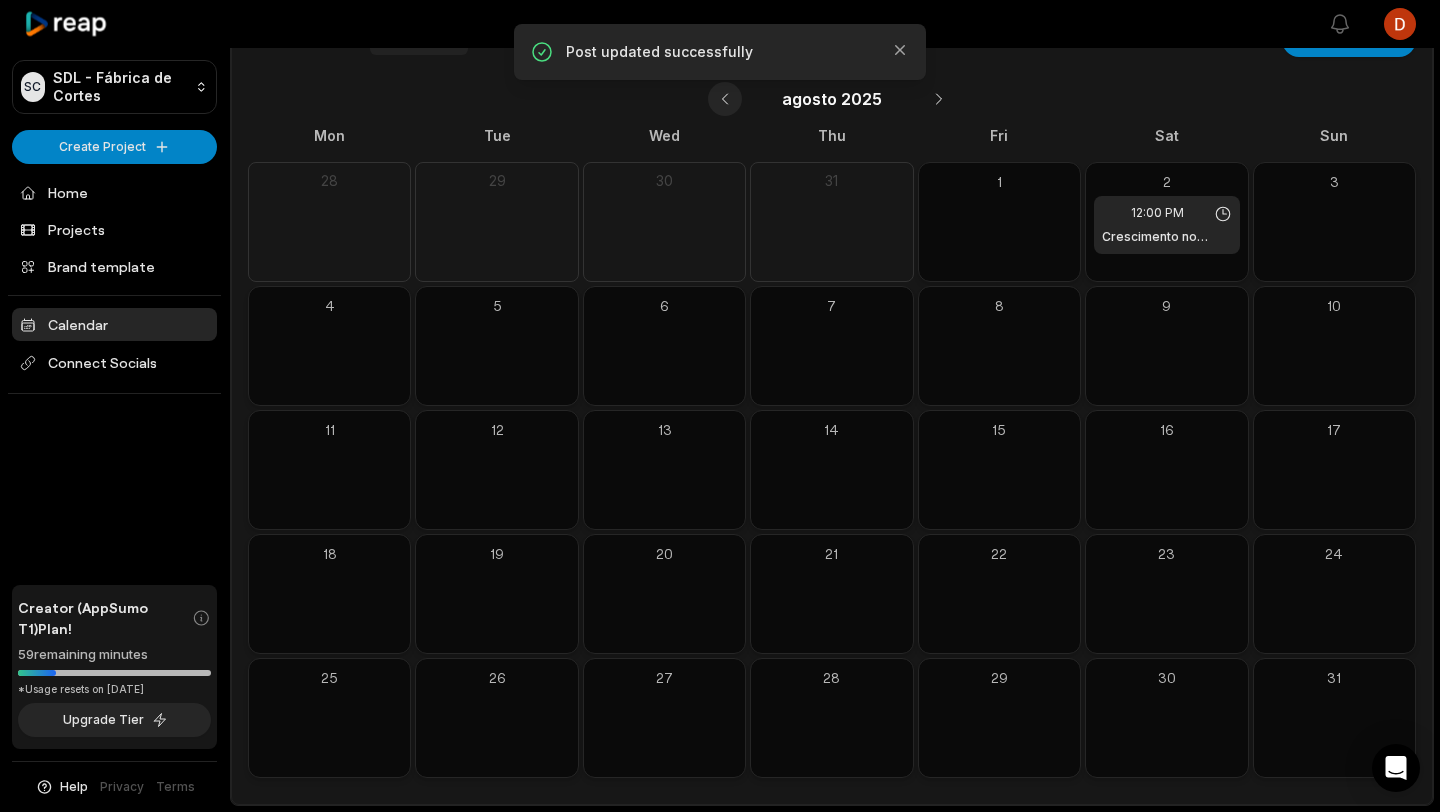 click at bounding box center [725, 99] 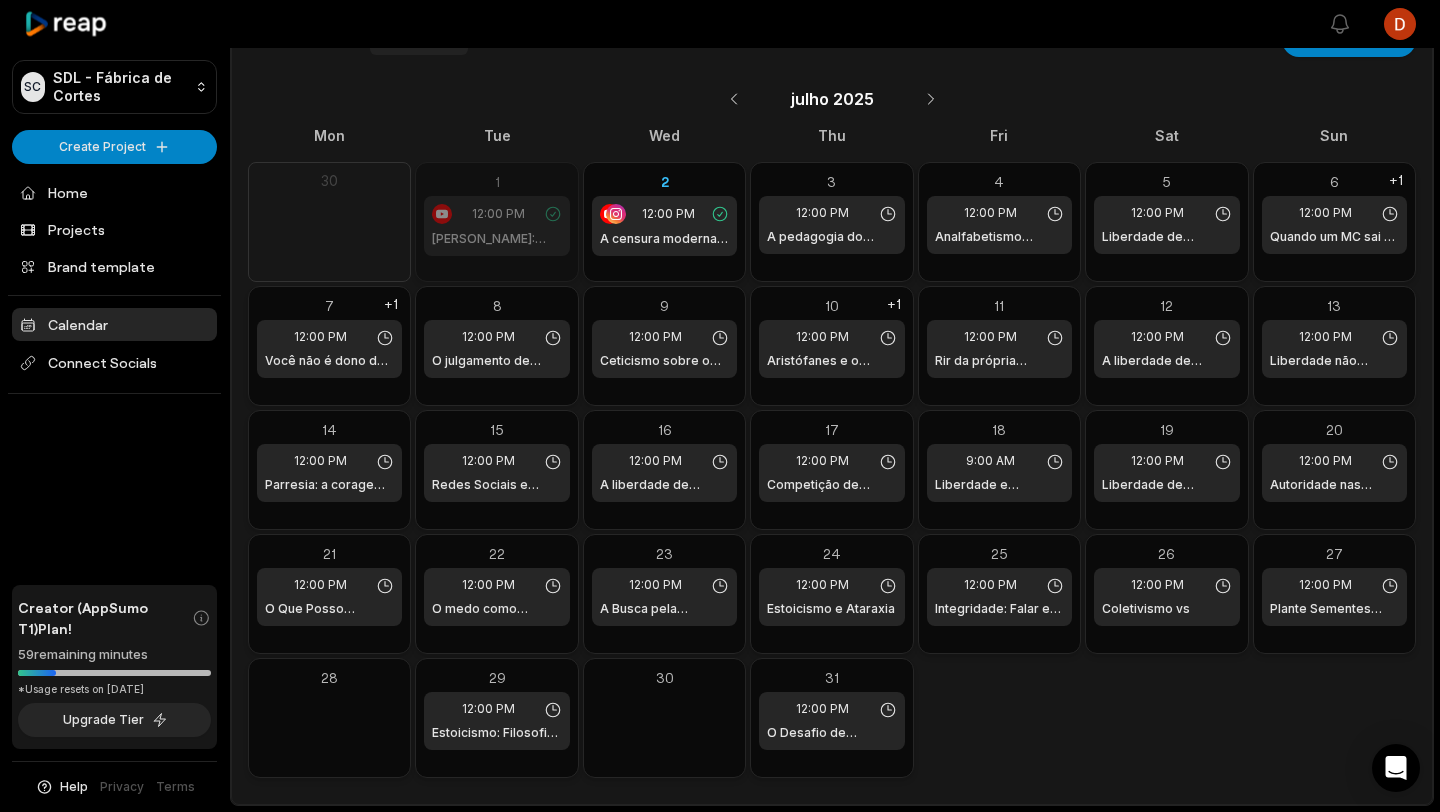 type 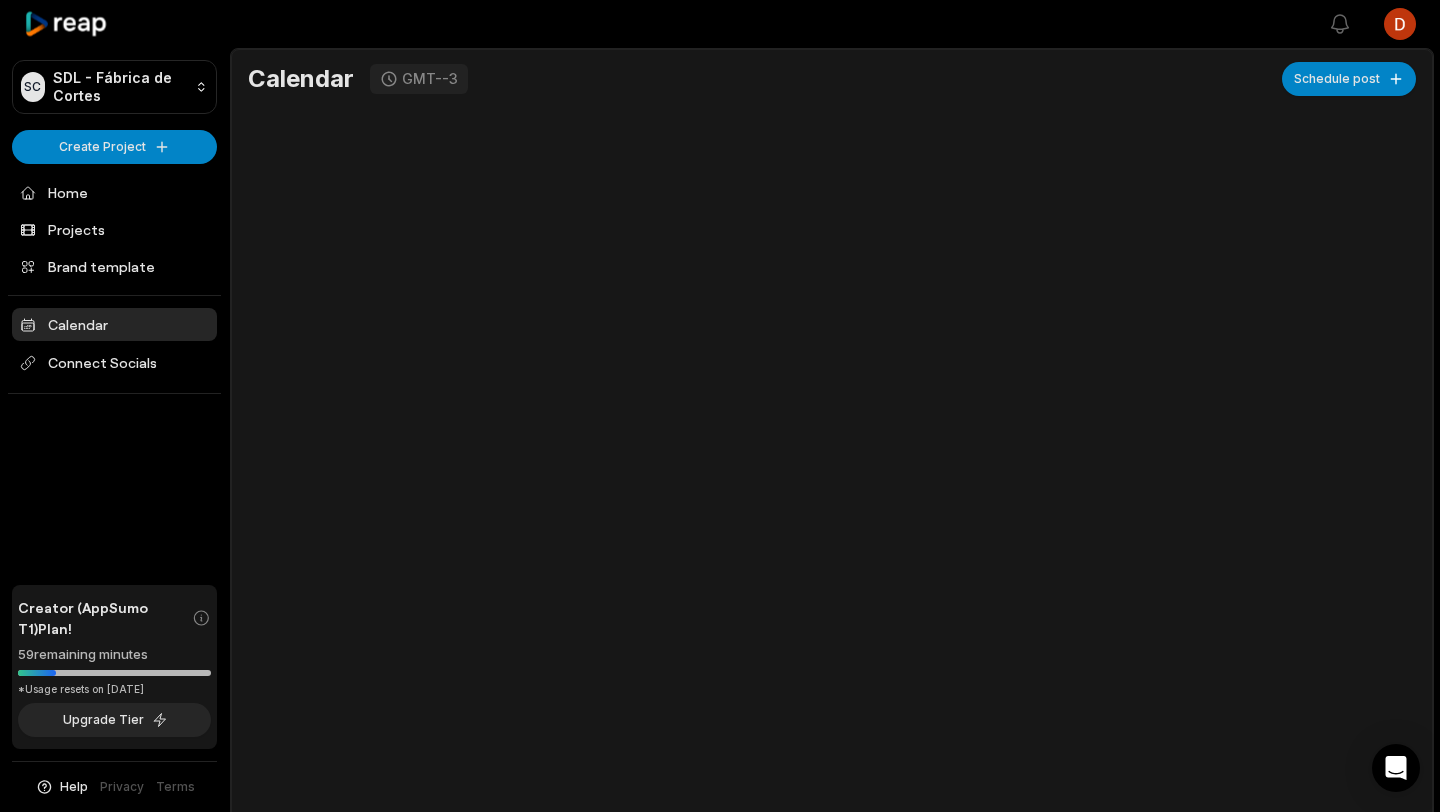scroll, scrollTop: 39, scrollLeft: 0, axis: vertical 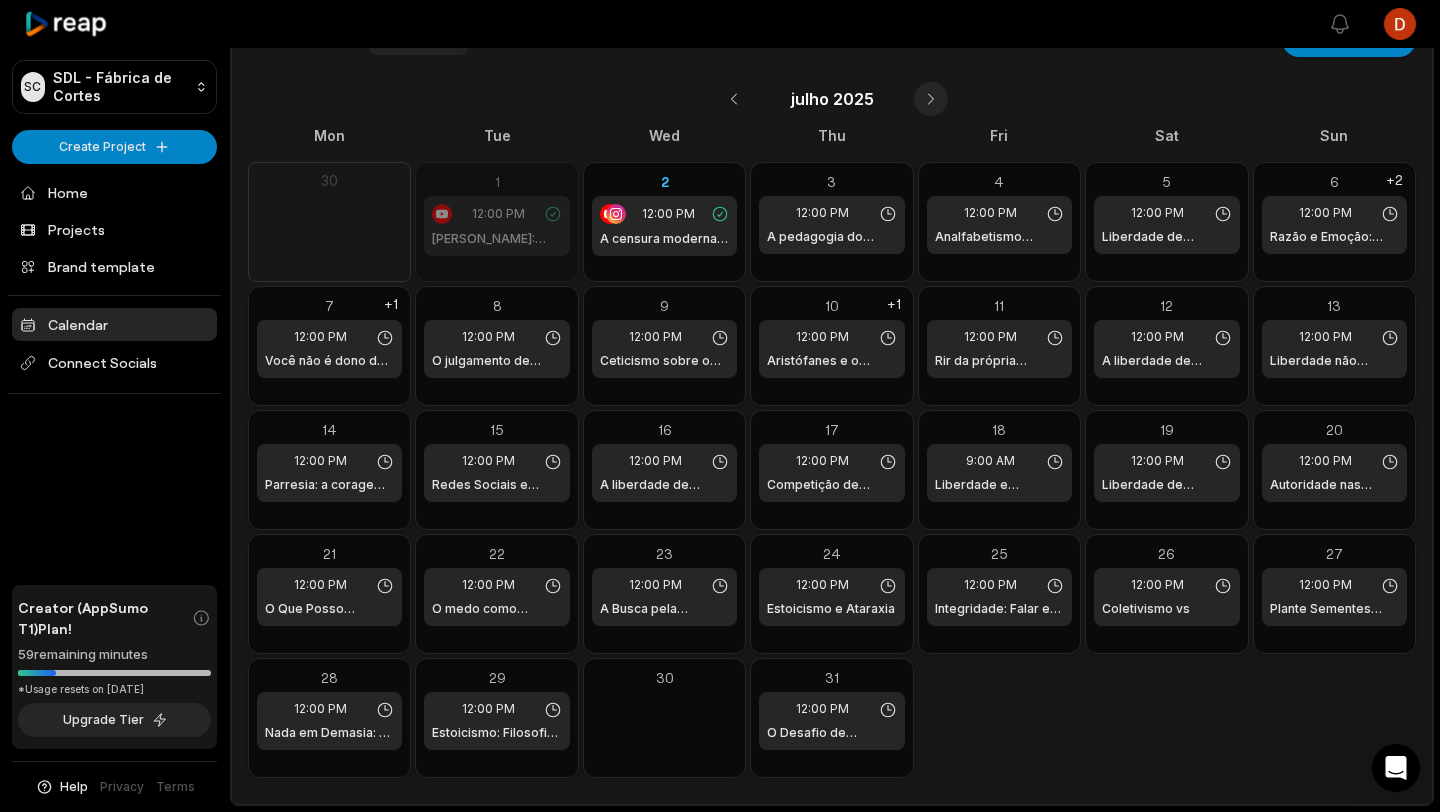 click at bounding box center [931, 99] 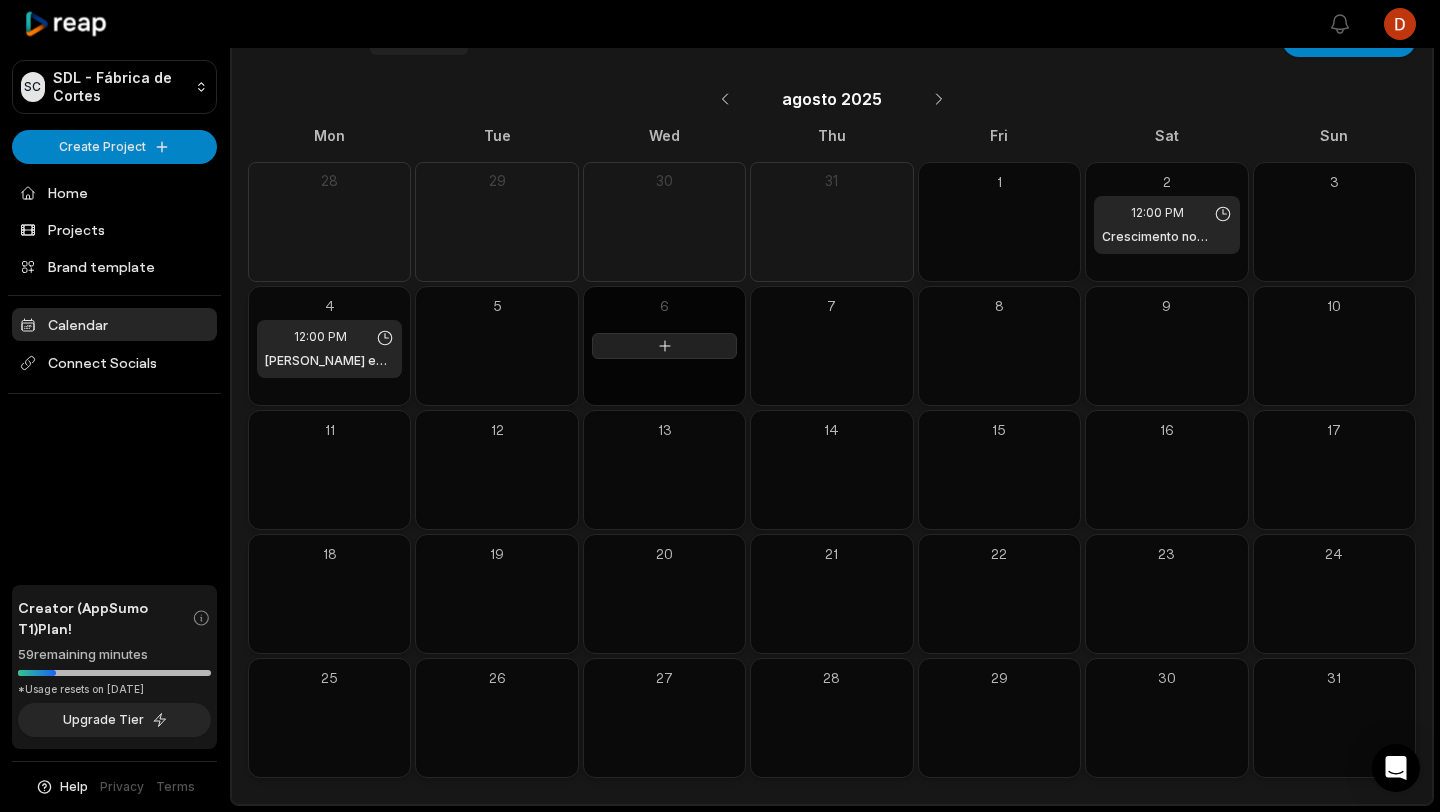 type 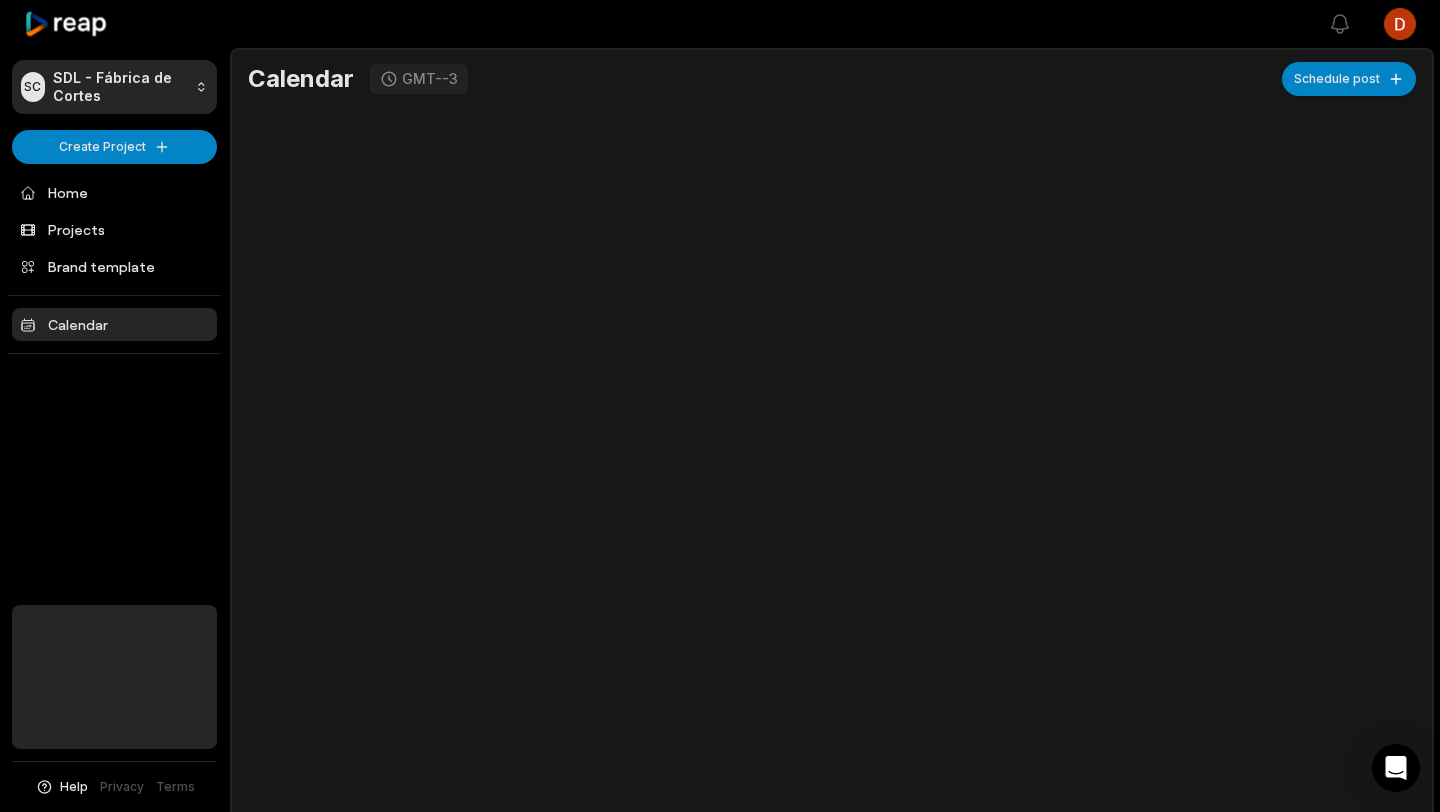 scroll, scrollTop: 39, scrollLeft: 0, axis: vertical 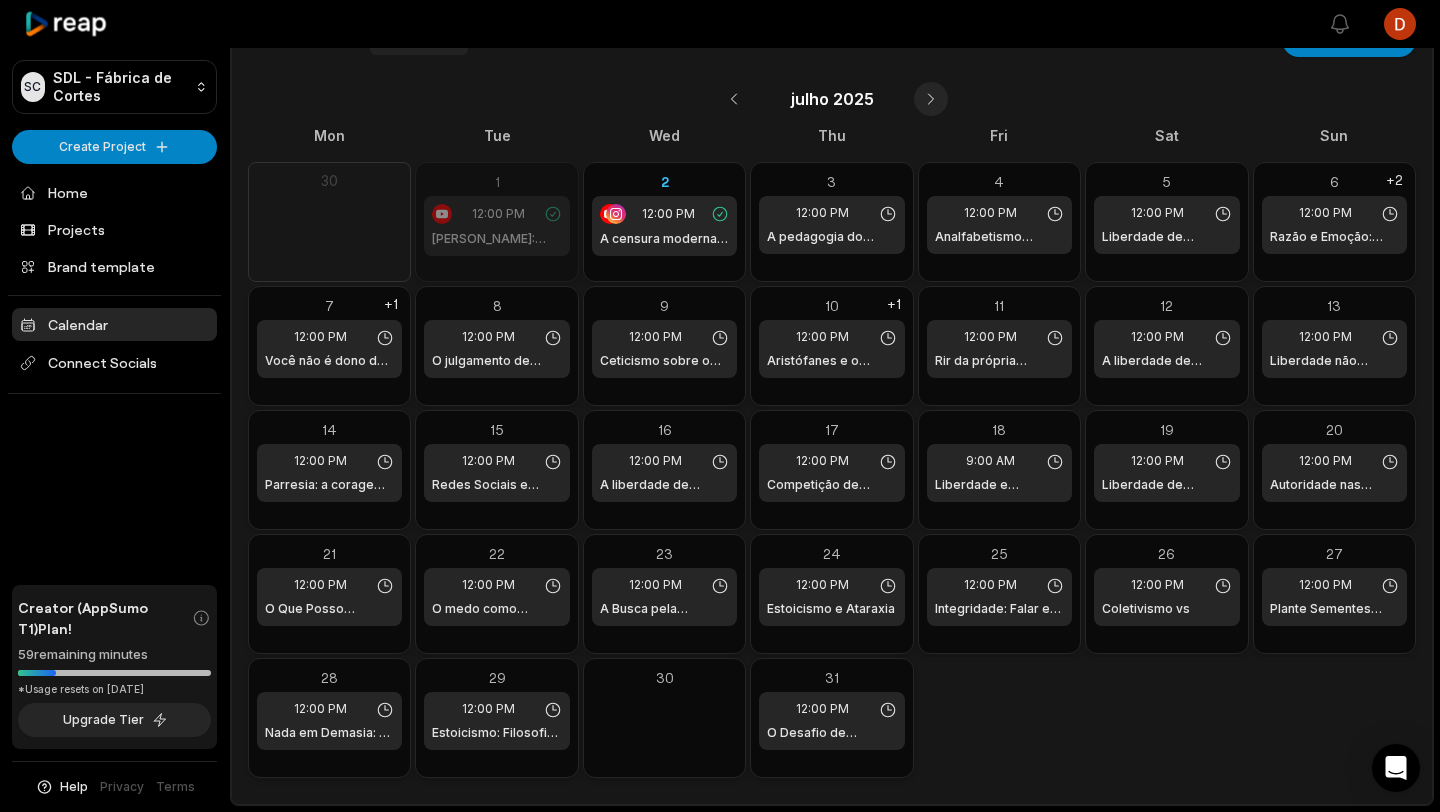 click at bounding box center [931, 99] 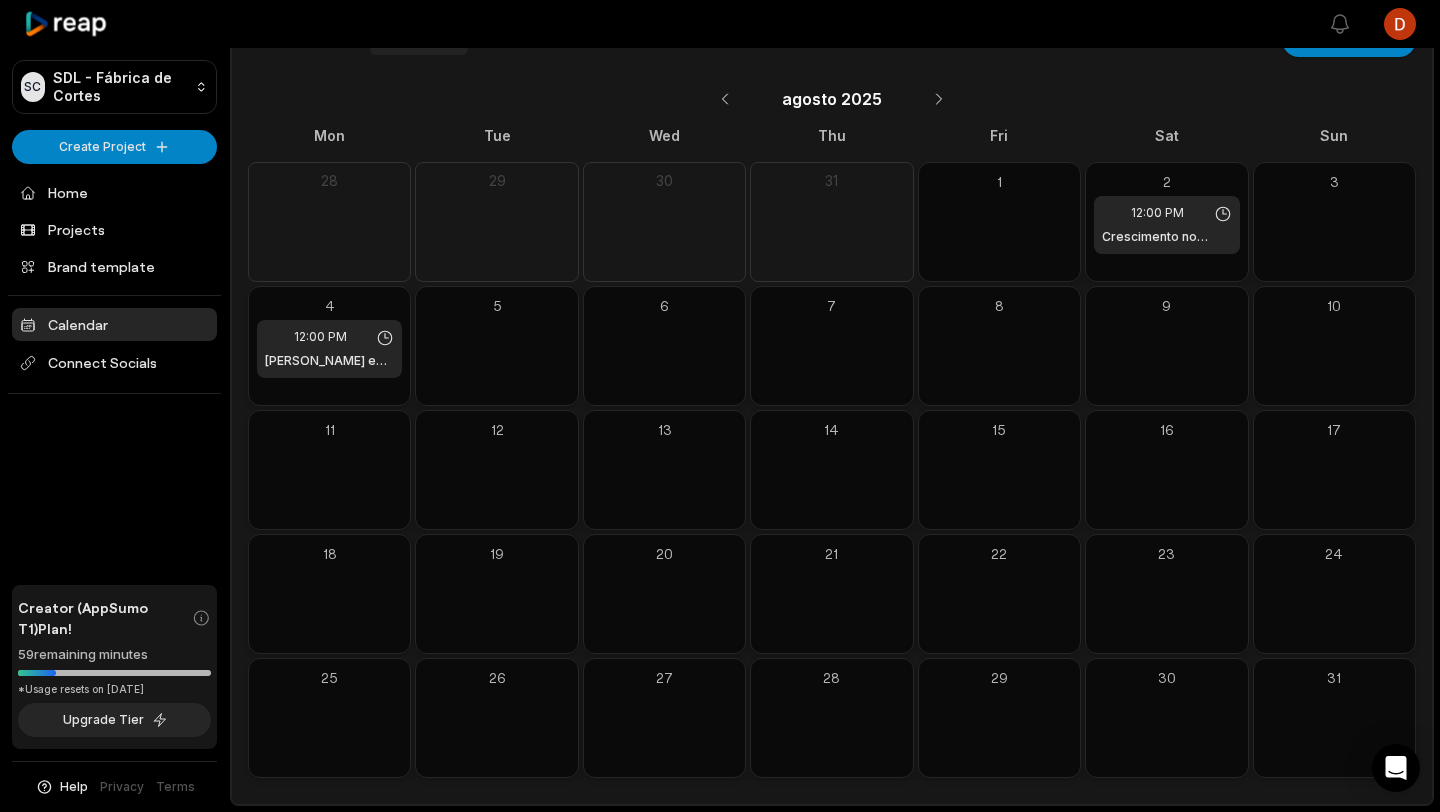 type 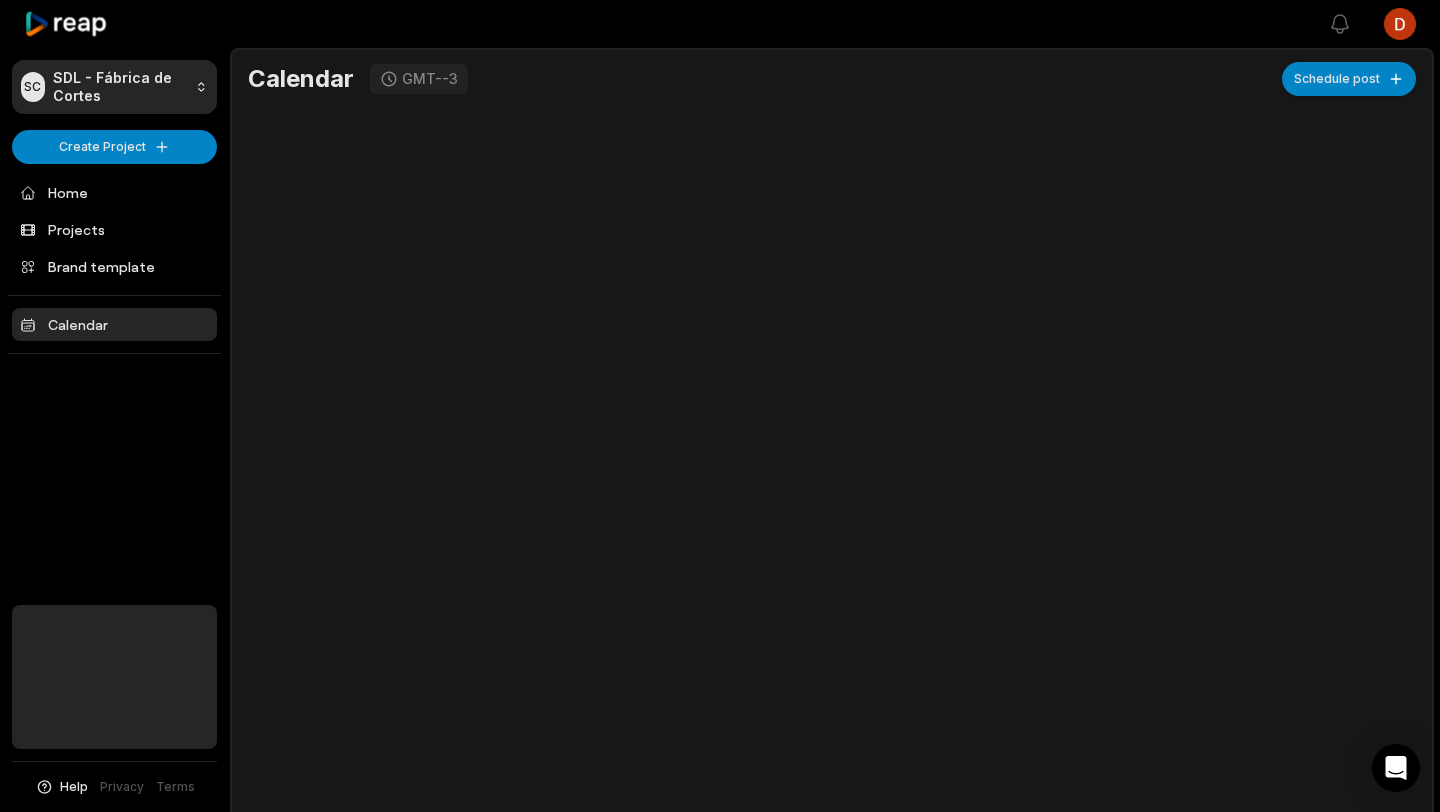 scroll, scrollTop: 39, scrollLeft: 0, axis: vertical 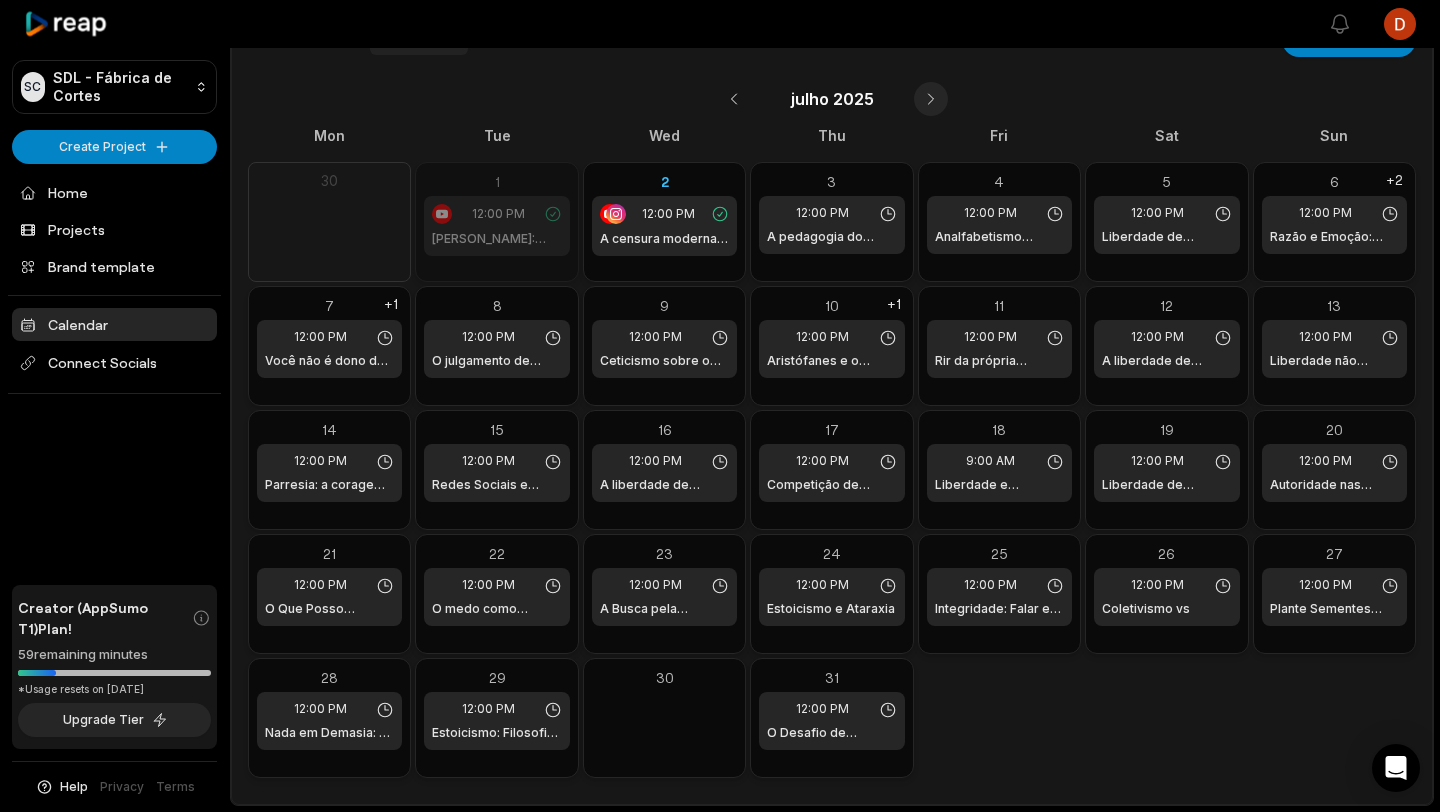 click at bounding box center [931, 99] 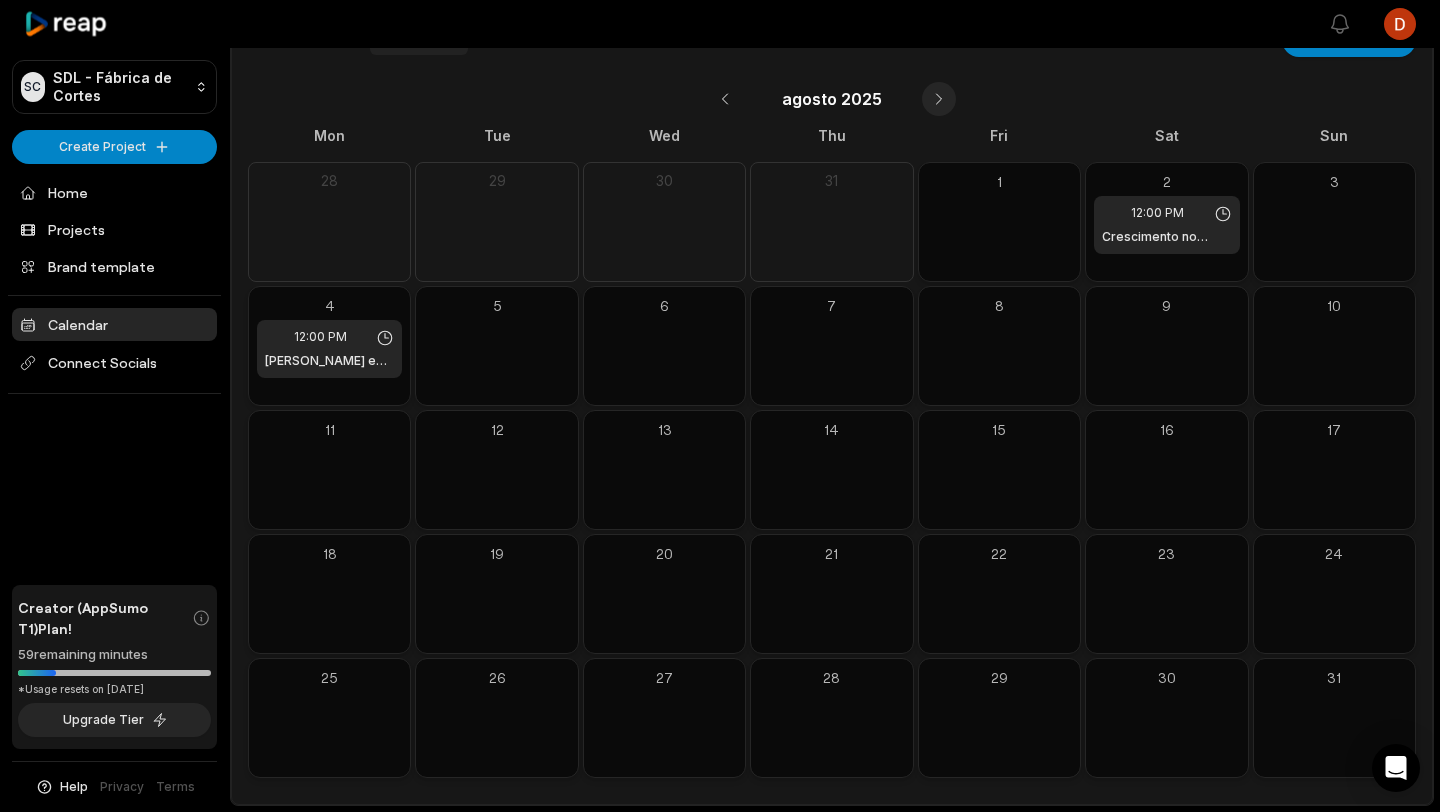 click at bounding box center (939, 99) 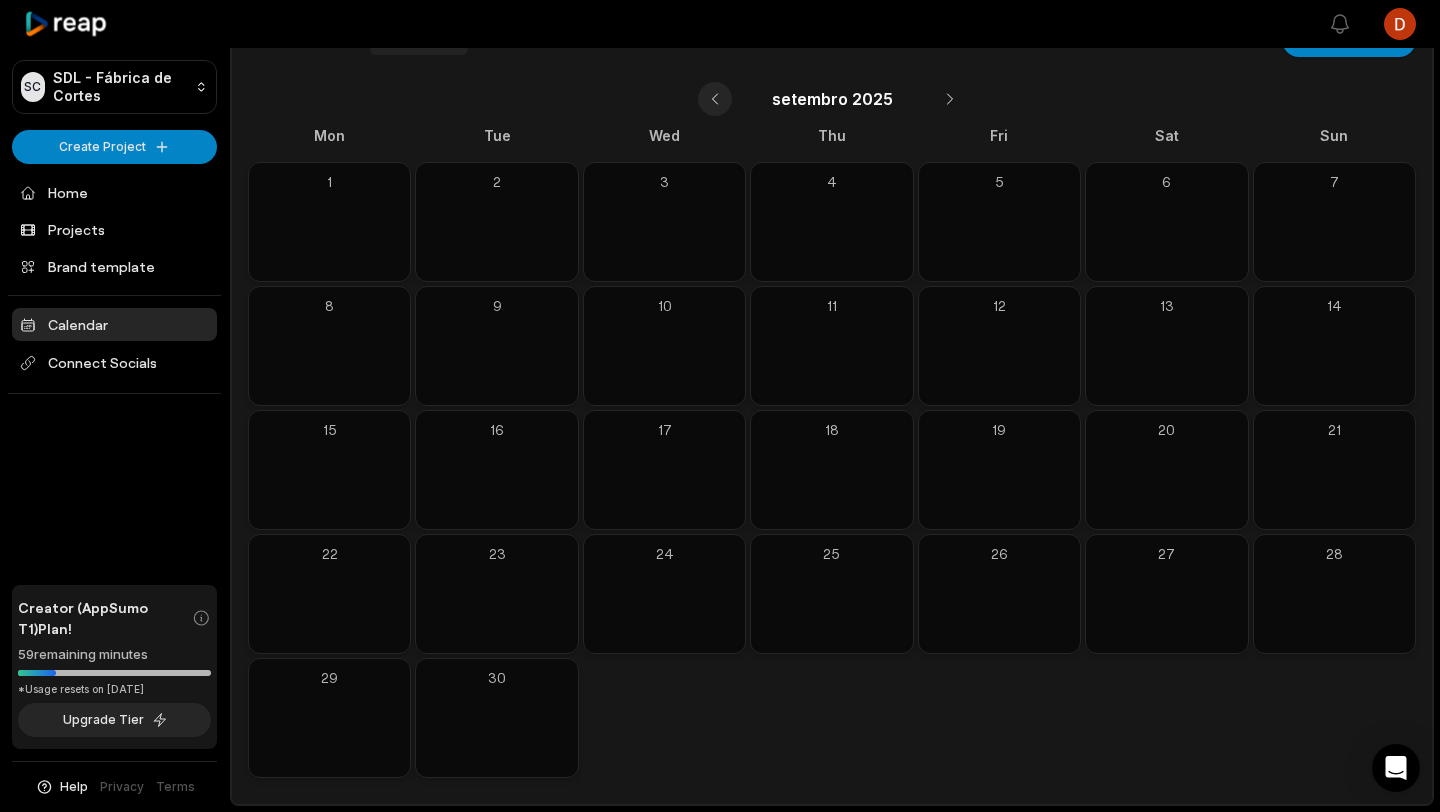 click at bounding box center (715, 99) 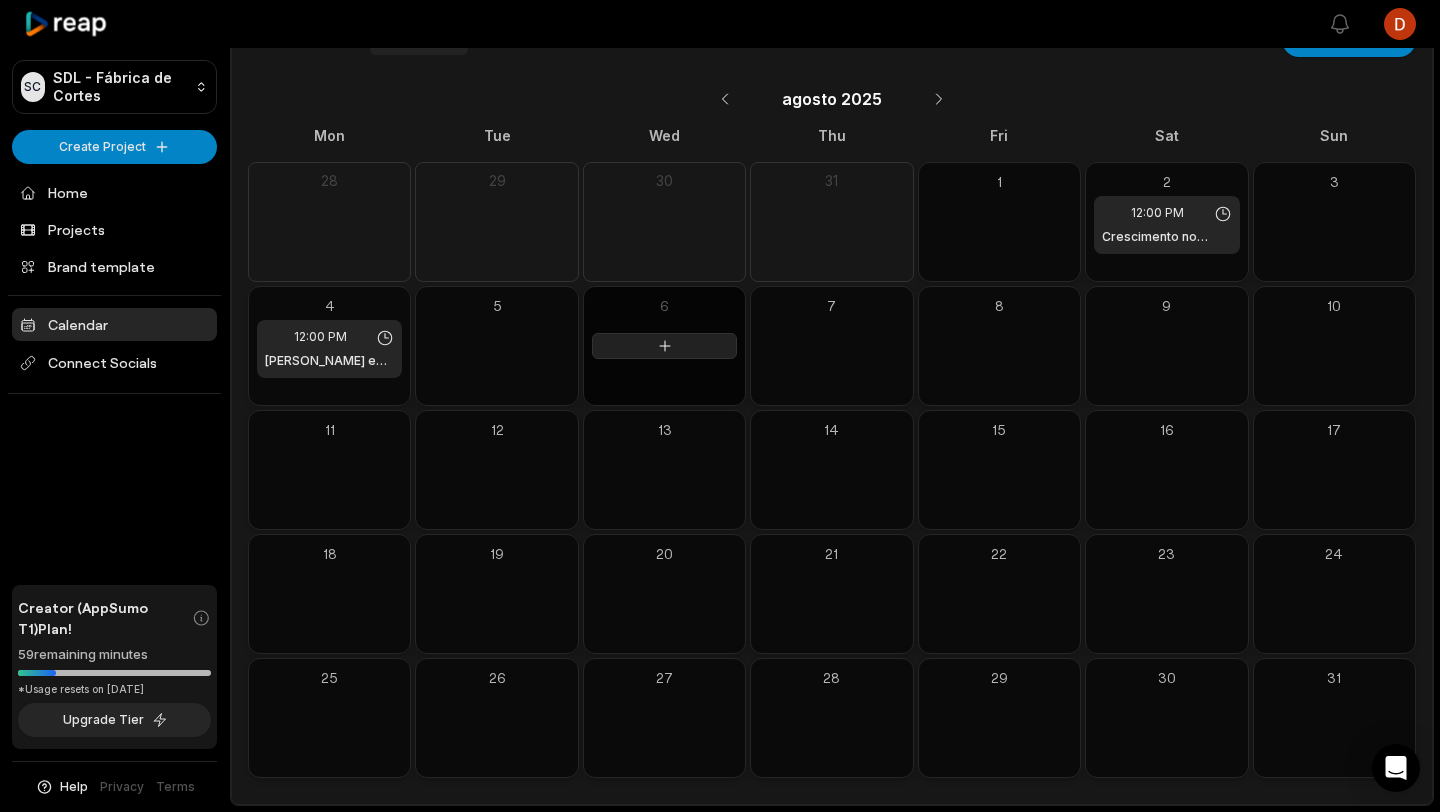 type 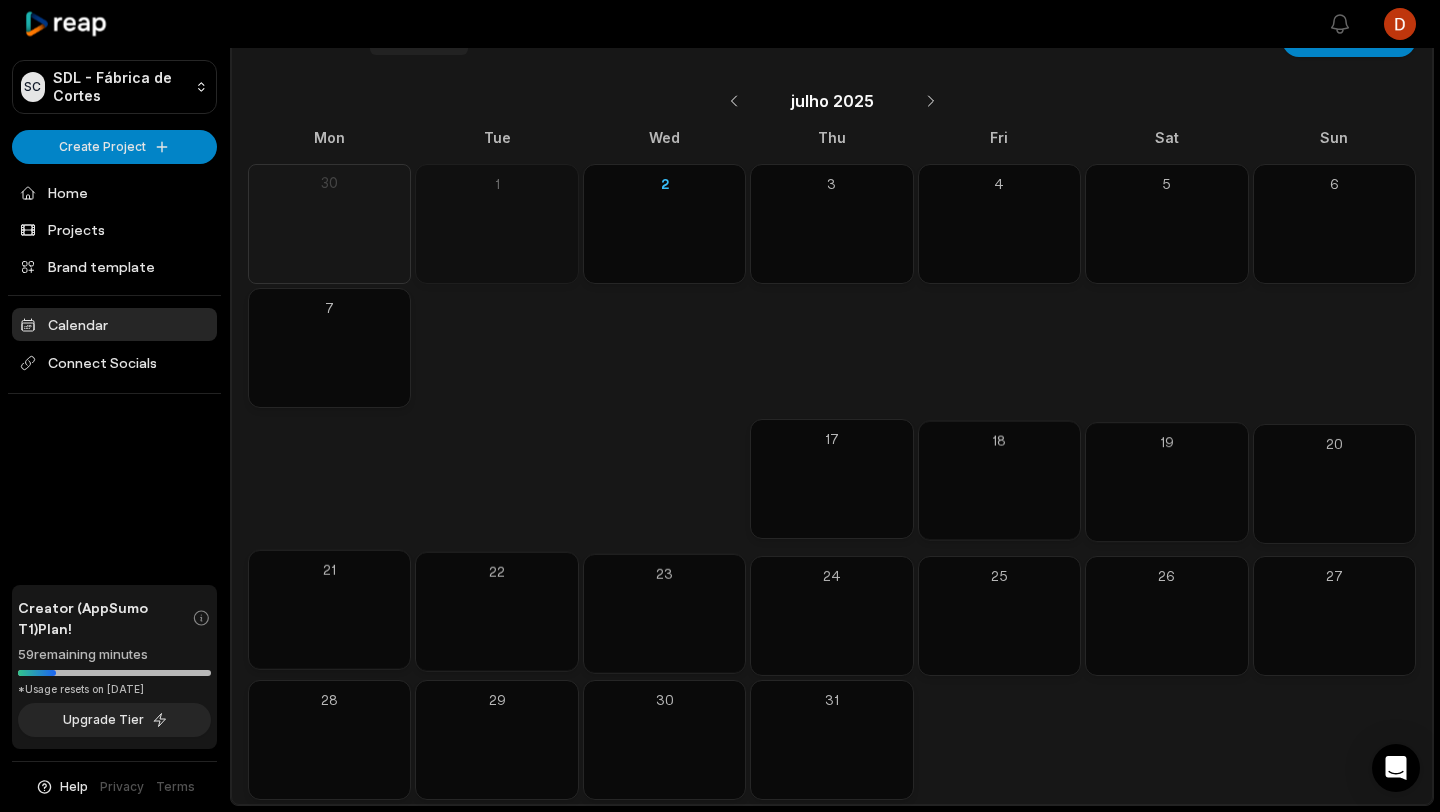 scroll, scrollTop: 39, scrollLeft: 0, axis: vertical 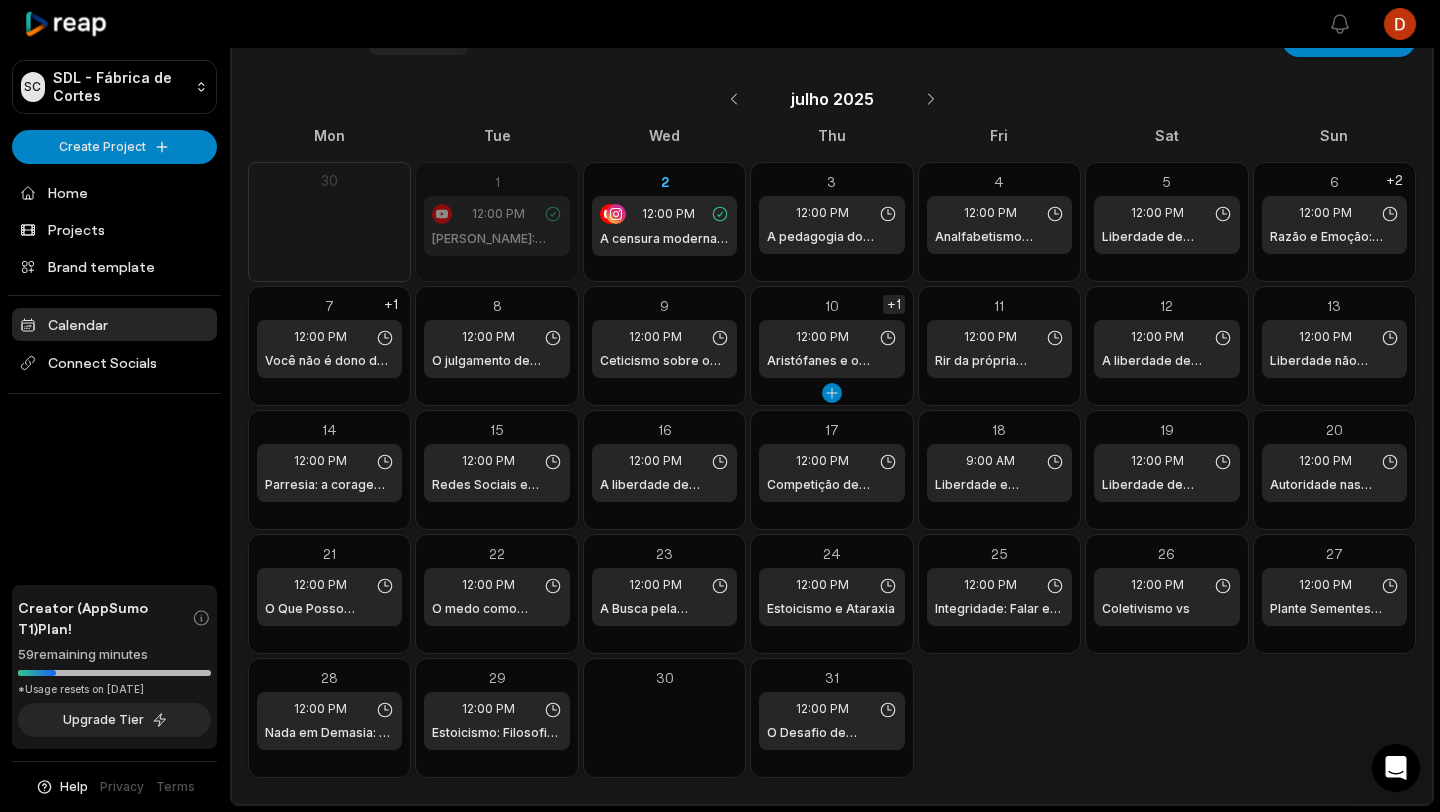click on "+1" at bounding box center [894, 304] 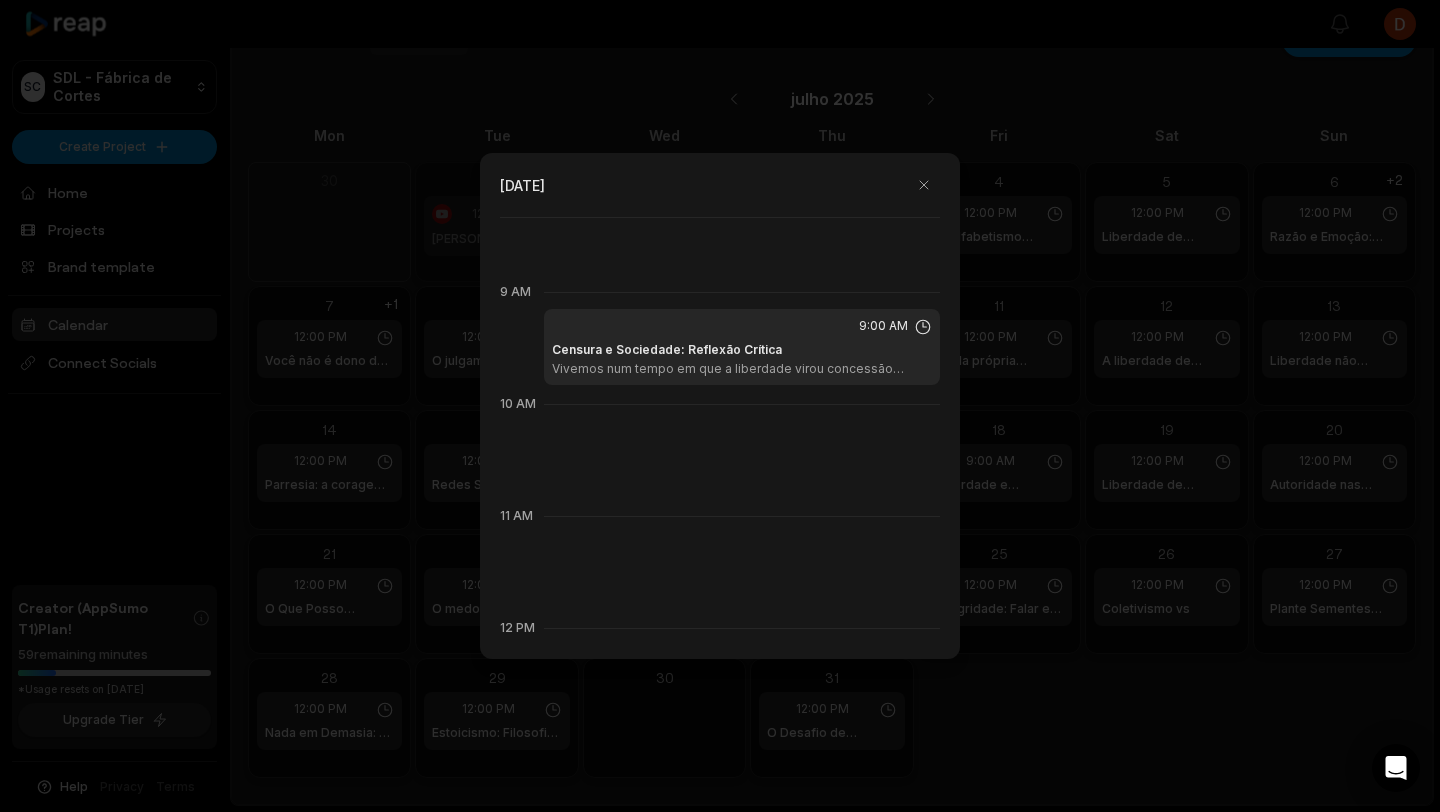 scroll, scrollTop: 1008, scrollLeft: 0, axis: vertical 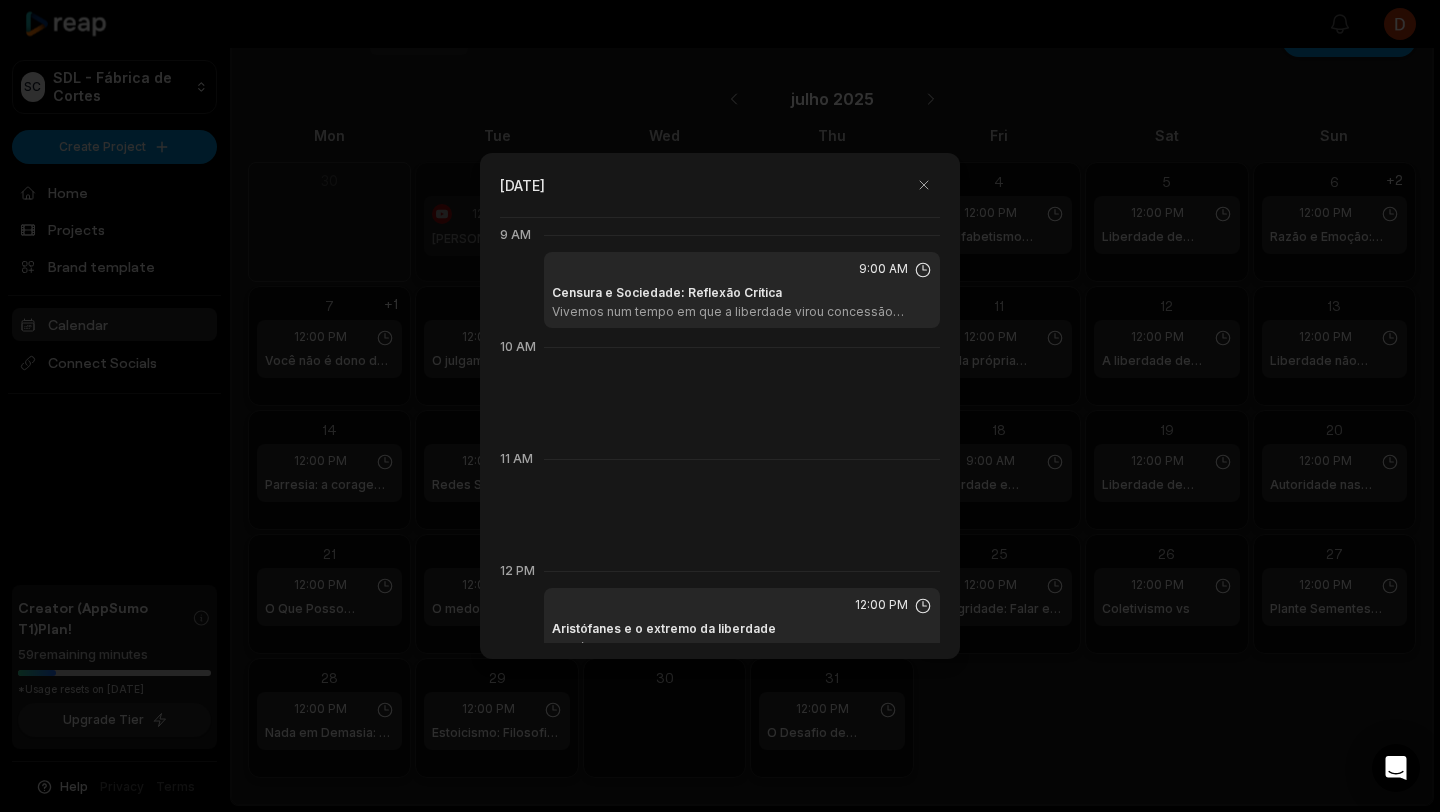 click at bounding box center [720, 406] 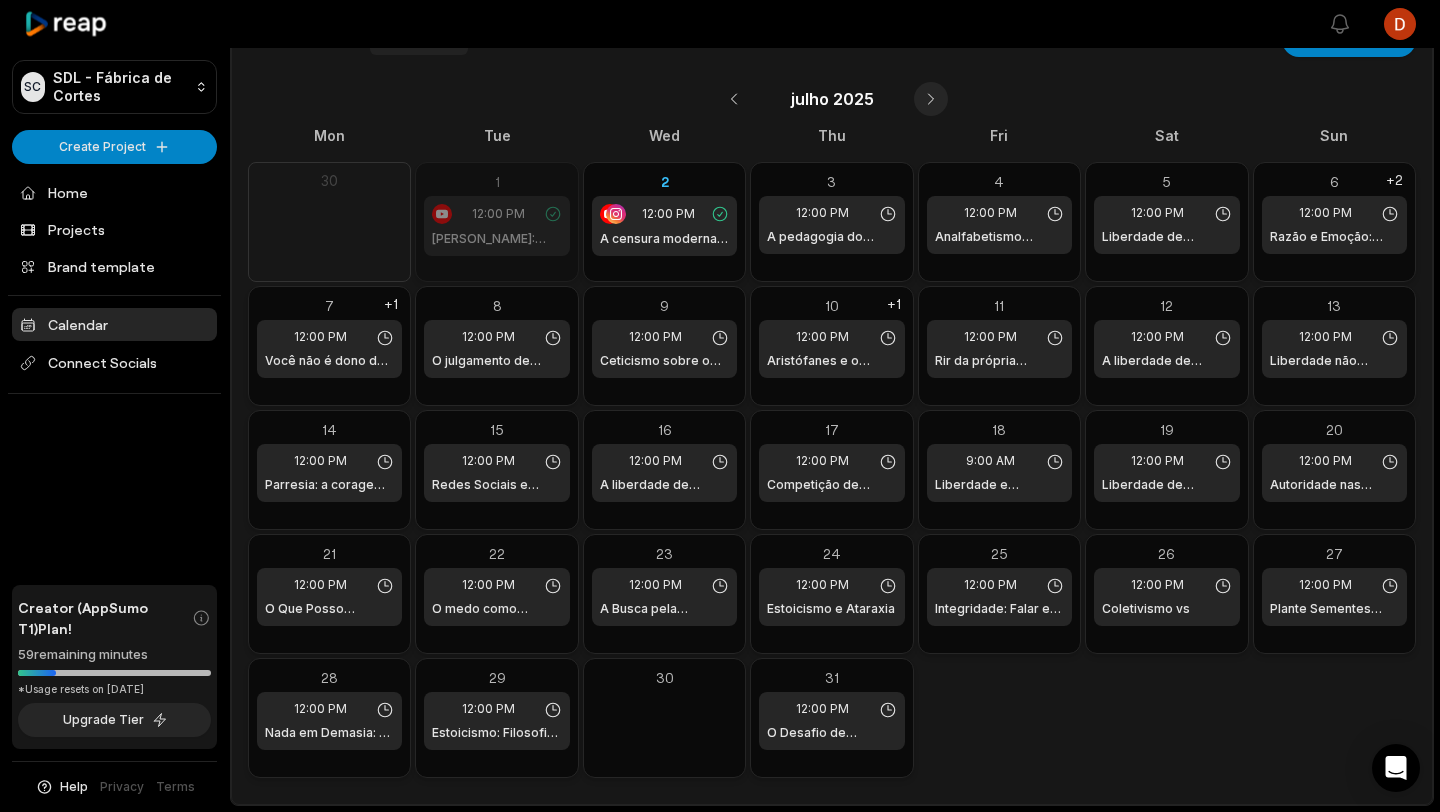 click at bounding box center (931, 99) 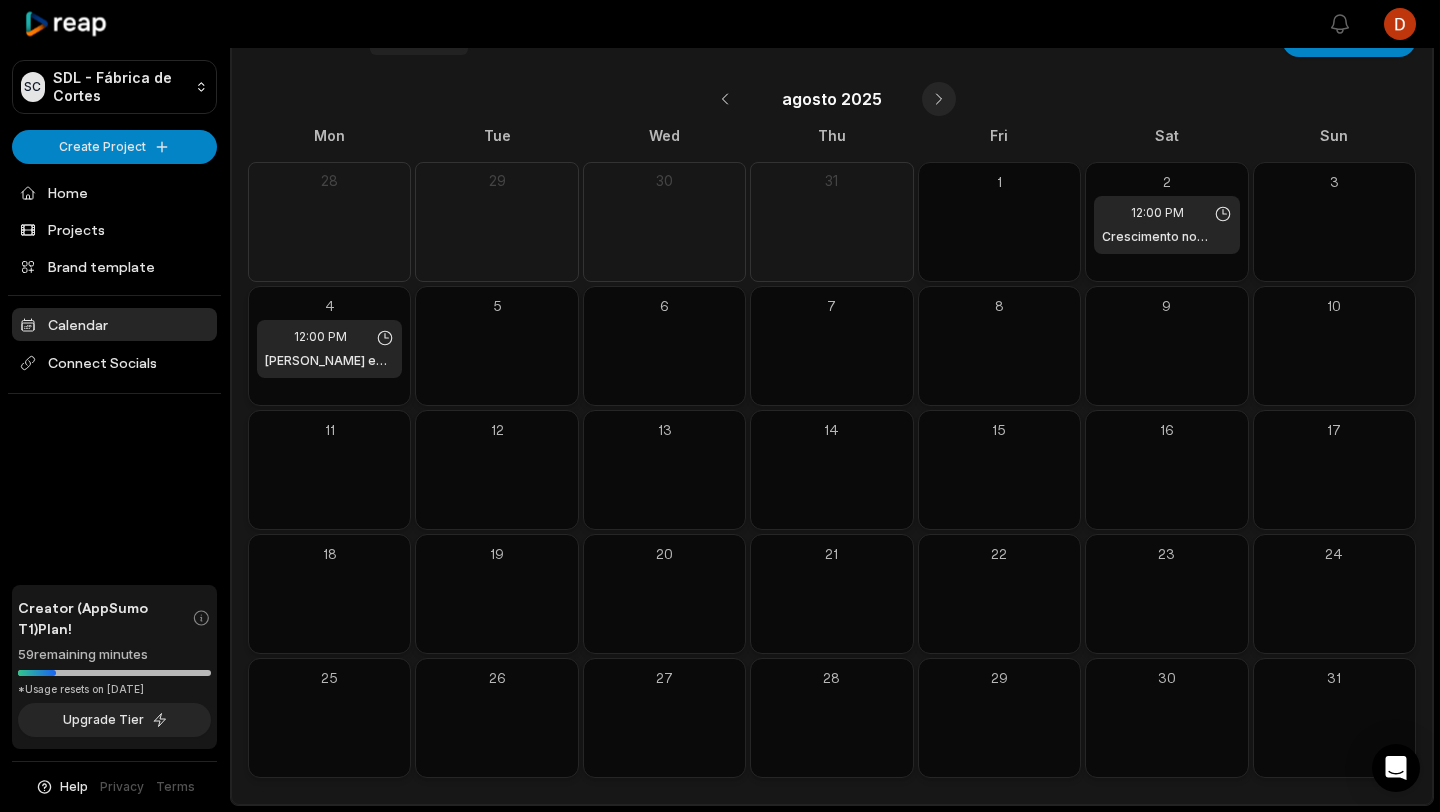 click at bounding box center [939, 99] 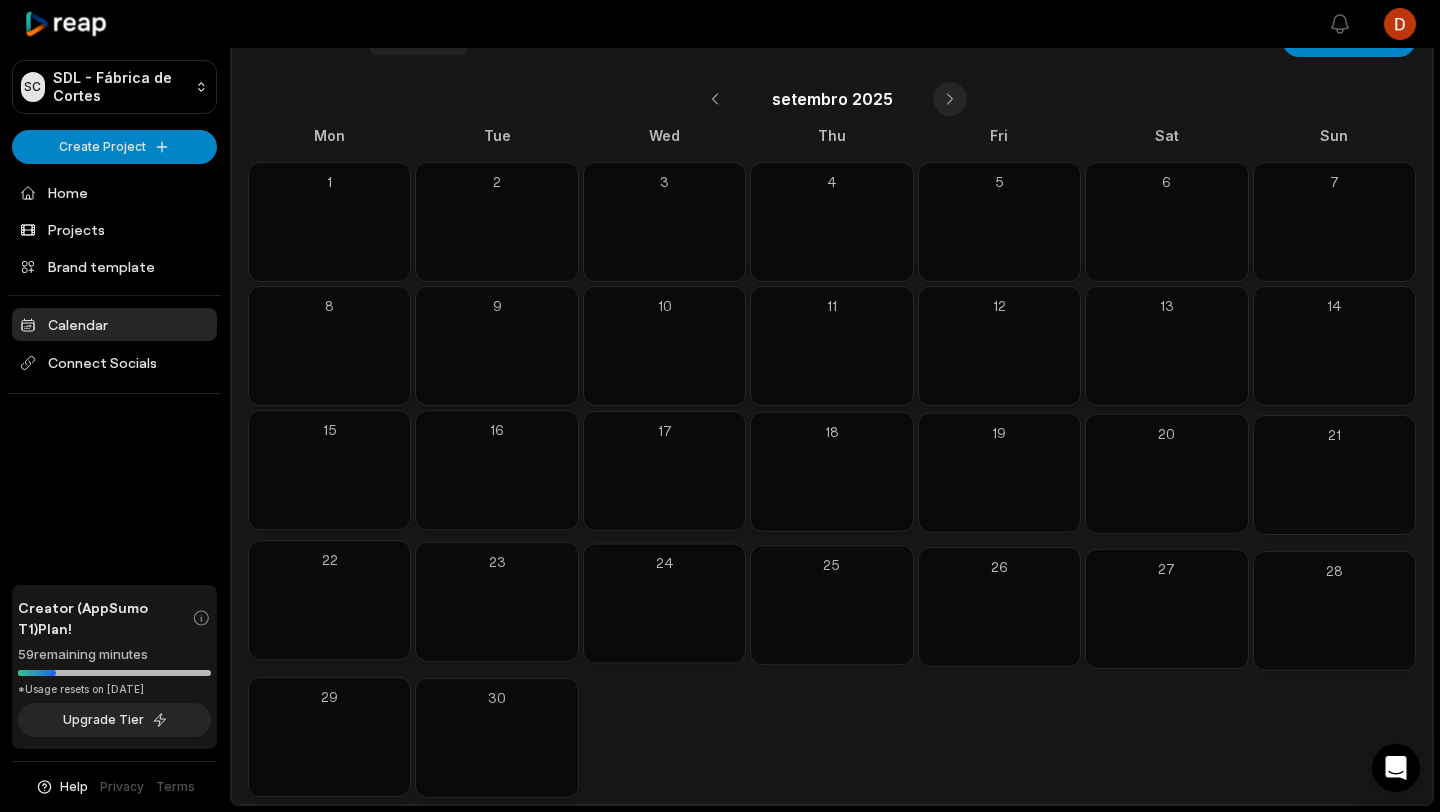 click on "setembro   2025" at bounding box center (832, 99) 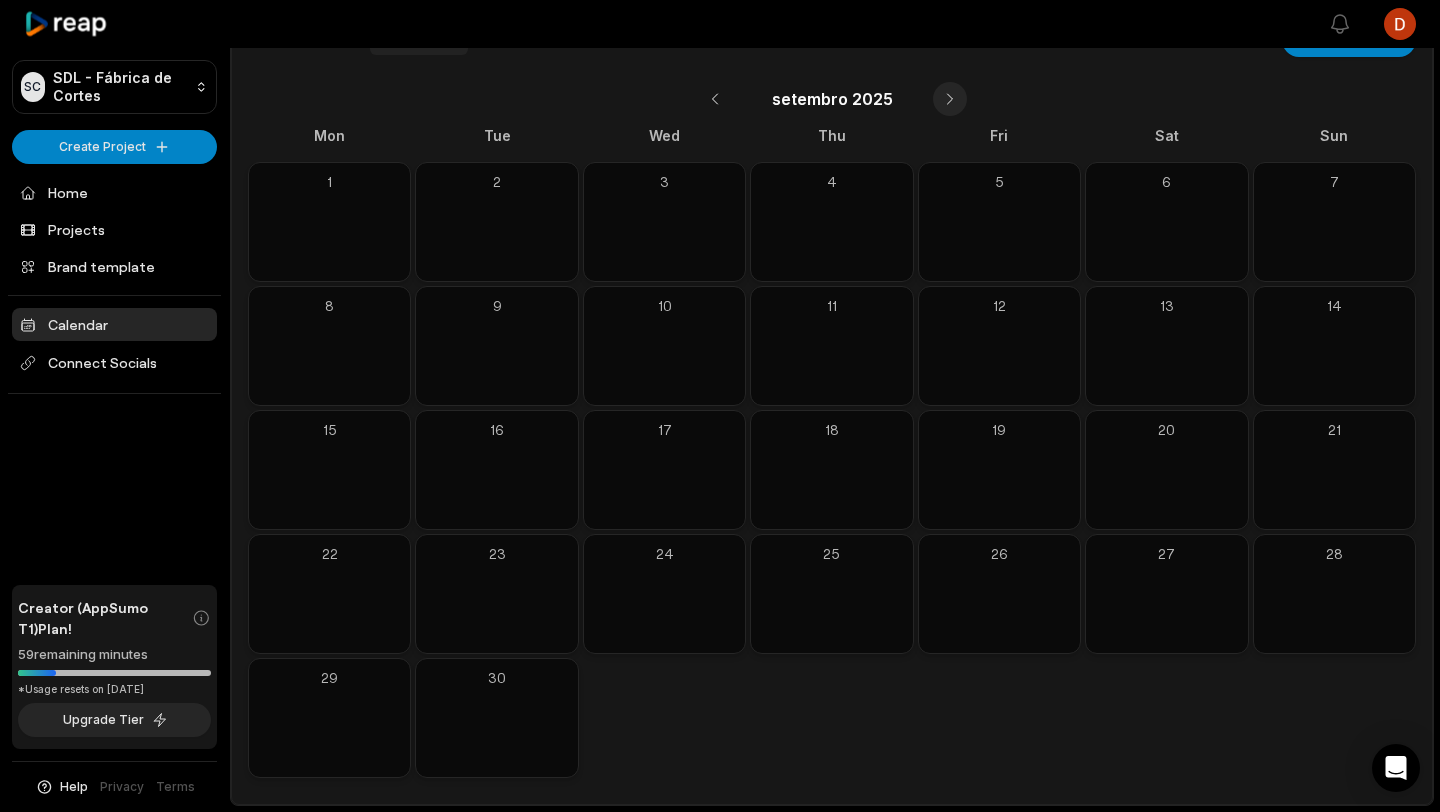 click on "setembro   2025" at bounding box center (832, 99) 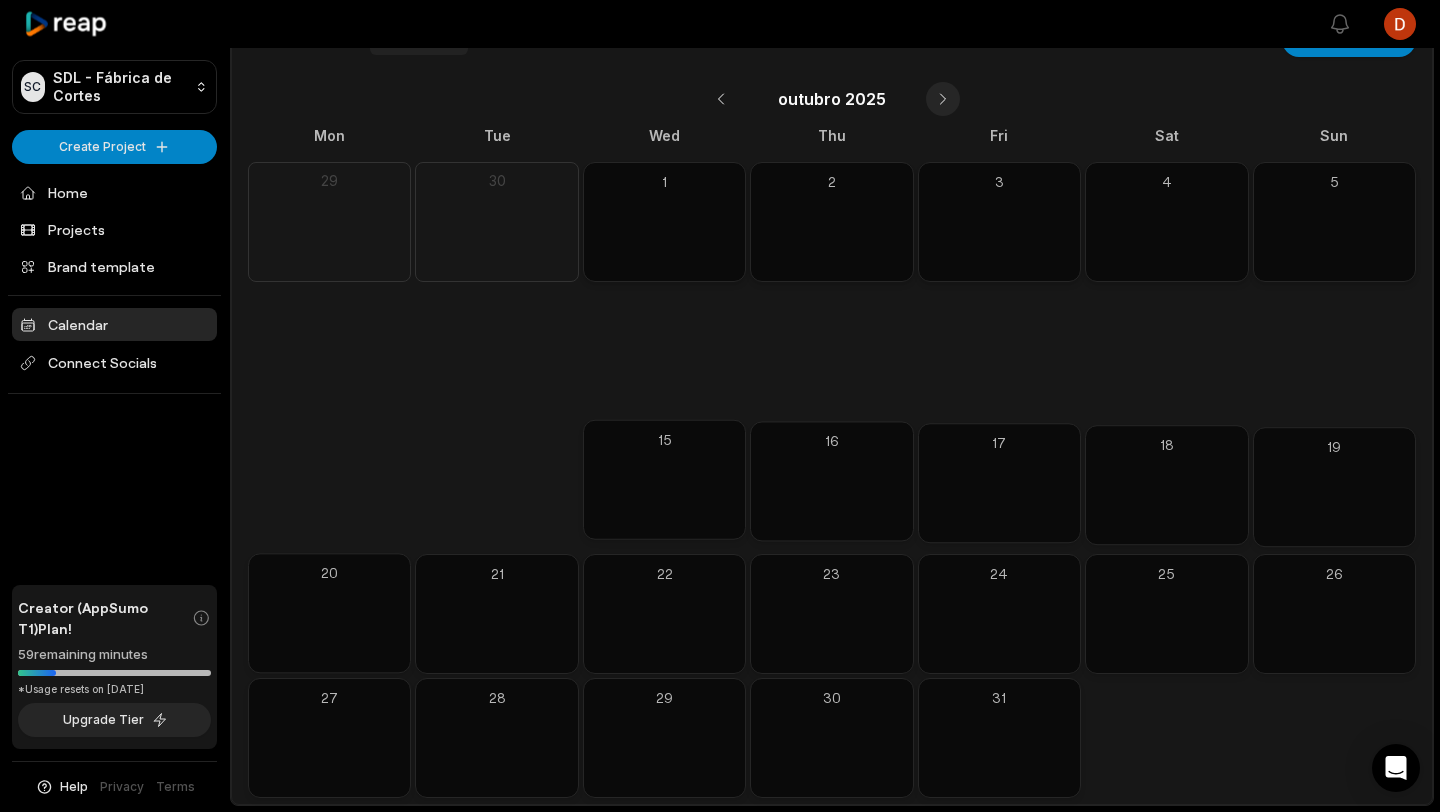 click at bounding box center (943, 99) 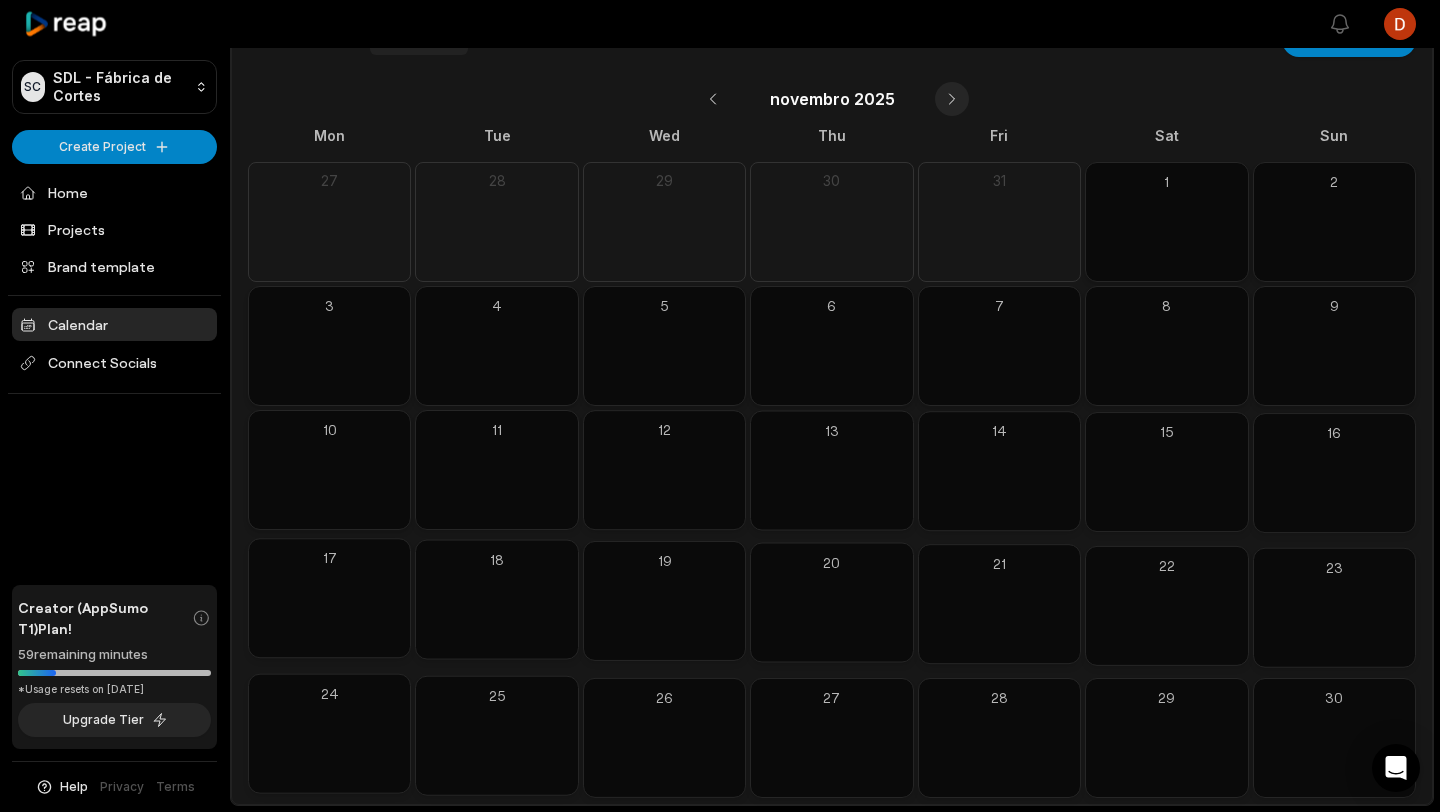 click at bounding box center (952, 99) 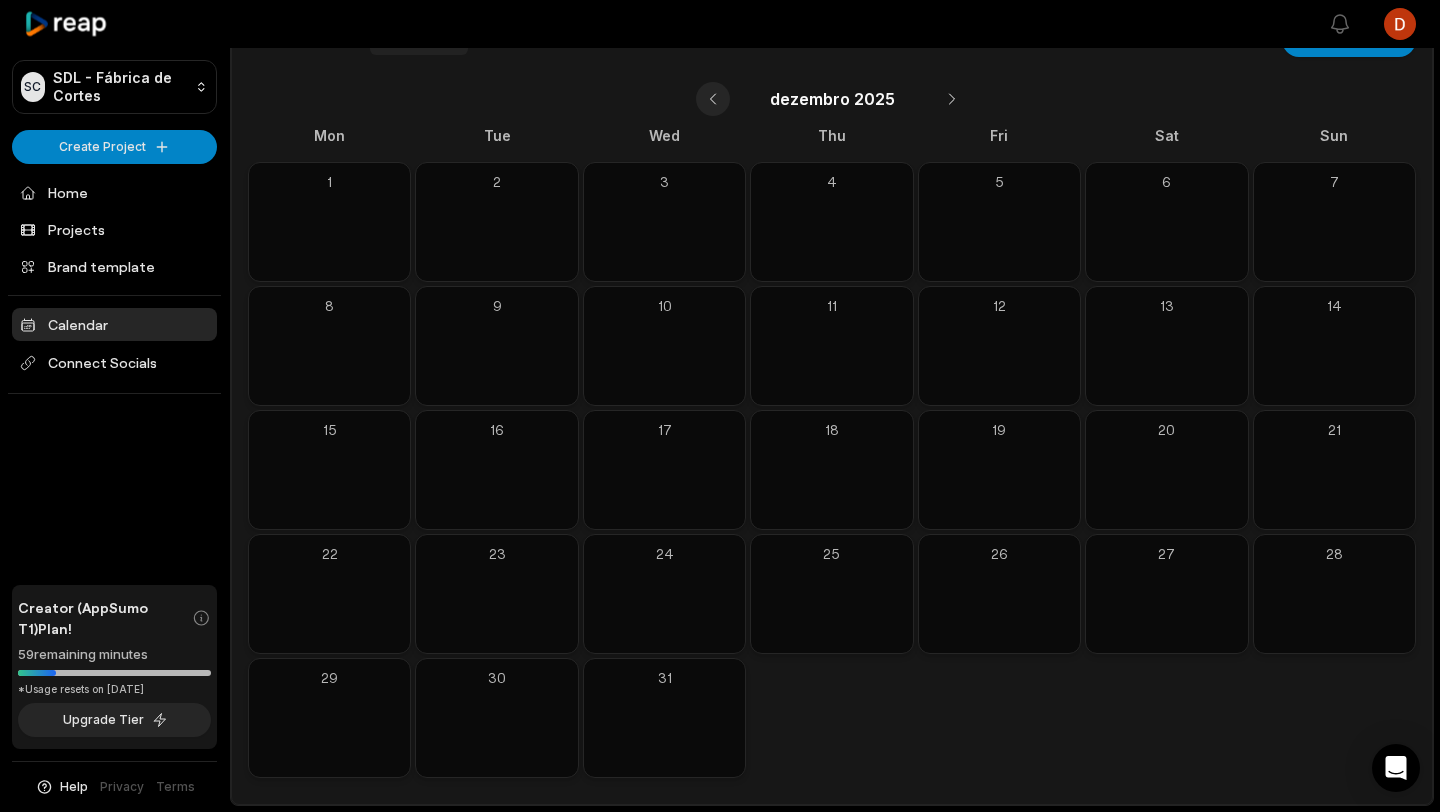 click at bounding box center [713, 99] 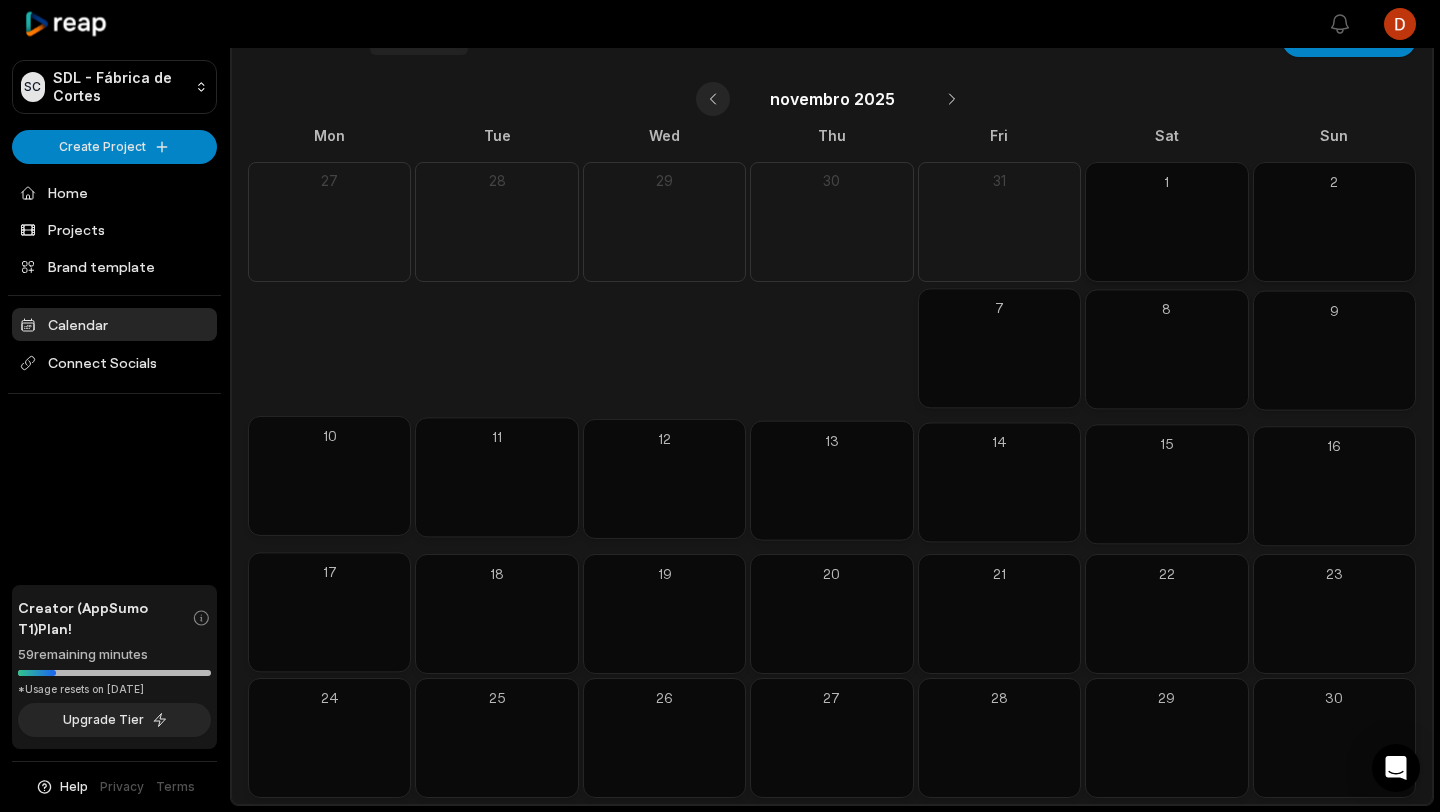 click at bounding box center (713, 99) 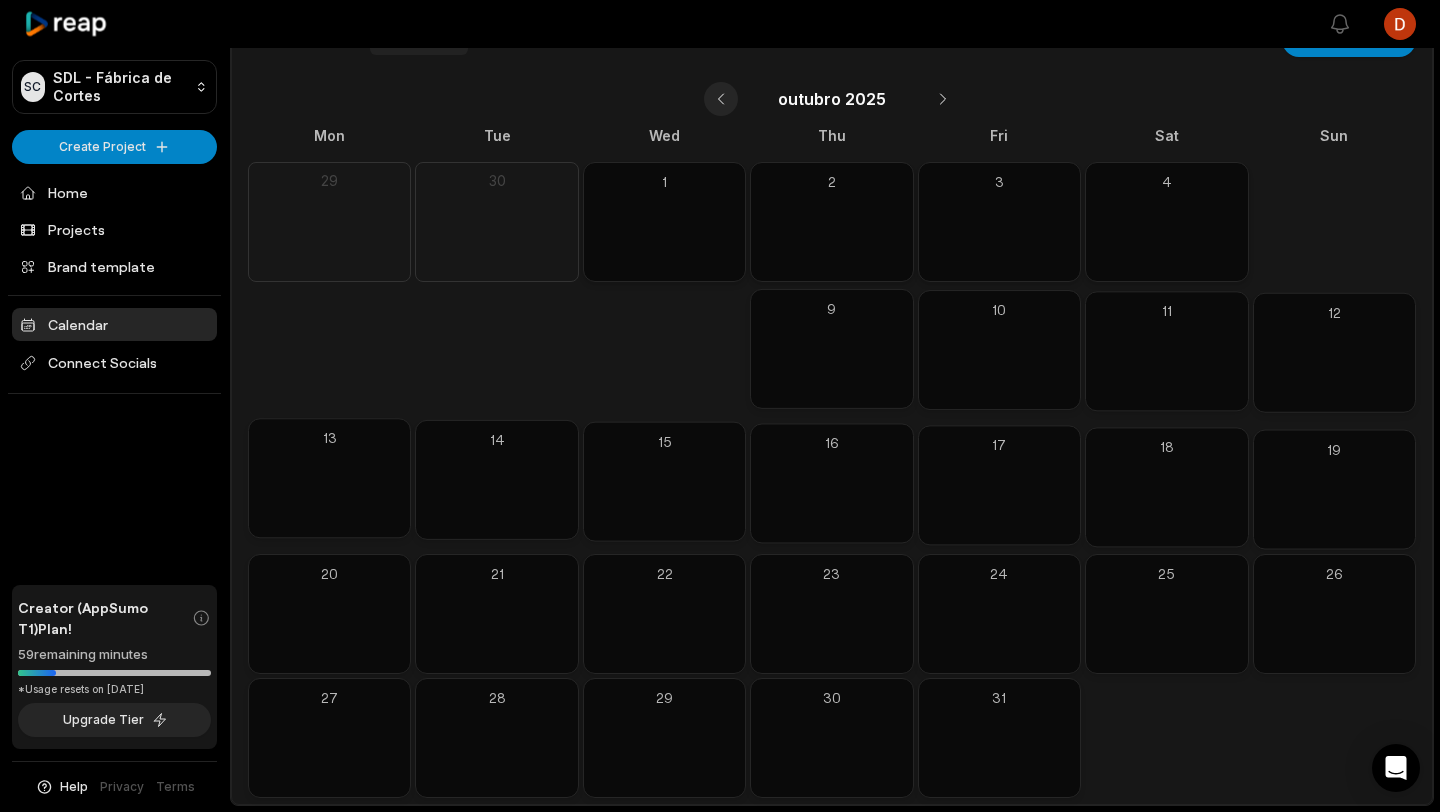 click at bounding box center [721, 99] 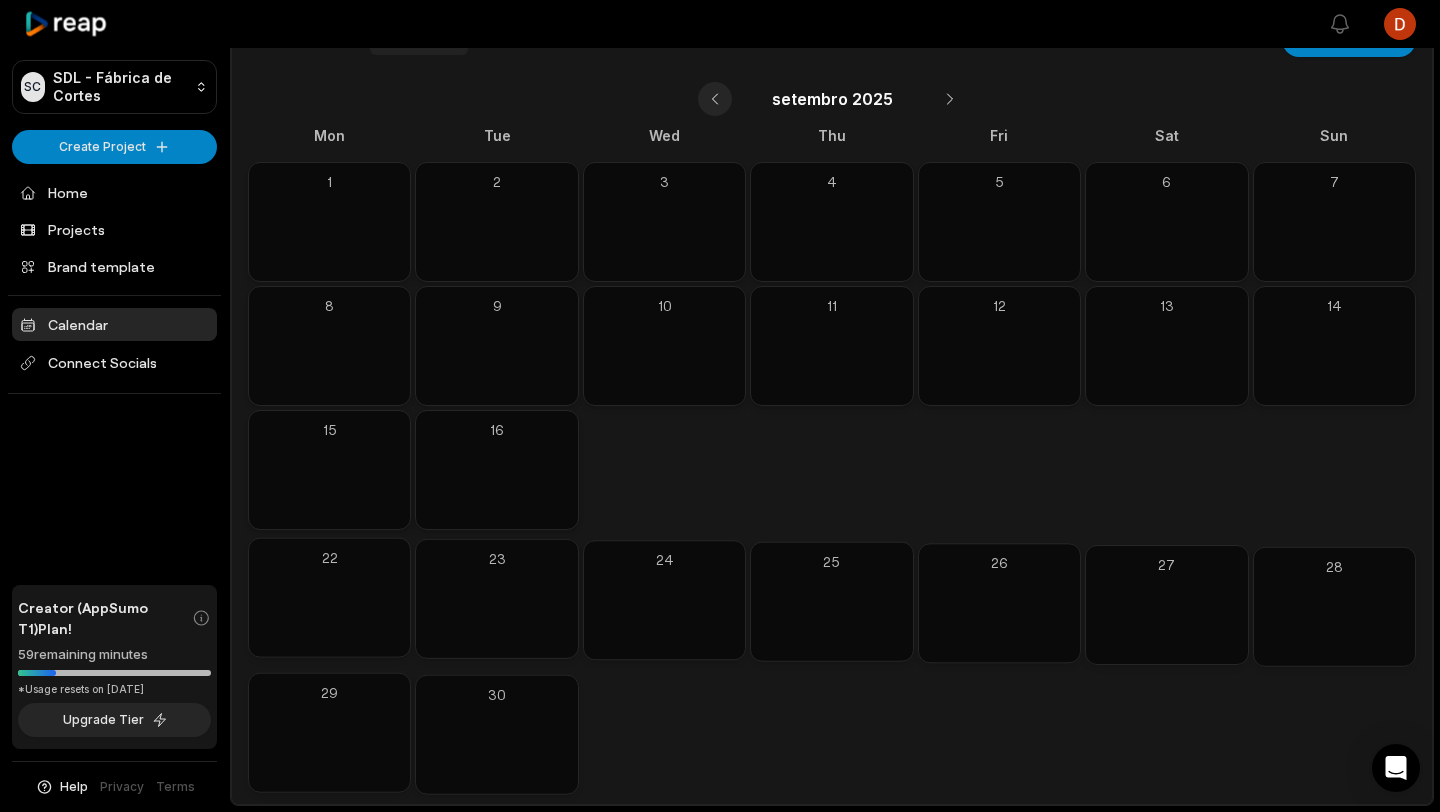click at bounding box center (715, 99) 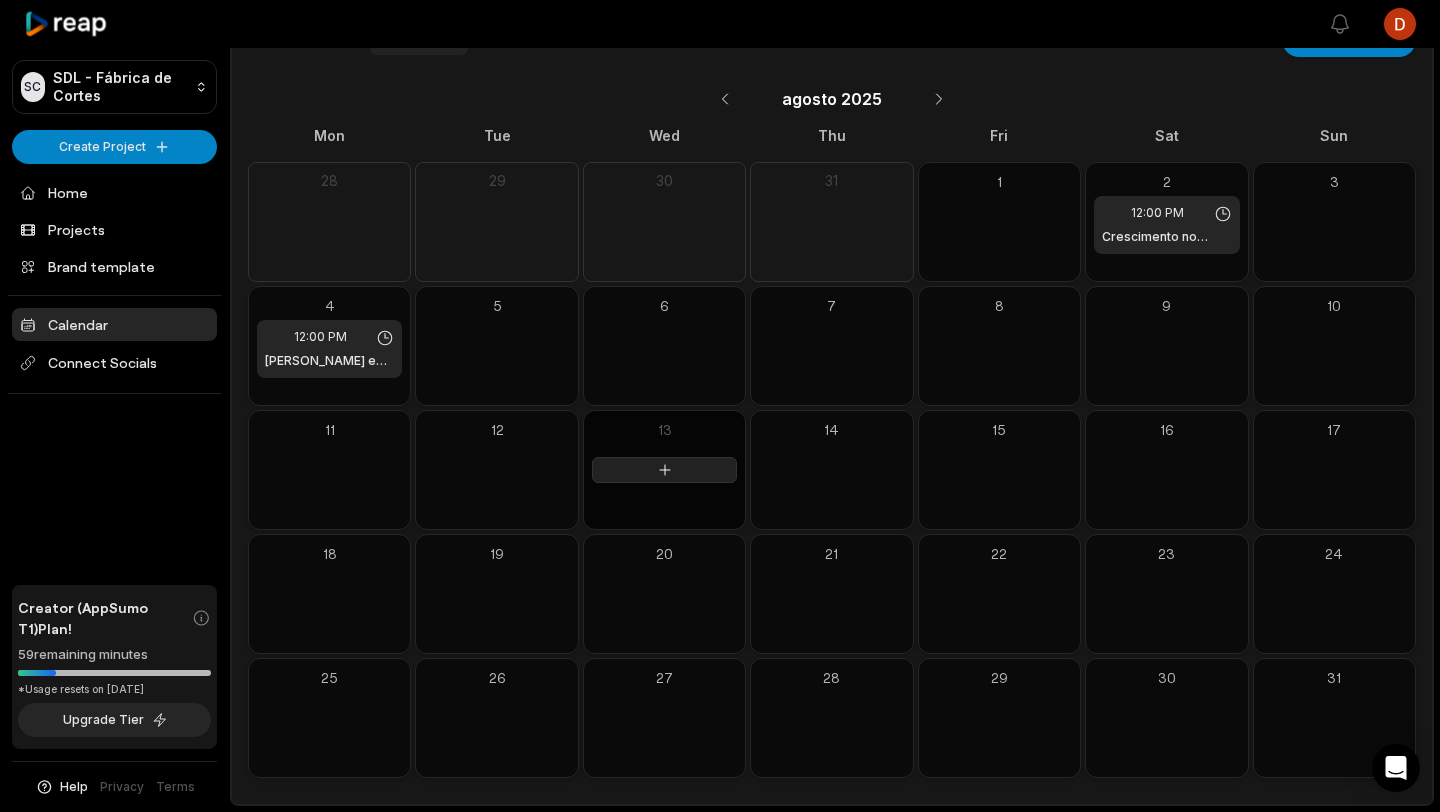 type 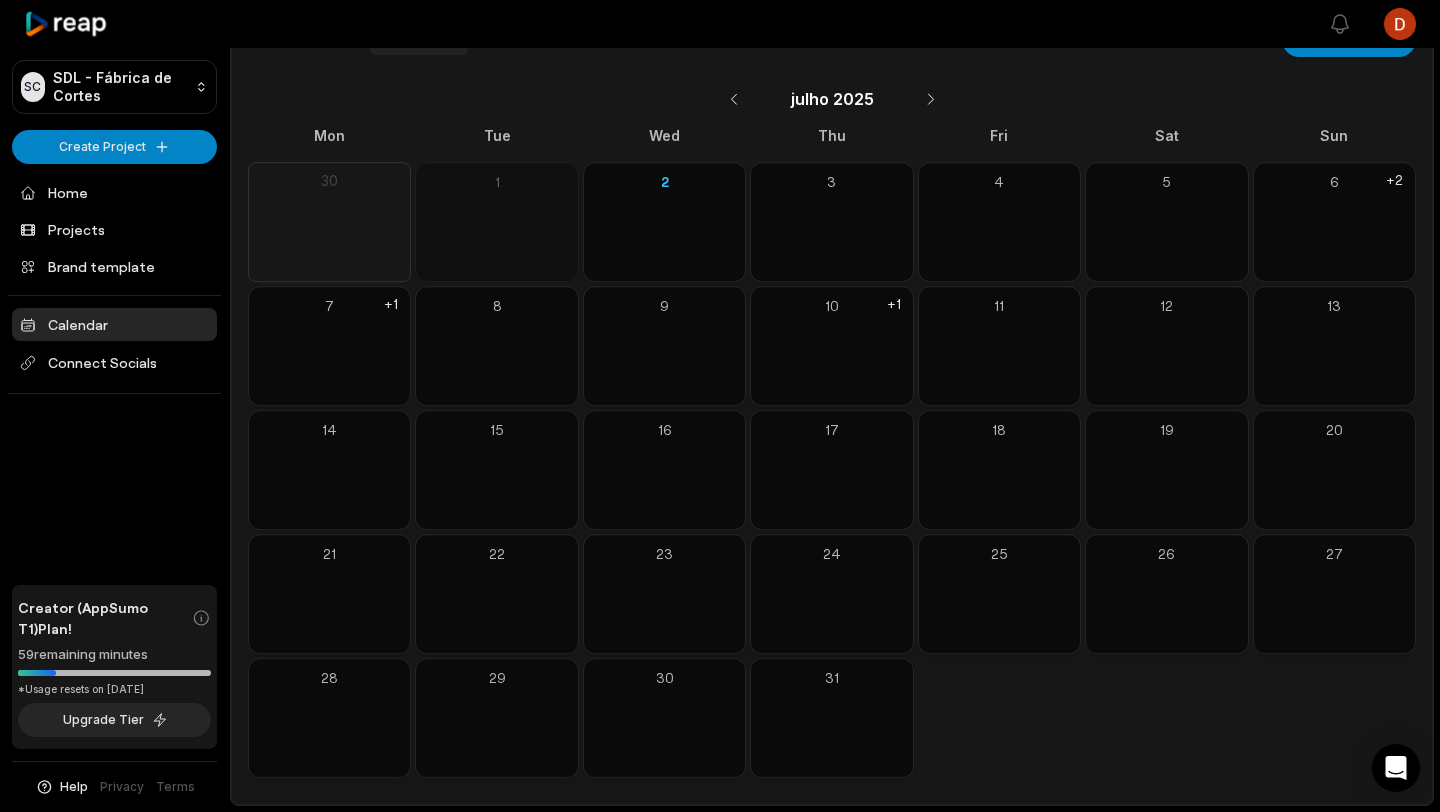 scroll, scrollTop: 39, scrollLeft: 0, axis: vertical 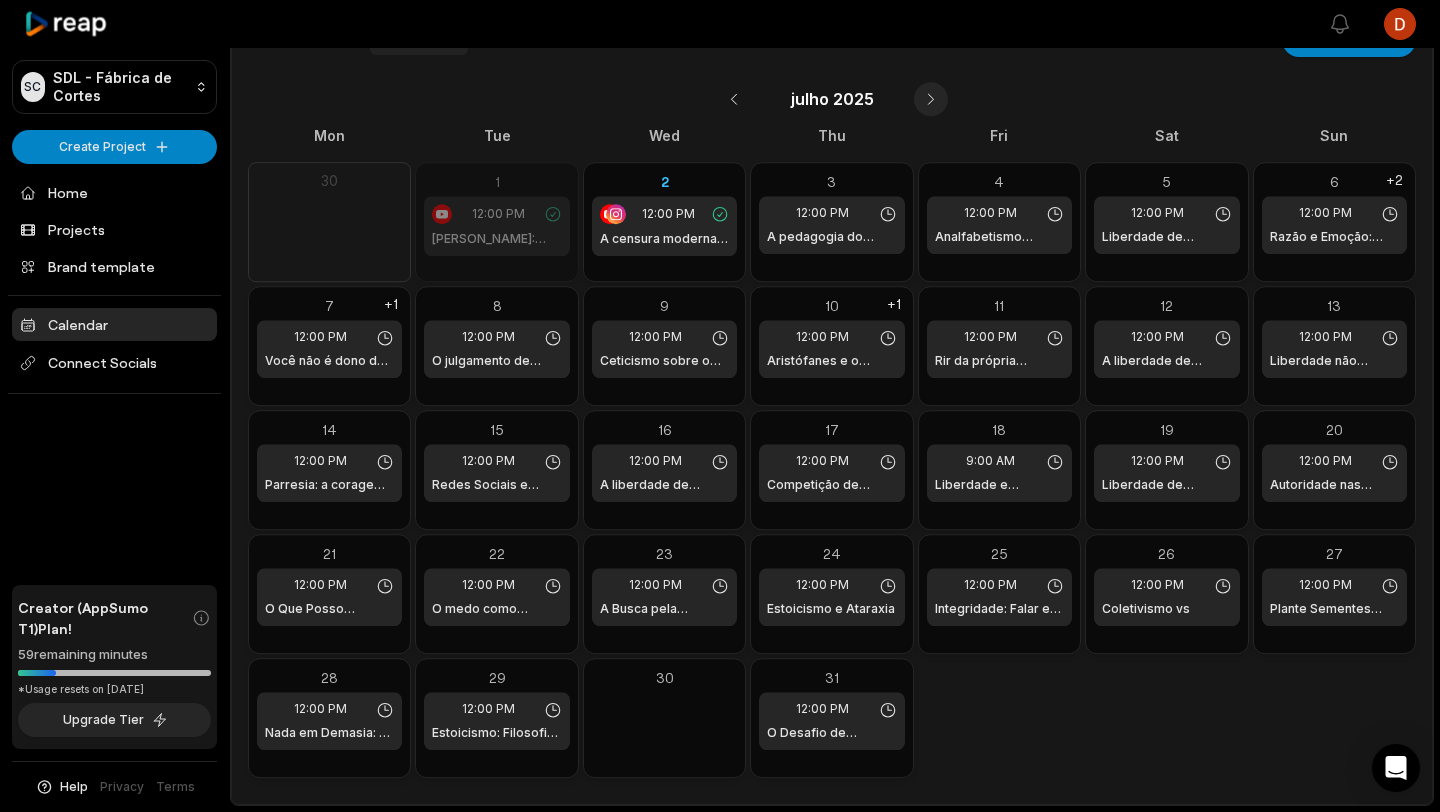 click at bounding box center [931, 99] 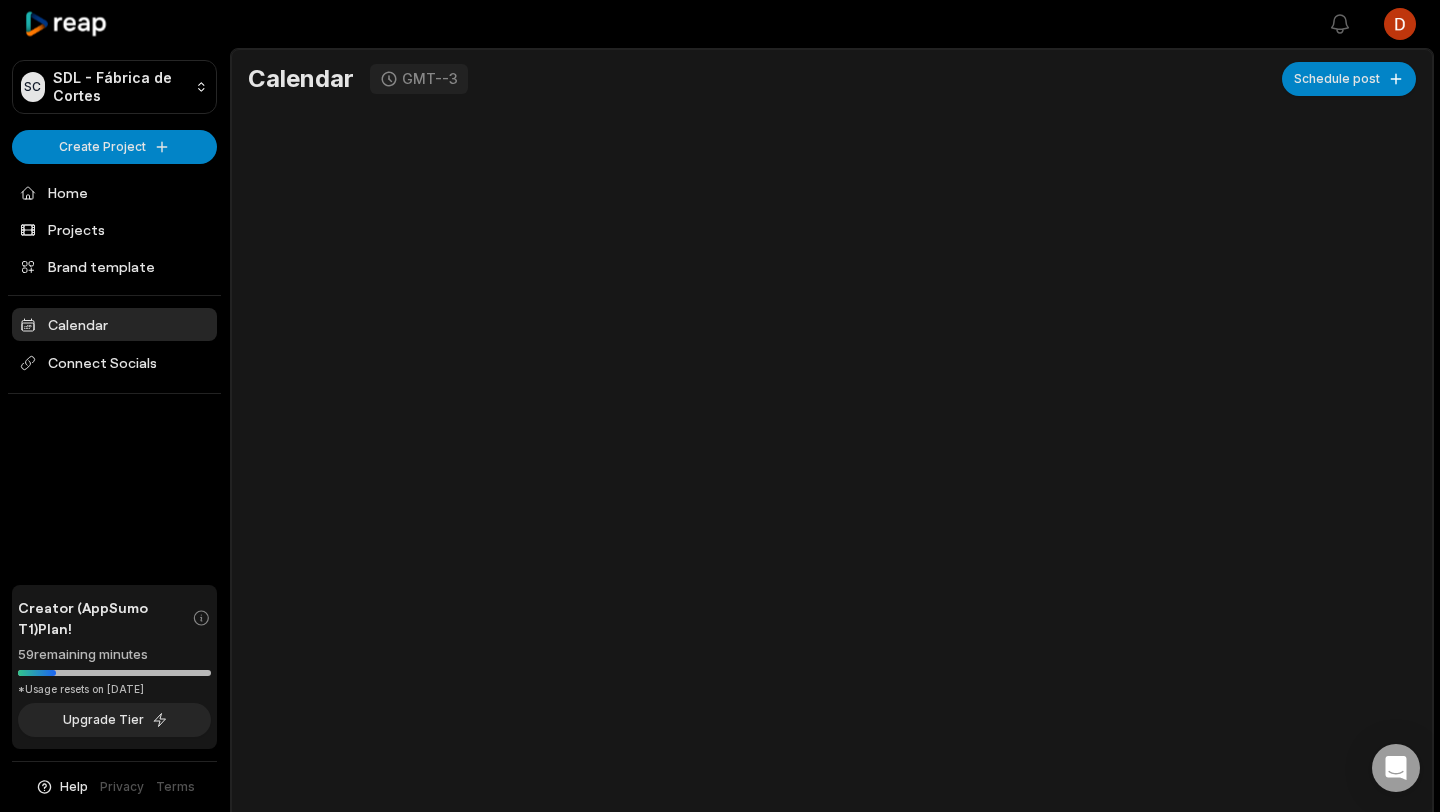 scroll, scrollTop: 39, scrollLeft: 0, axis: vertical 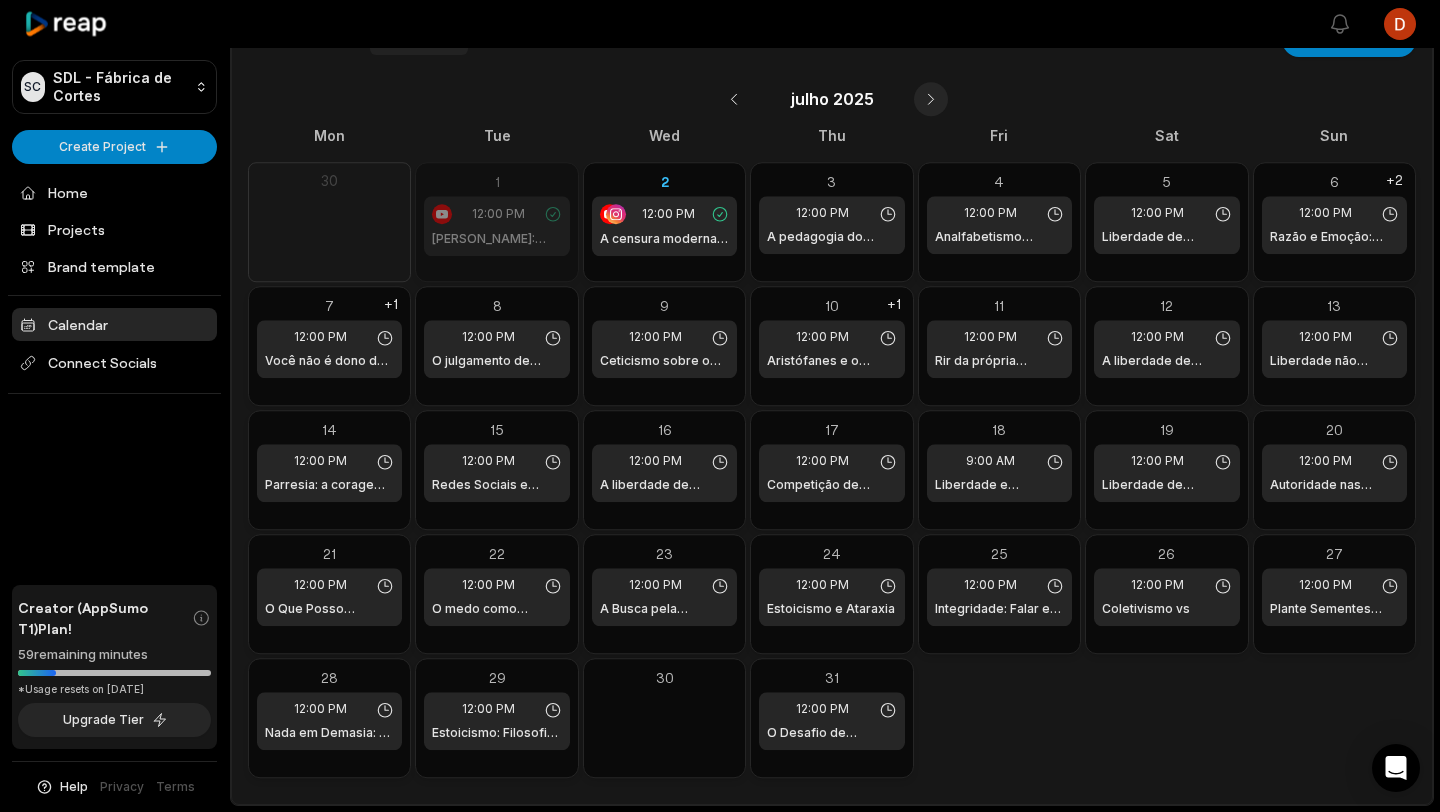 click at bounding box center [931, 99] 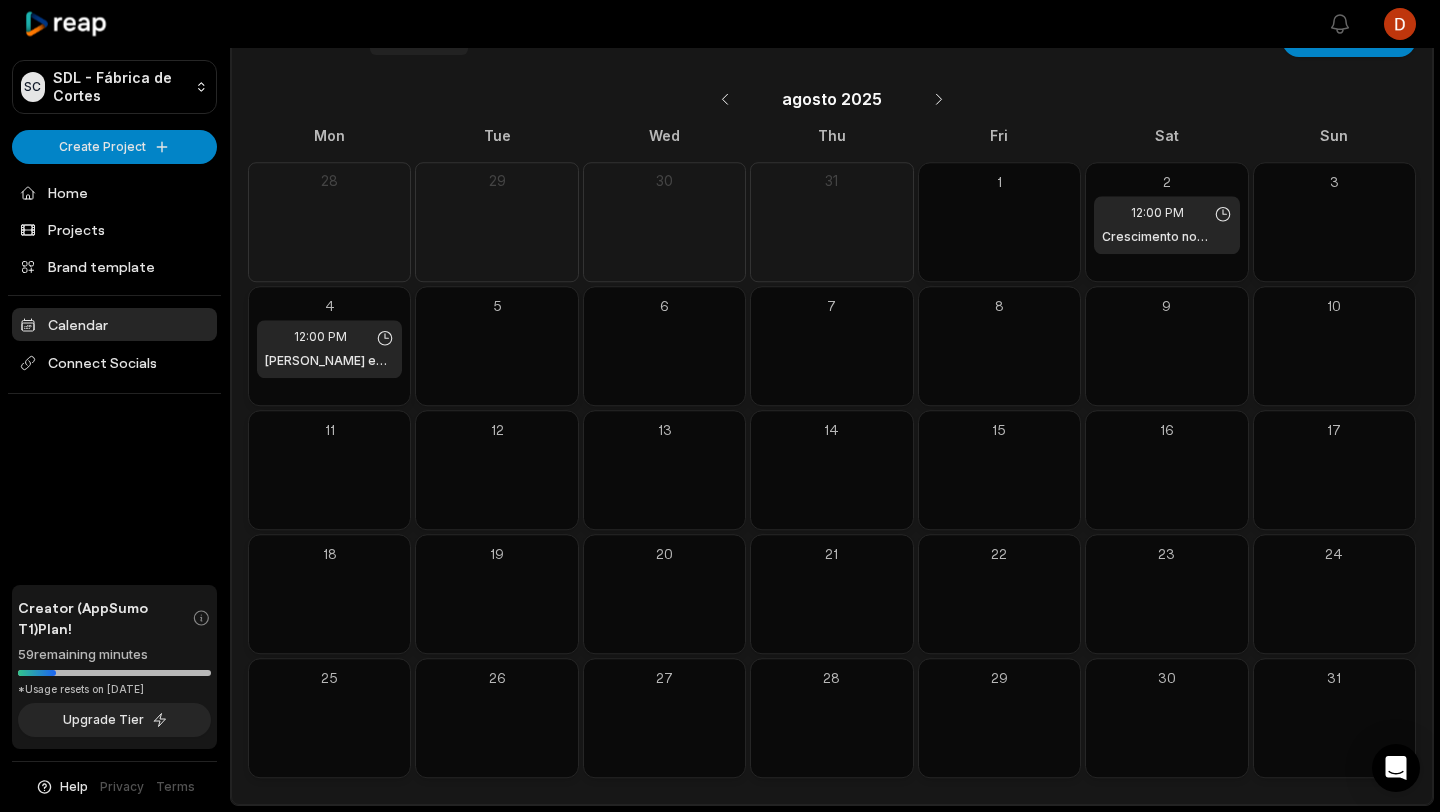 type 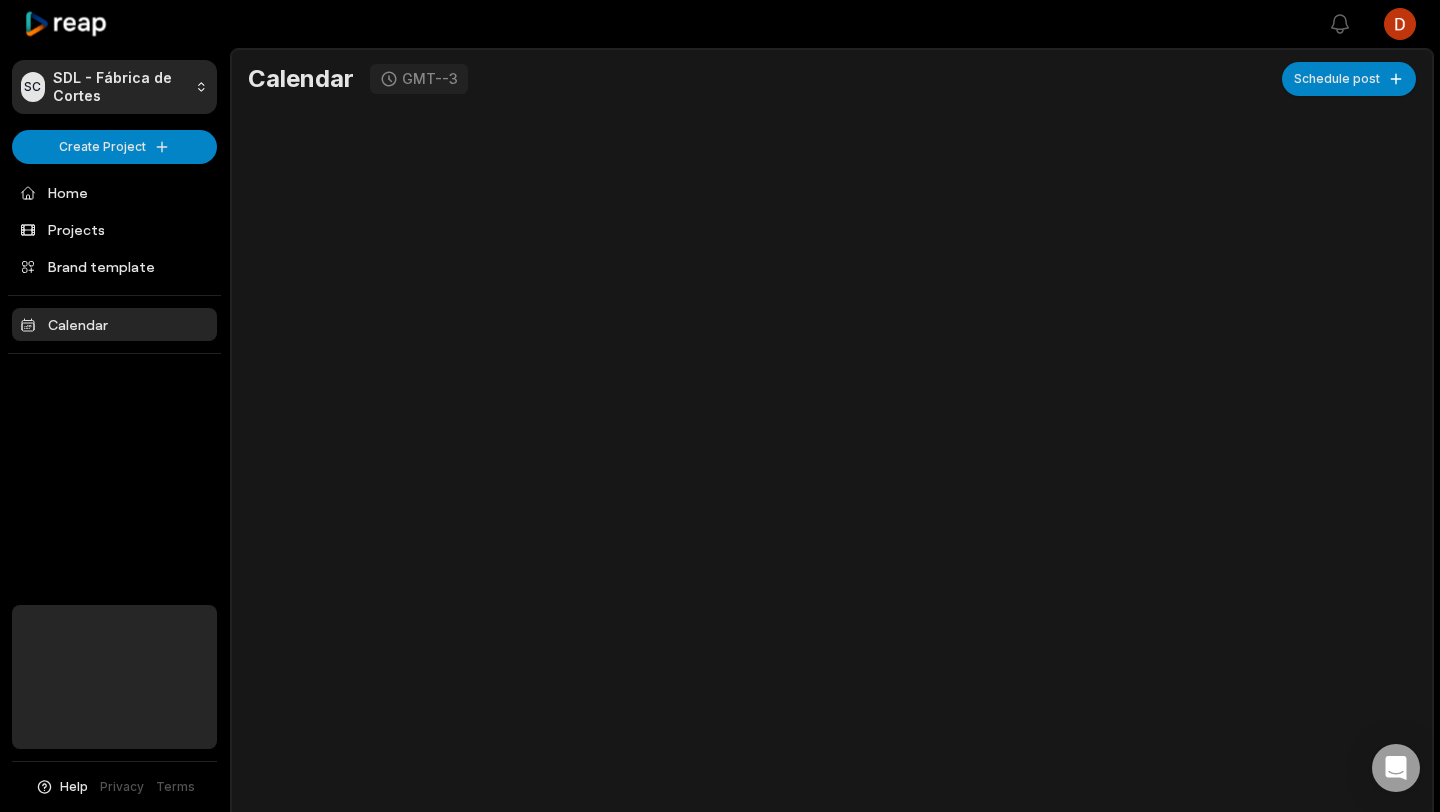 scroll, scrollTop: 39, scrollLeft: 0, axis: vertical 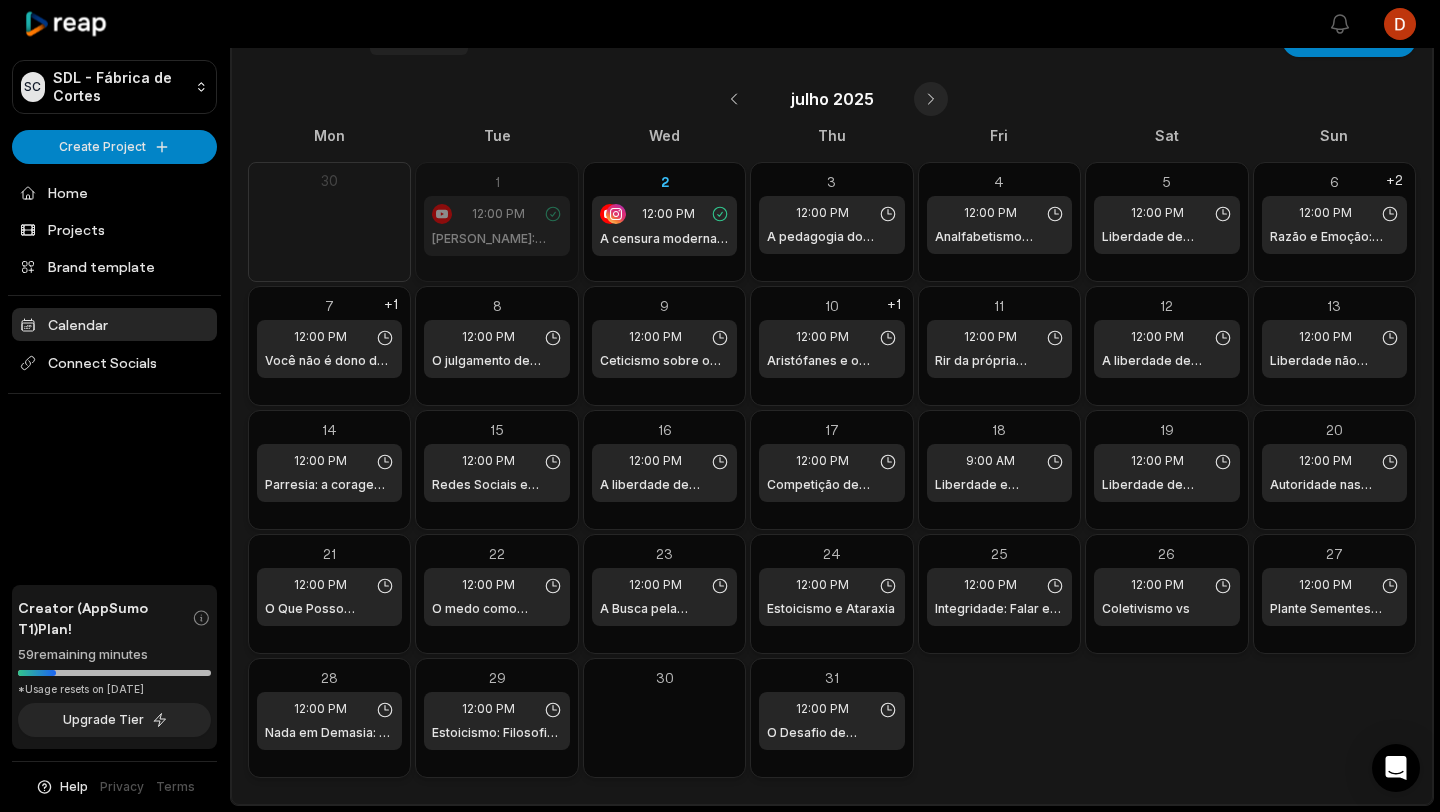click at bounding box center (931, 99) 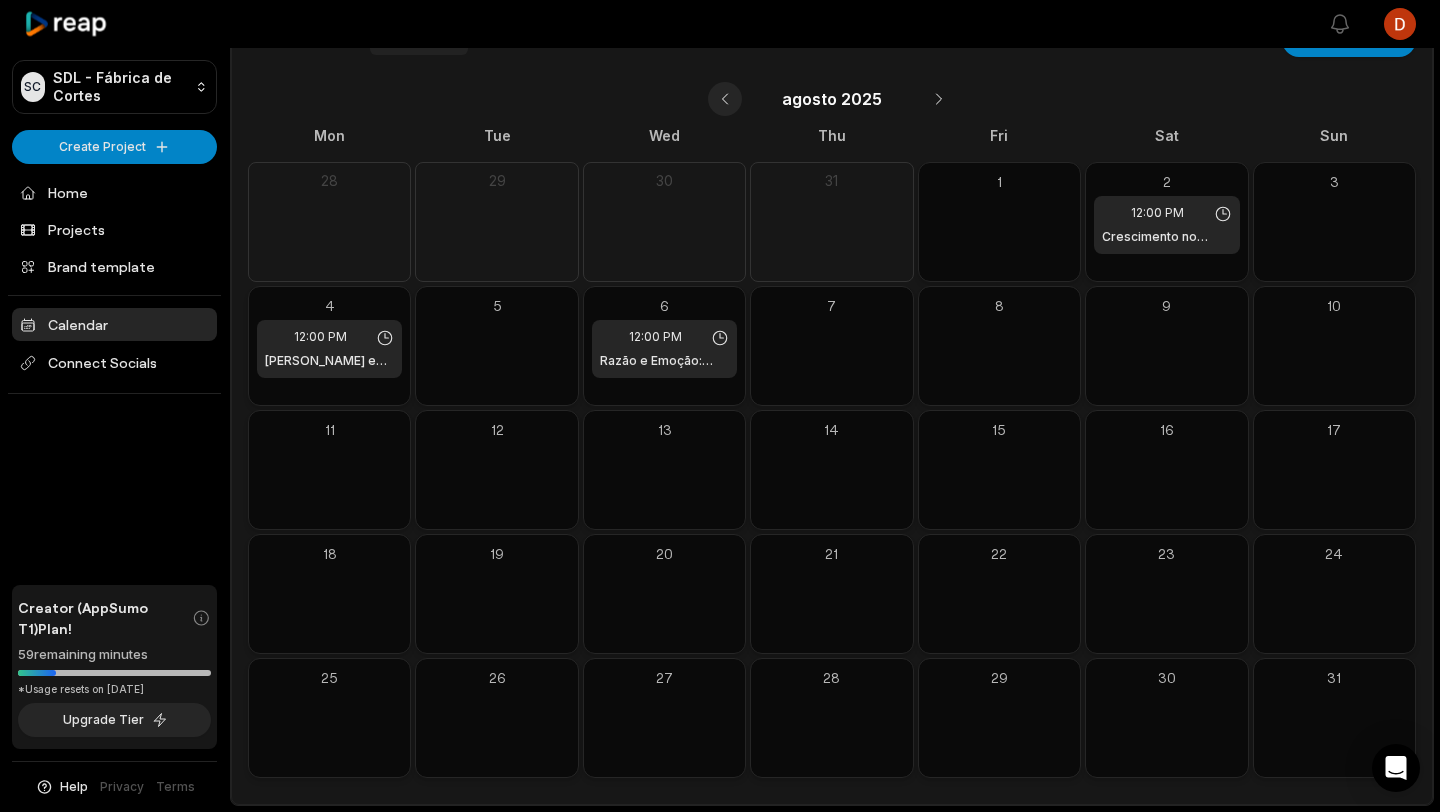 click at bounding box center (725, 99) 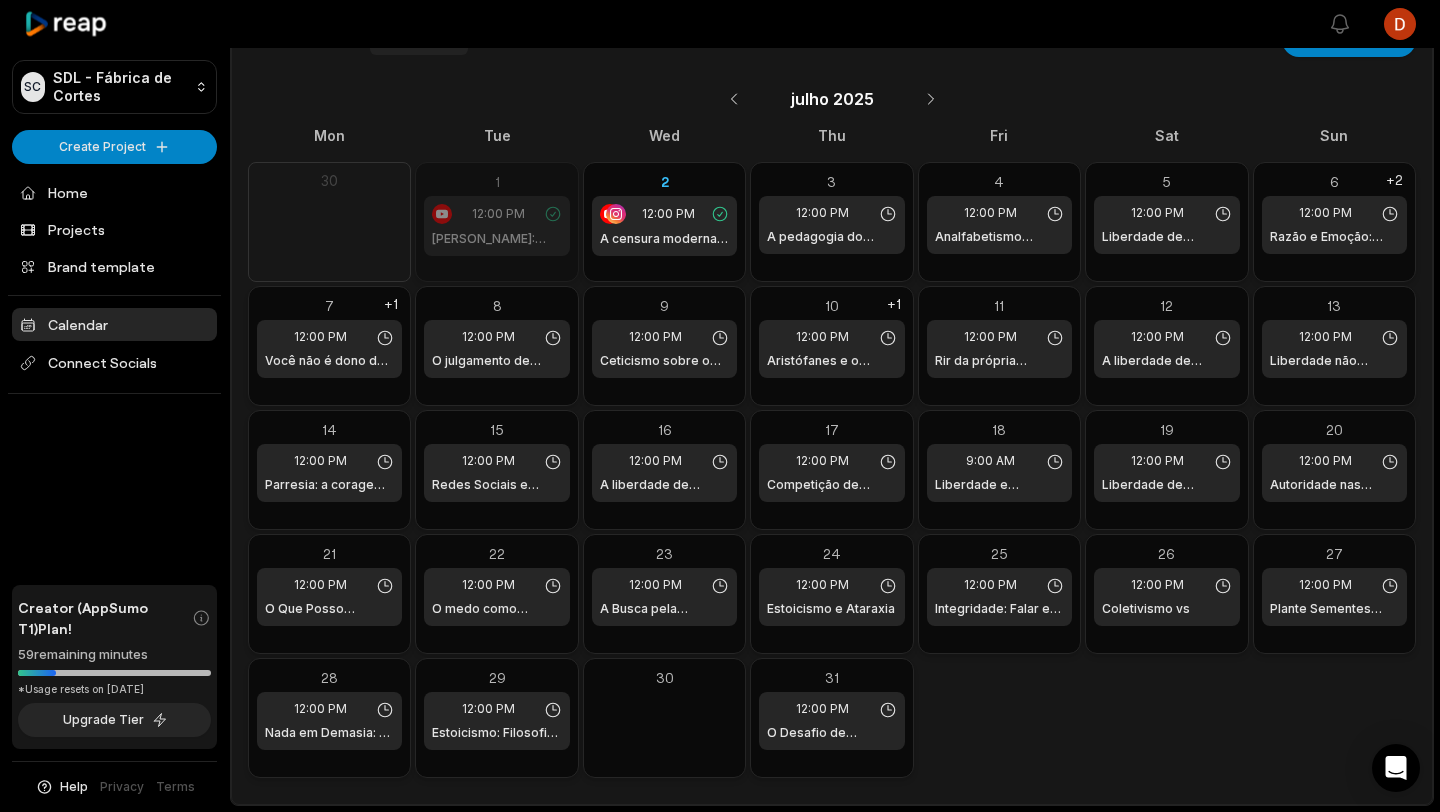 type 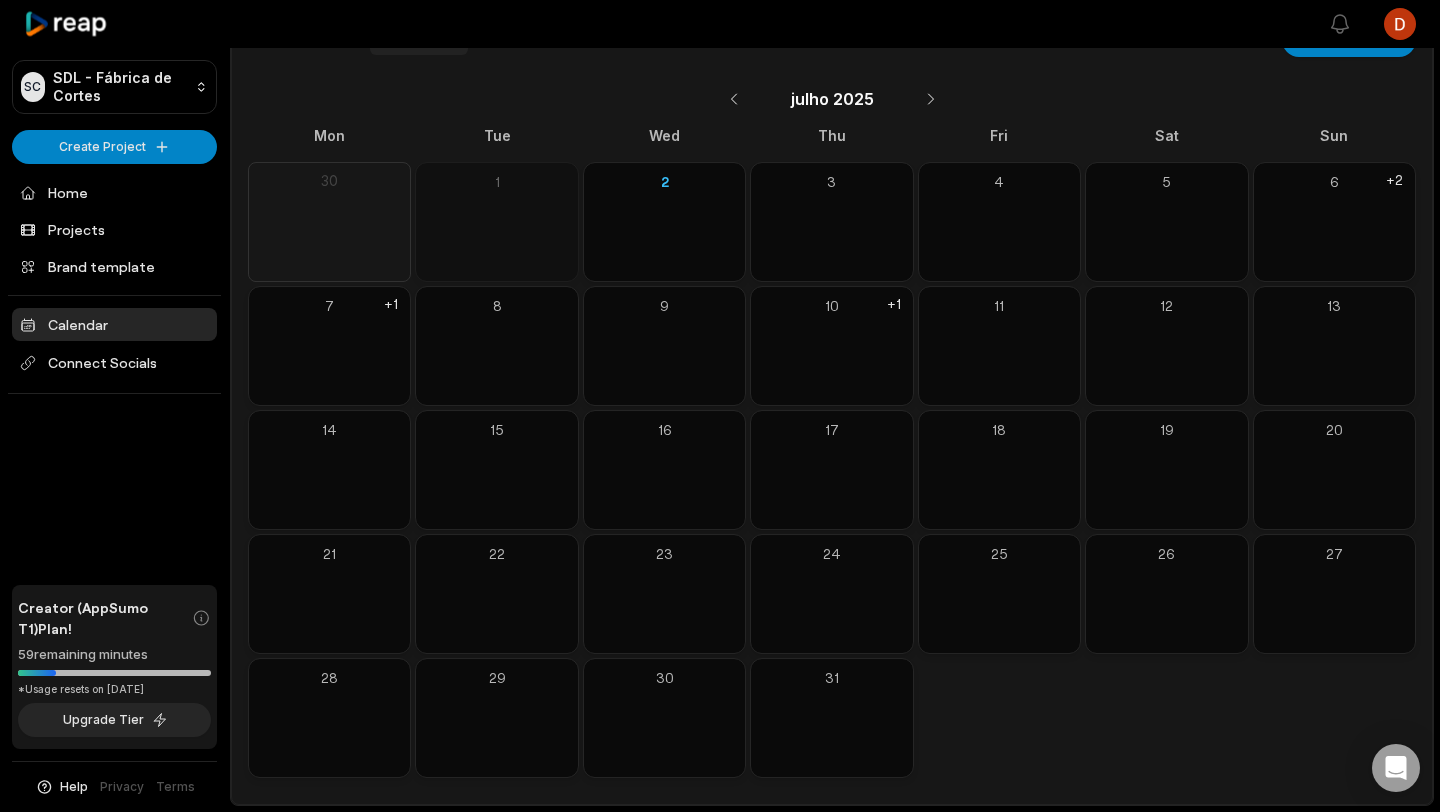 scroll, scrollTop: 39, scrollLeft: 0, axis: vertical 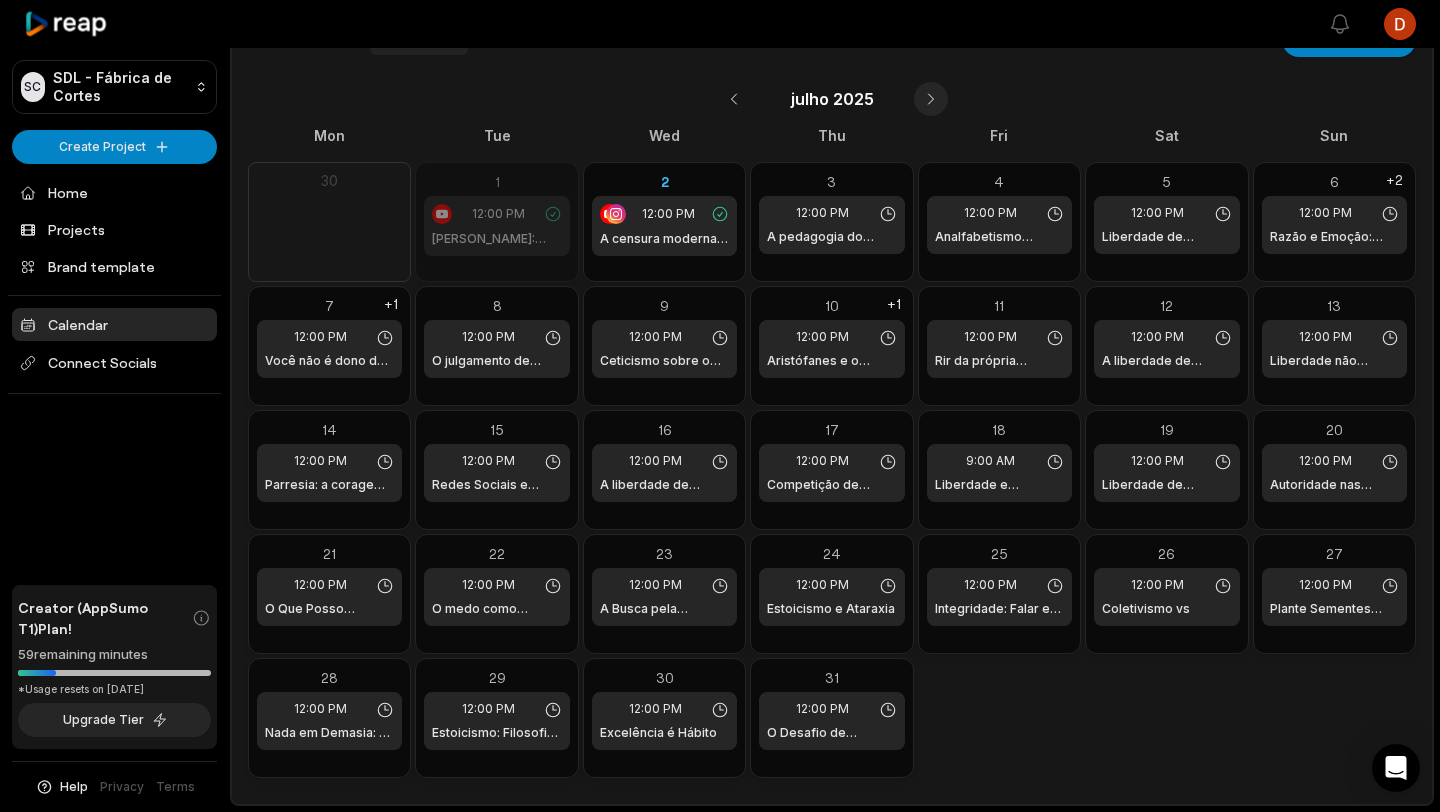 click at bounding box center [931, 99] 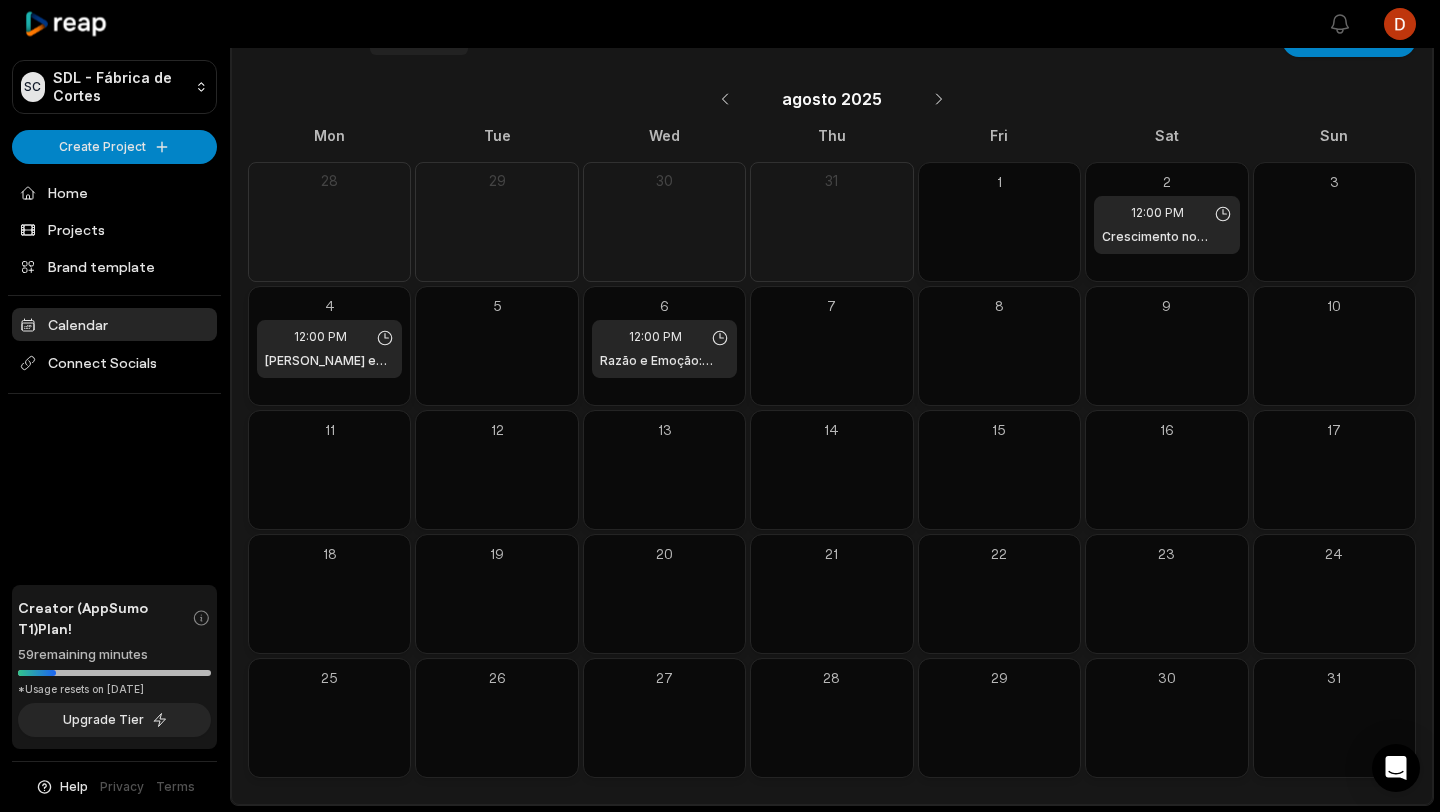 type 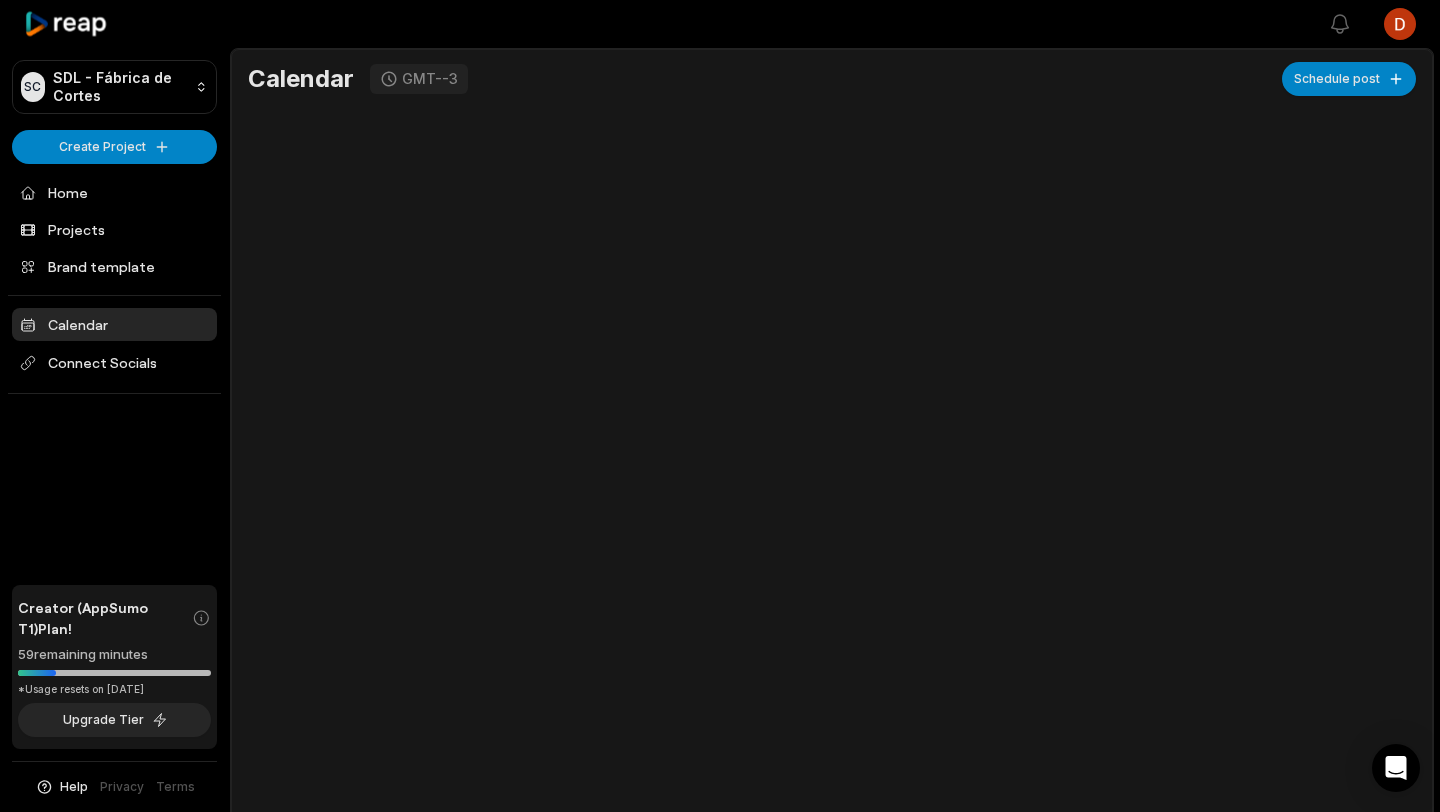 scroll, scrollTop: 39, scrollLeft: 0, axis: vertical 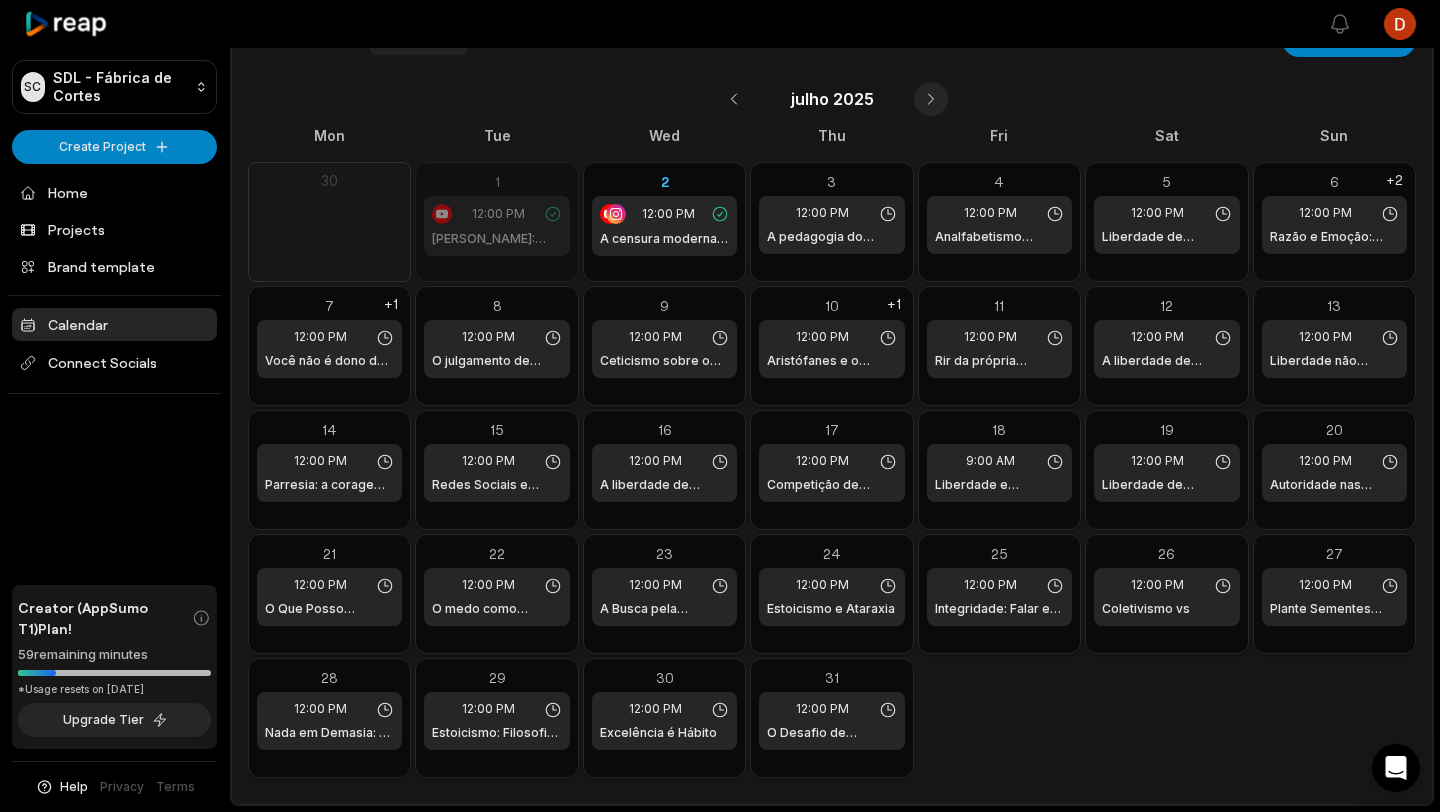 click at bounding box center (931, 99) 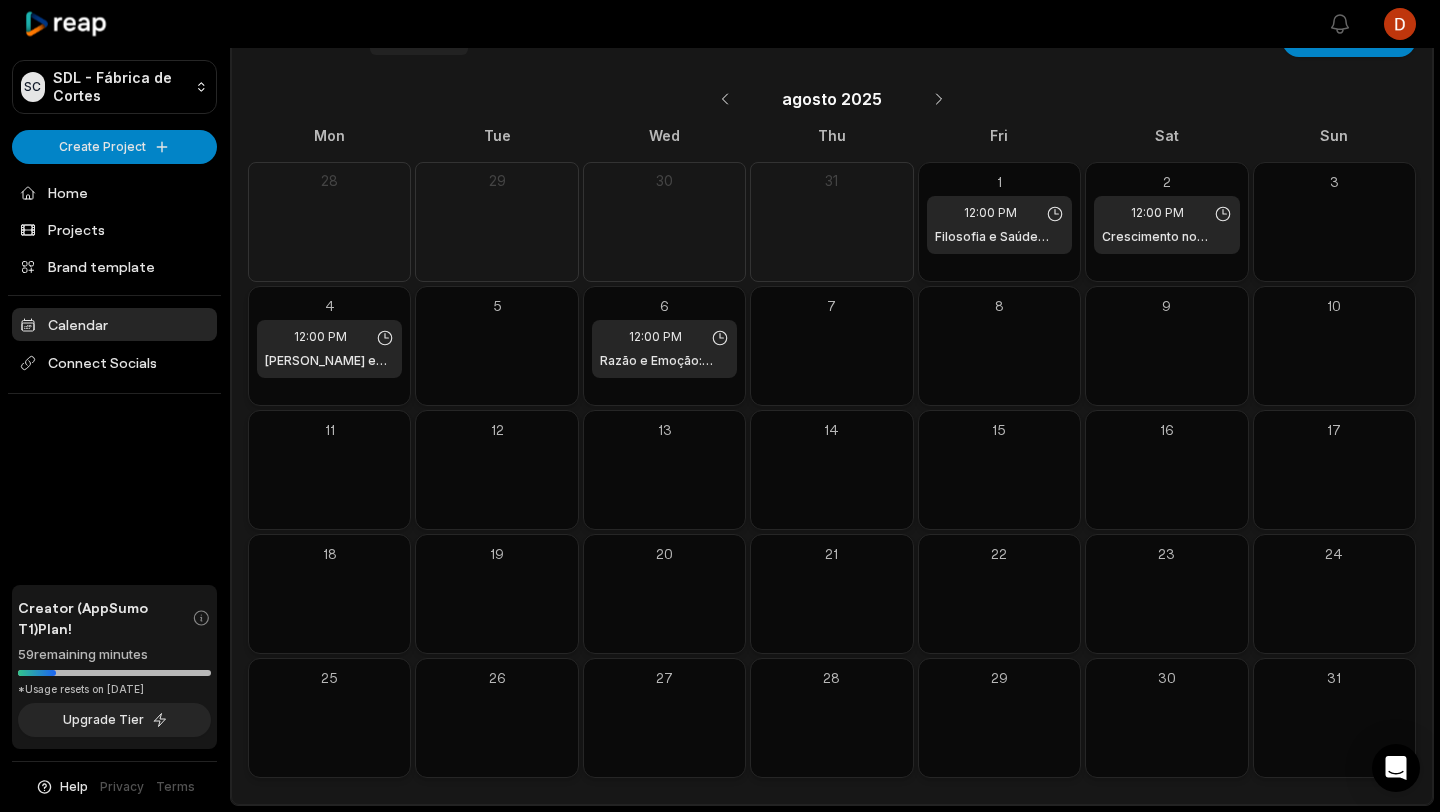 type 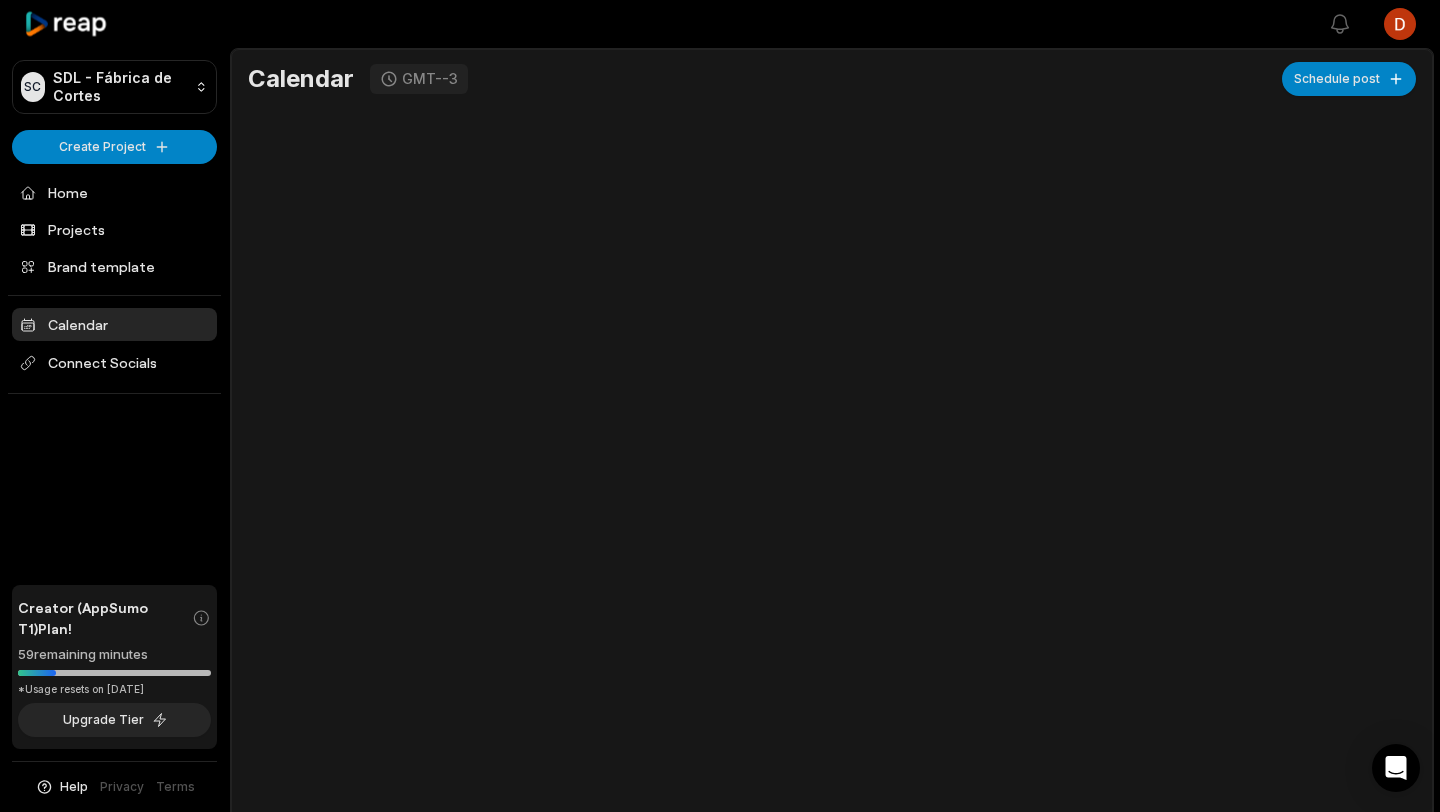 scroll, scrollTop: 39, scrollLeft: 0, axis: vertical 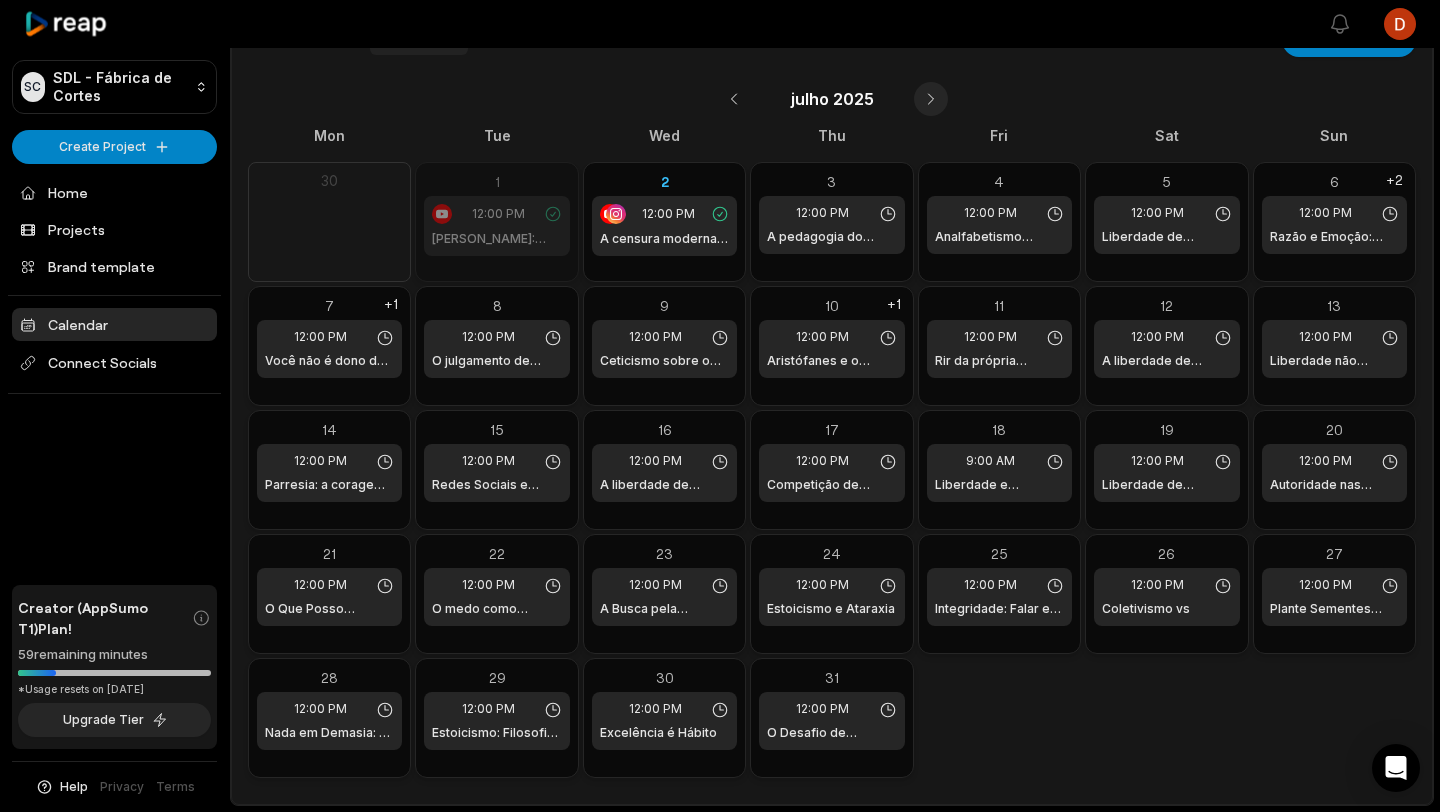 click at bounding box center (931, 99) 